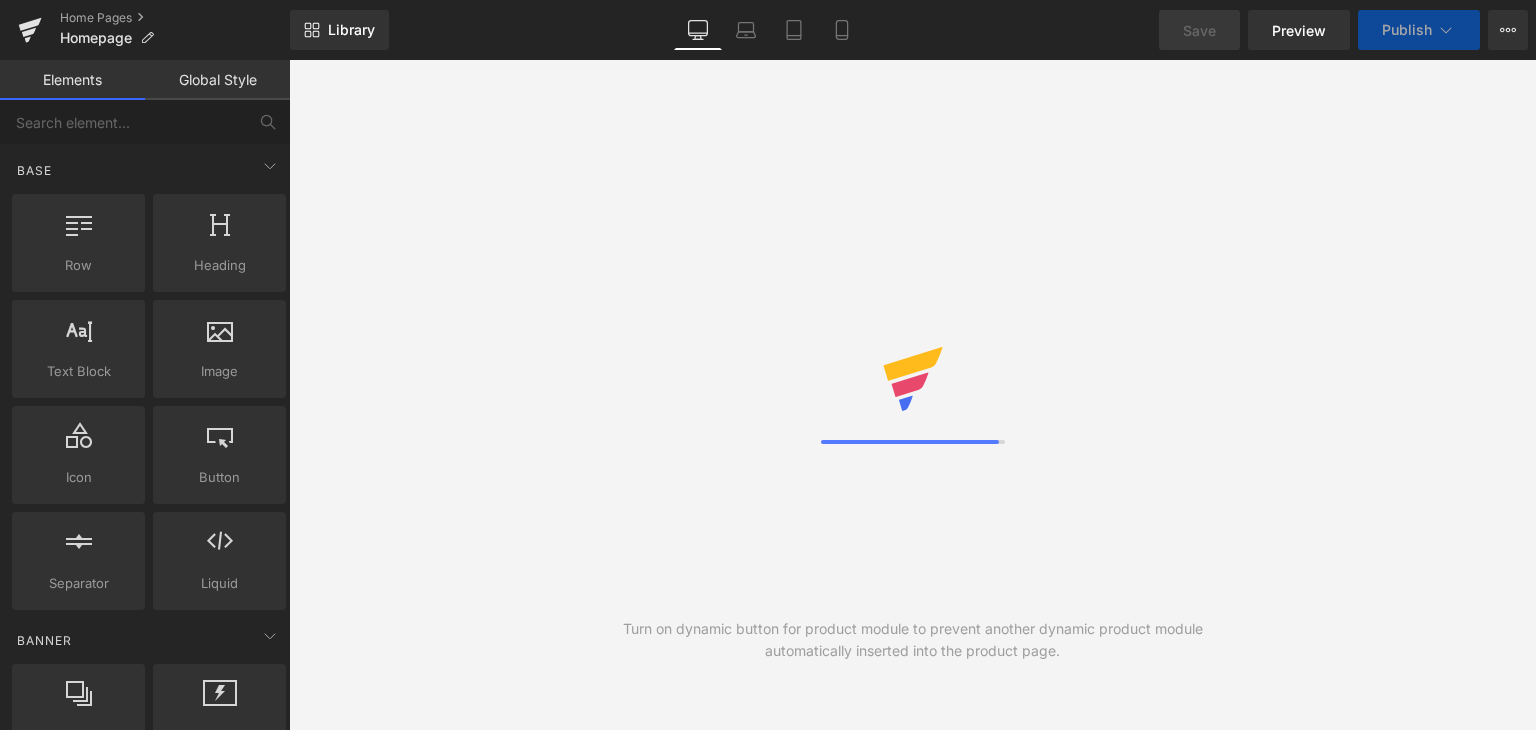 scroll, scrollTop: 0, scrollLeft: 0, axis: both 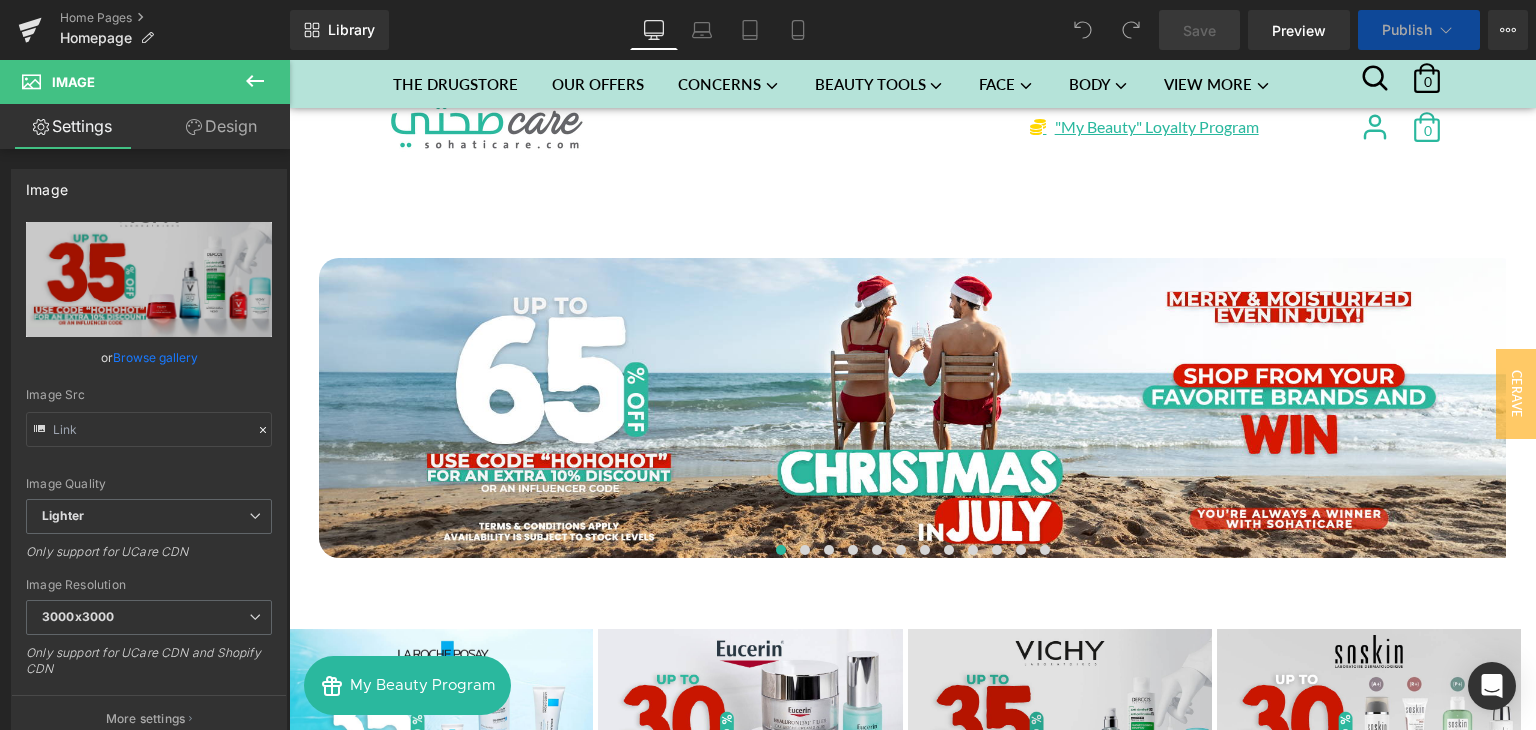 click at bounding box center (1060, 730) 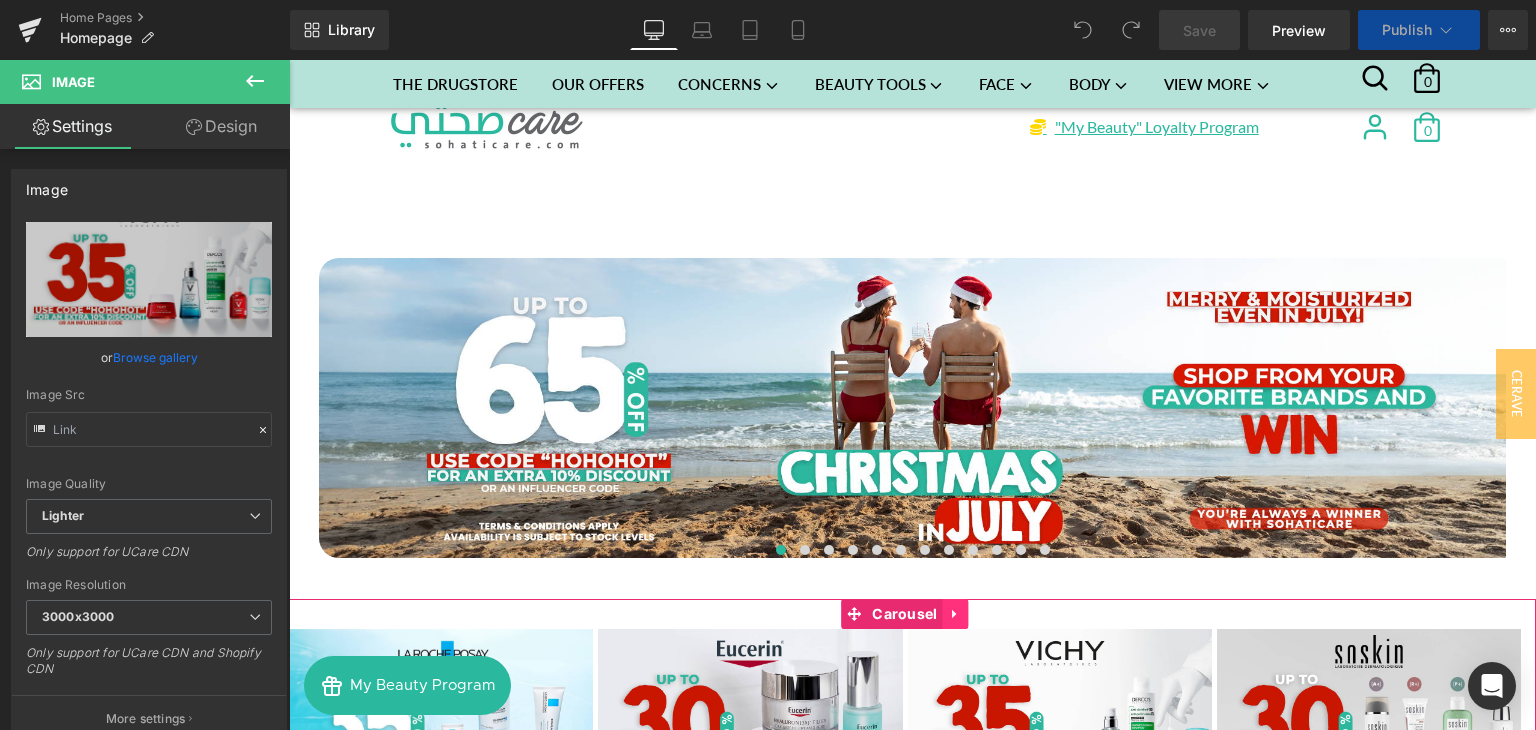 scroll, scrollTop: 307, scrollLeft: 0, axis: vertical 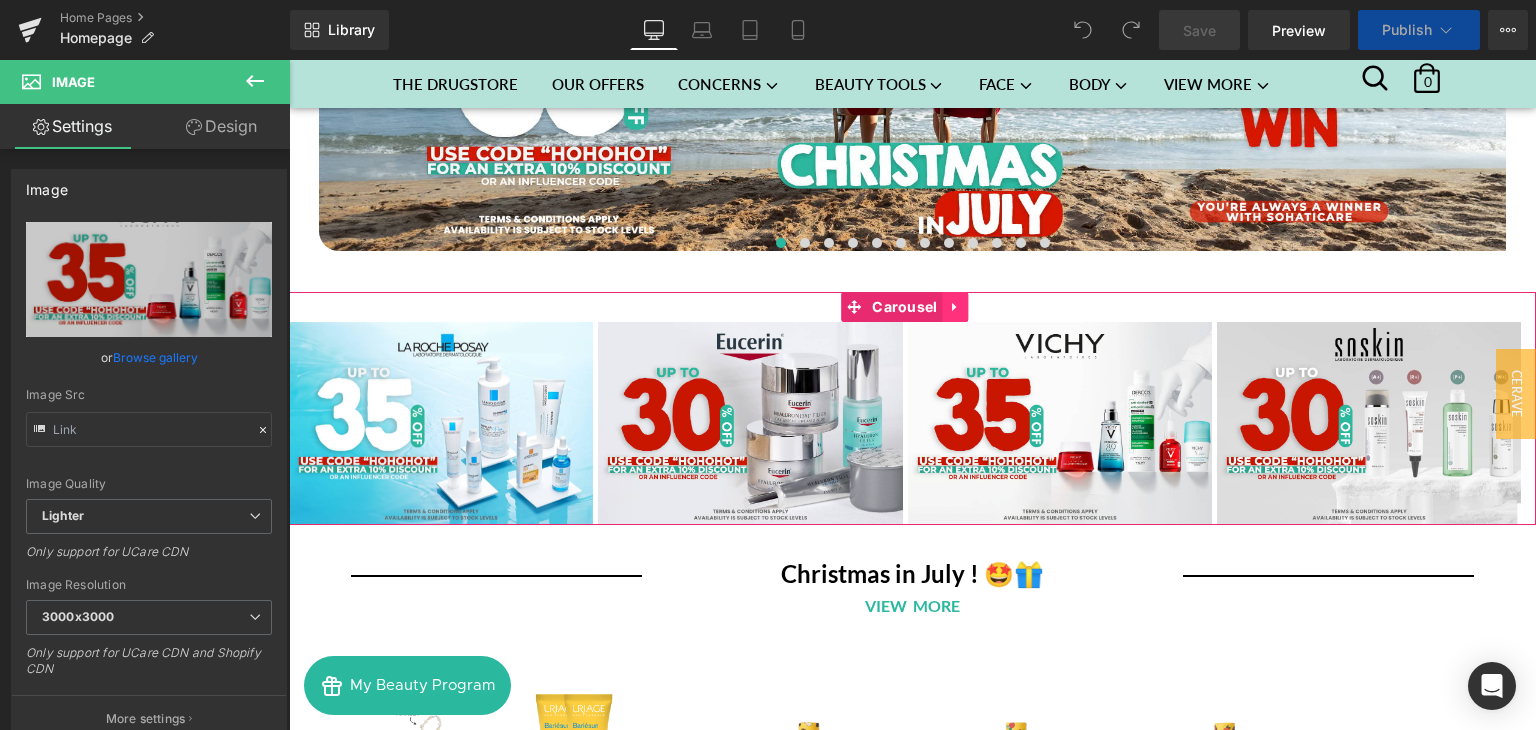 click 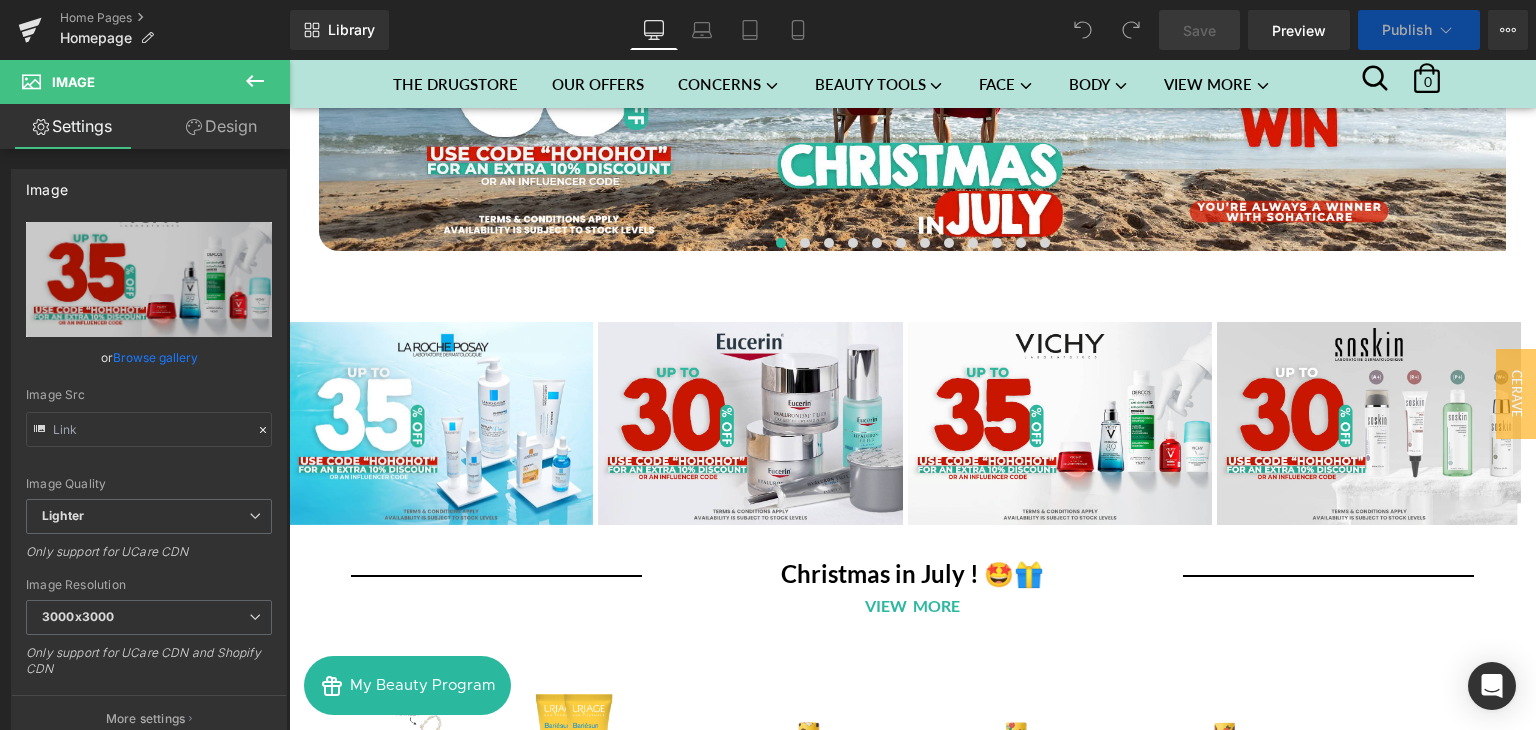 click 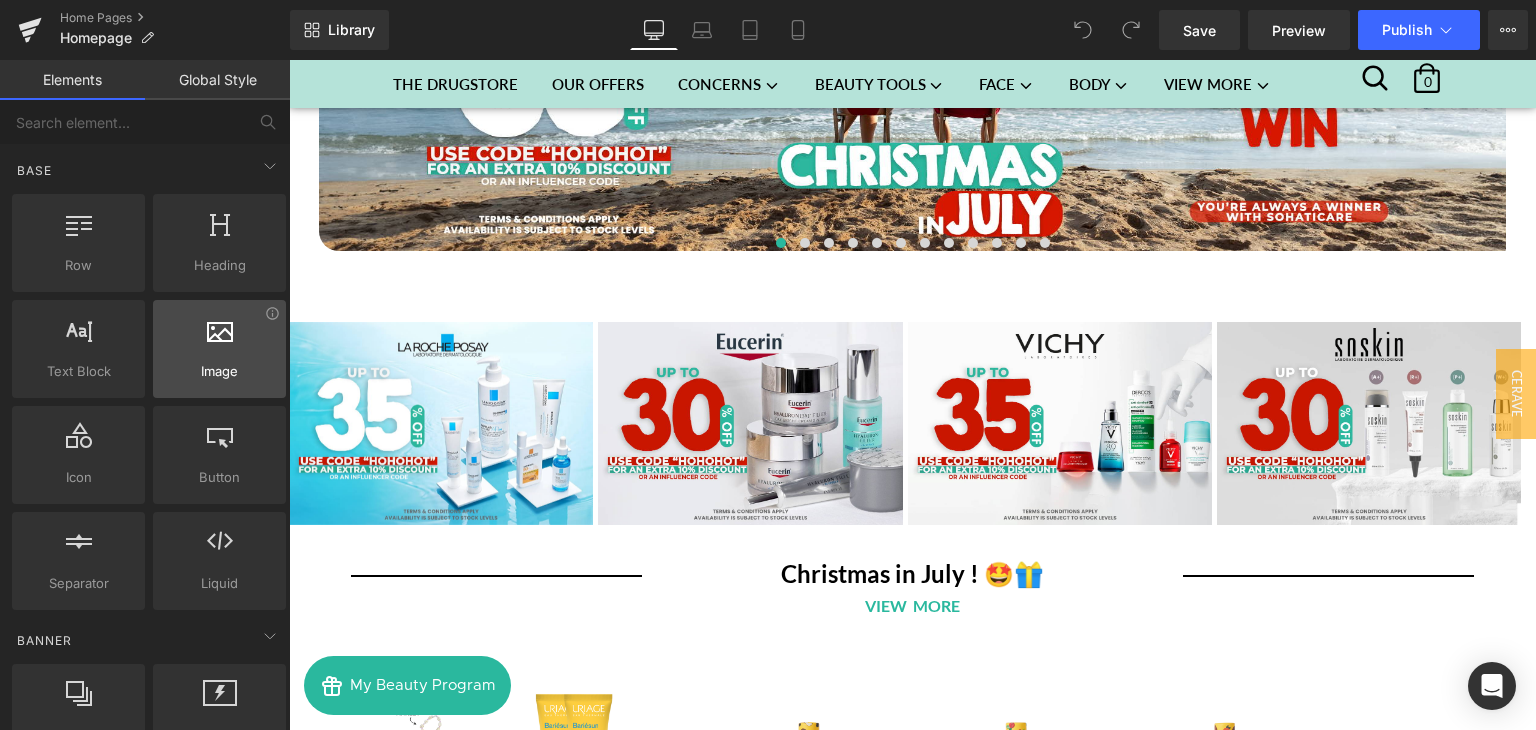 scroll, scrollTop: 307, scrollLeft: 0, axis: vertical 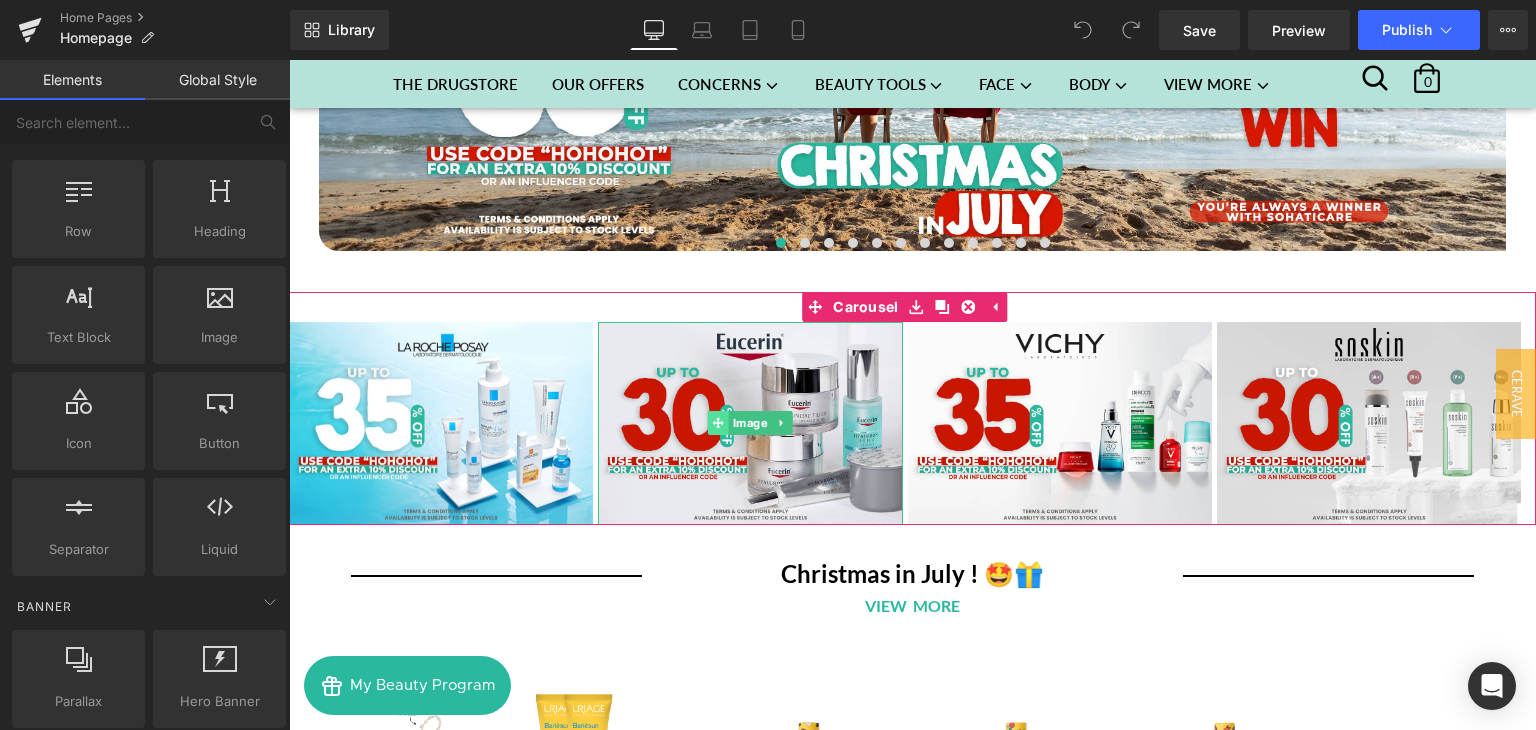 click 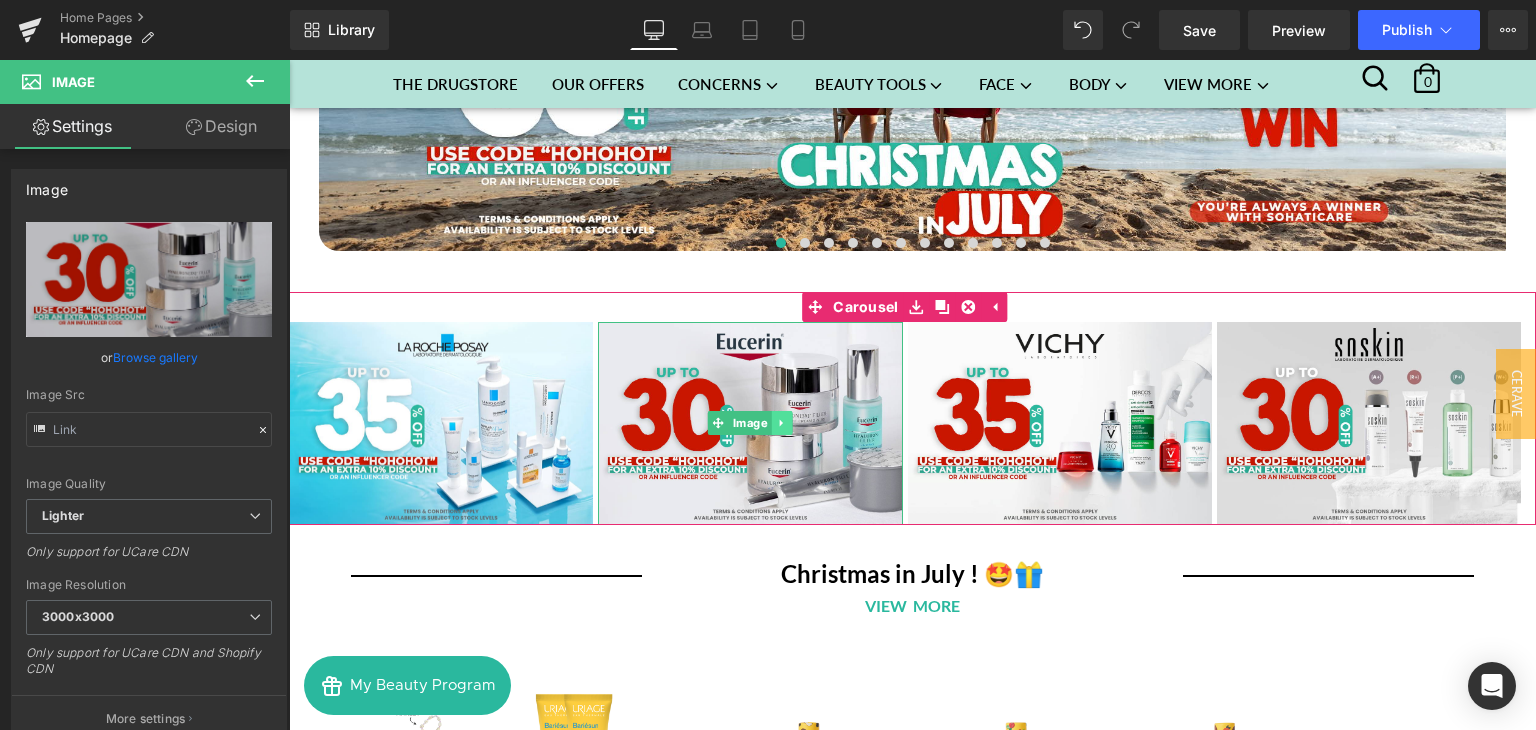 click 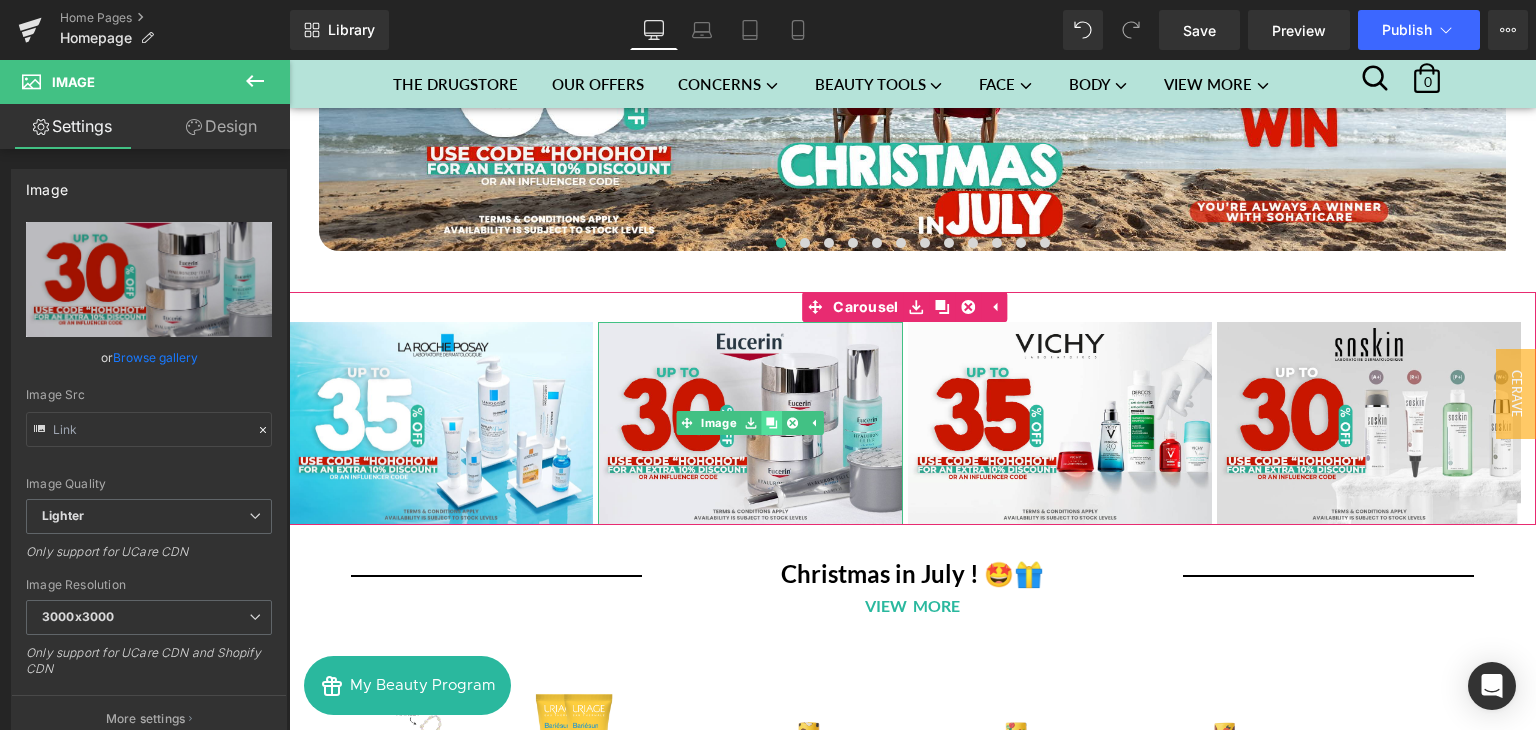 click at bounding box center (771, 423) 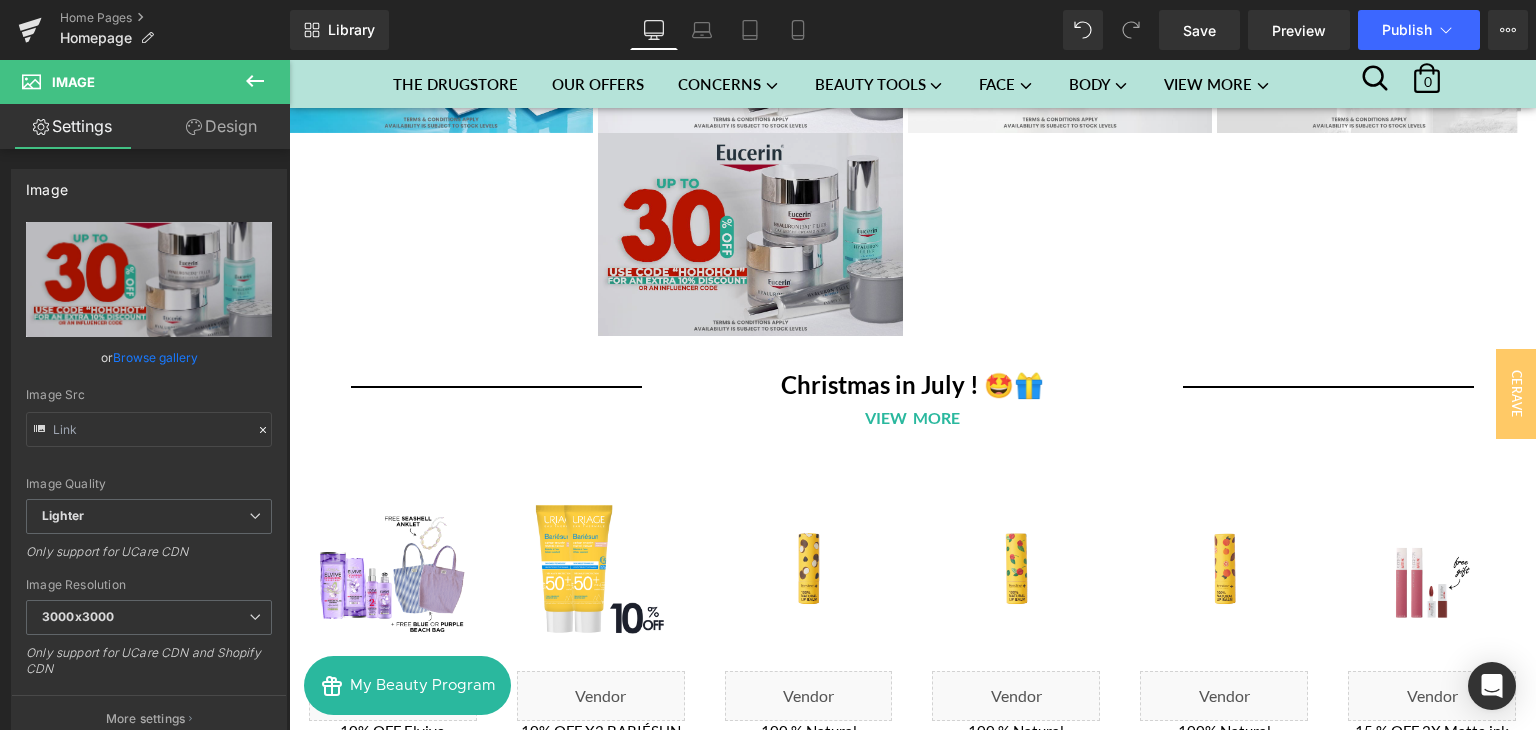 scroll, scrollTop: 510, scrollLeft: 0, axis: vertical 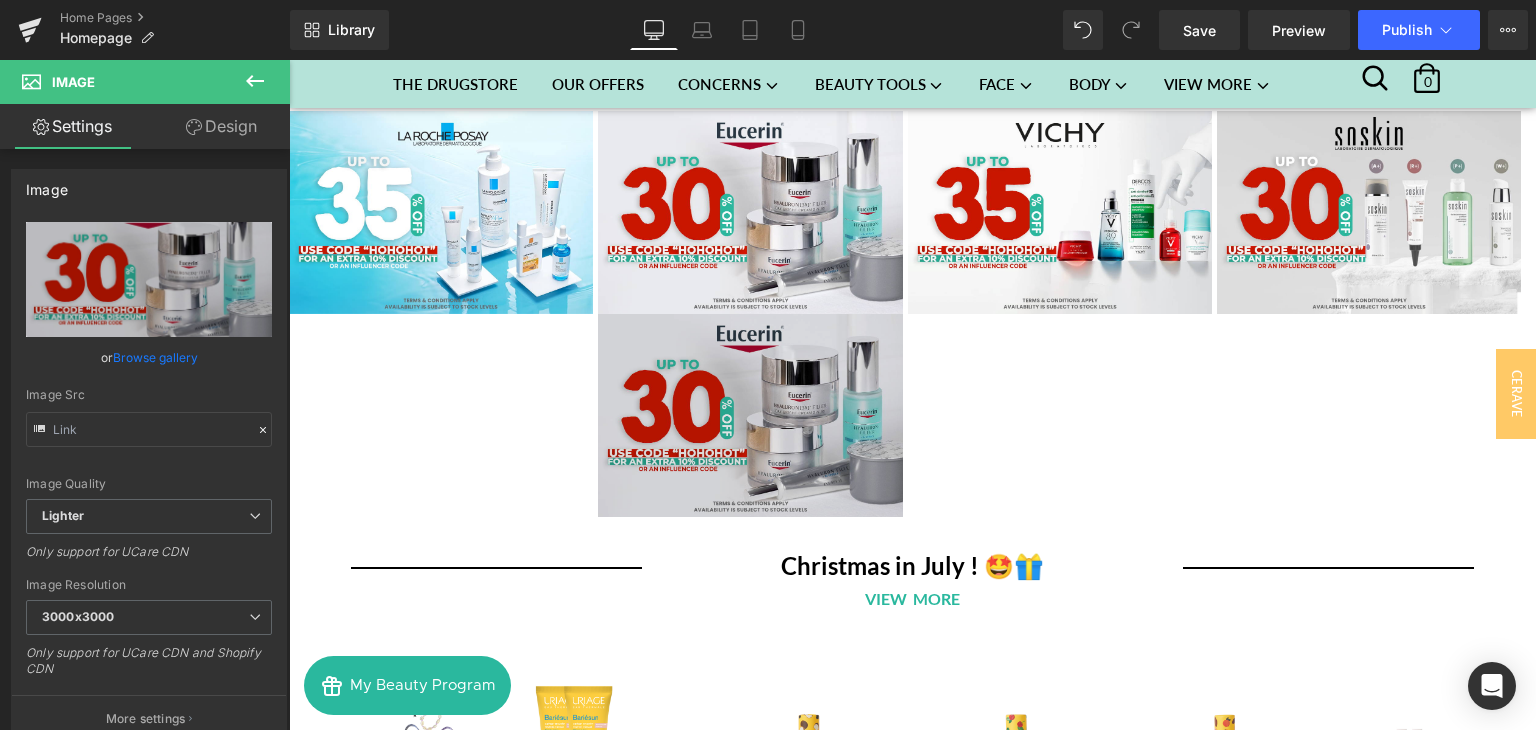 click at bounding box center [750, 415] 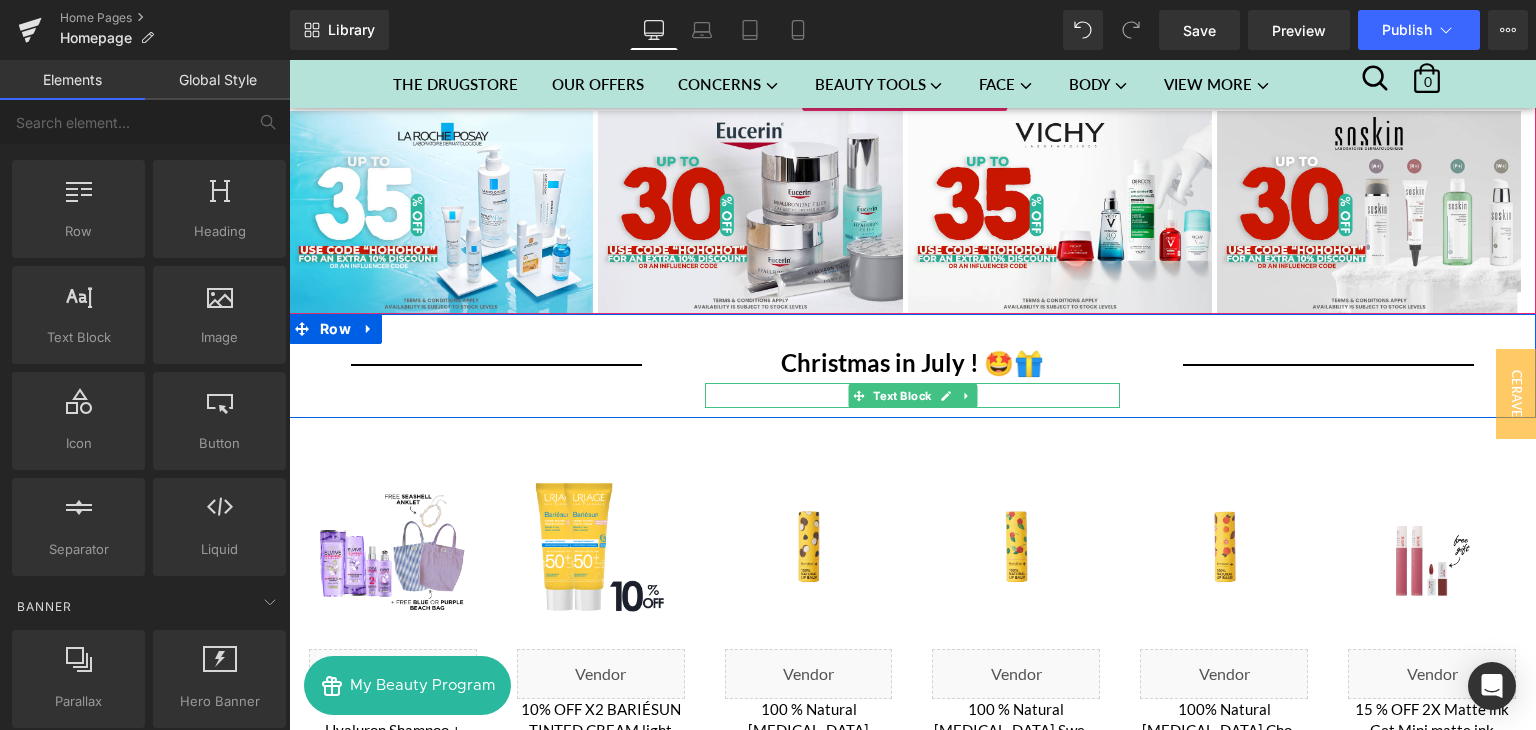 scroll, scrollTop: 268, scrollLeft: 0, axis: vertical 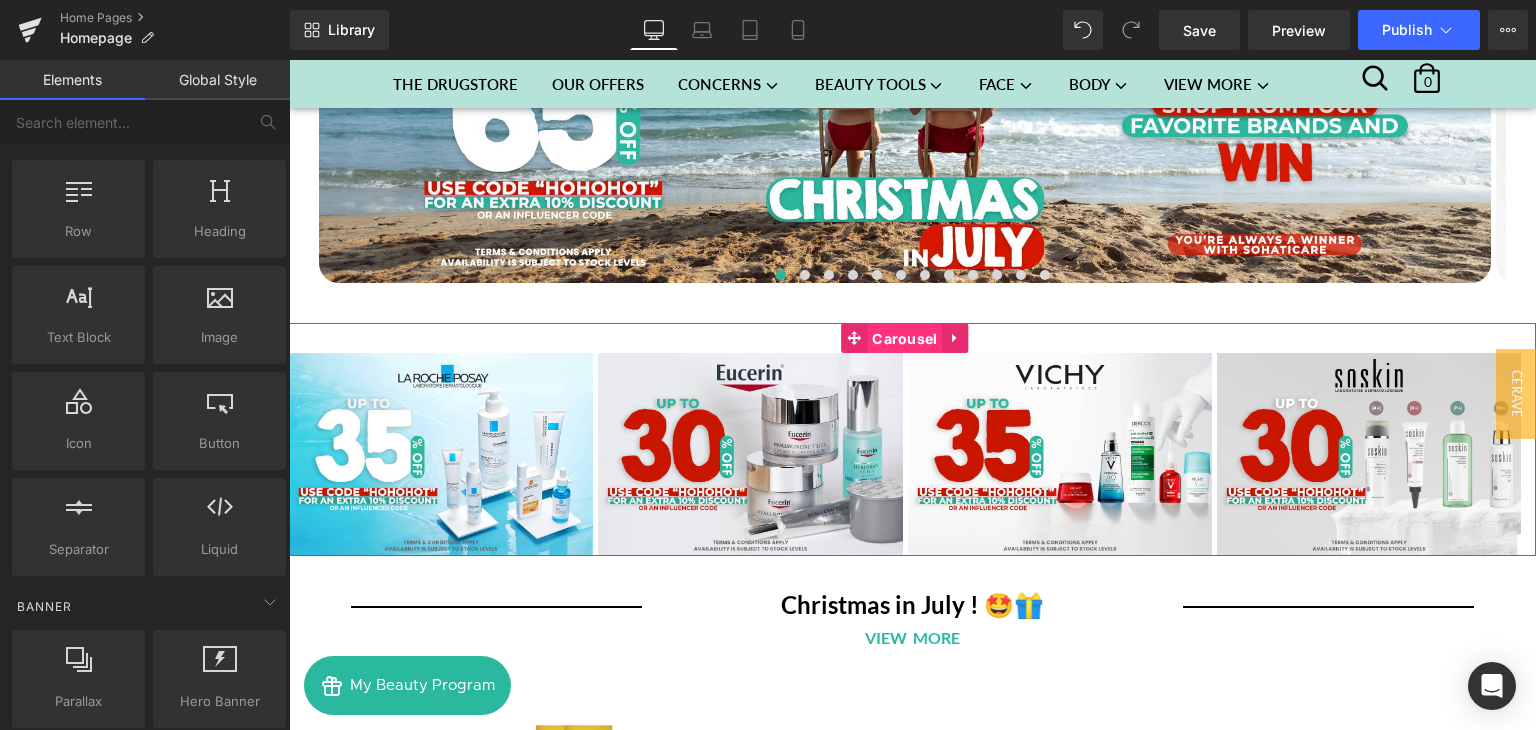 click on "Carousel" at bounding box center (891, 338) 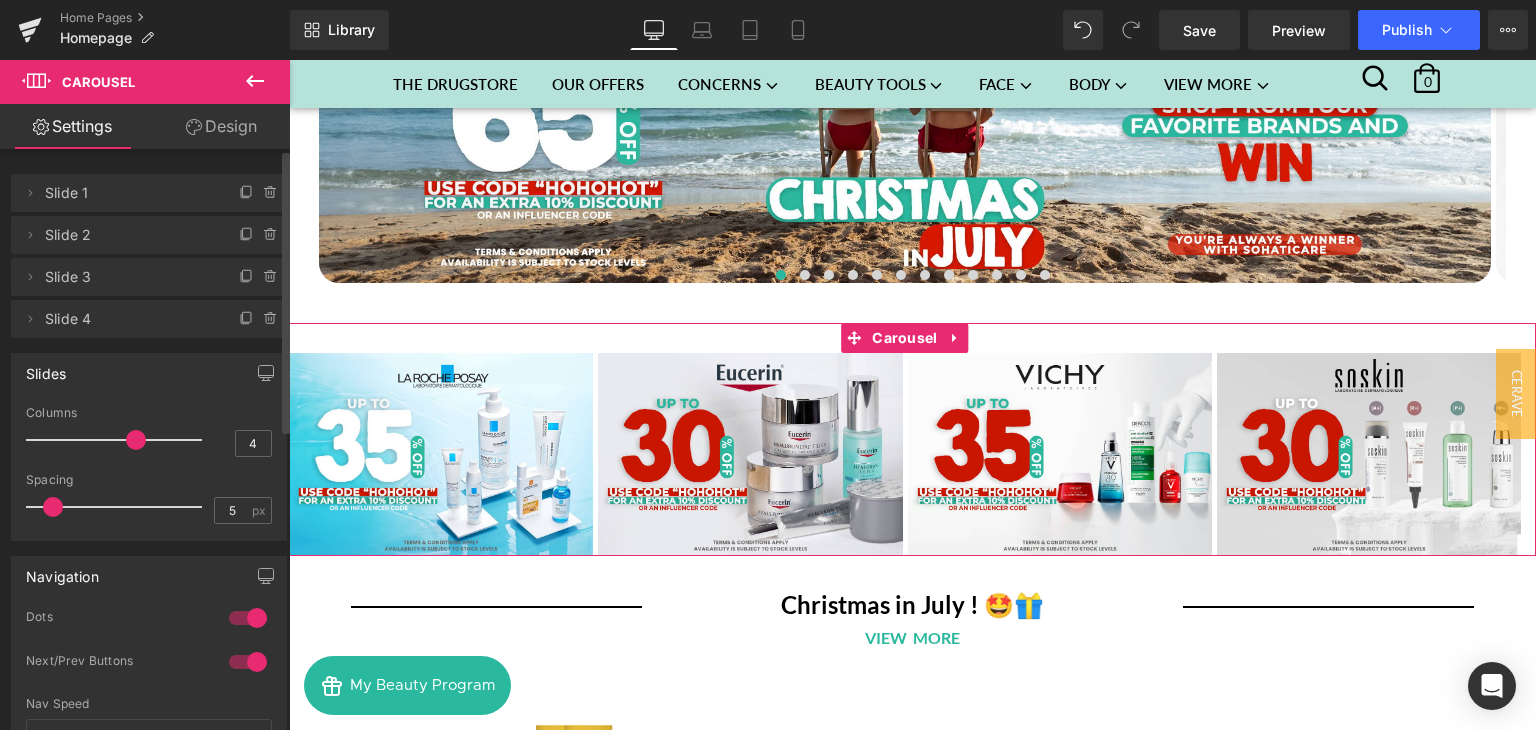 drag, startPoint x: 130, startPoint y: 437, endPoint x: 145, endPoint y: 437, distance: 15 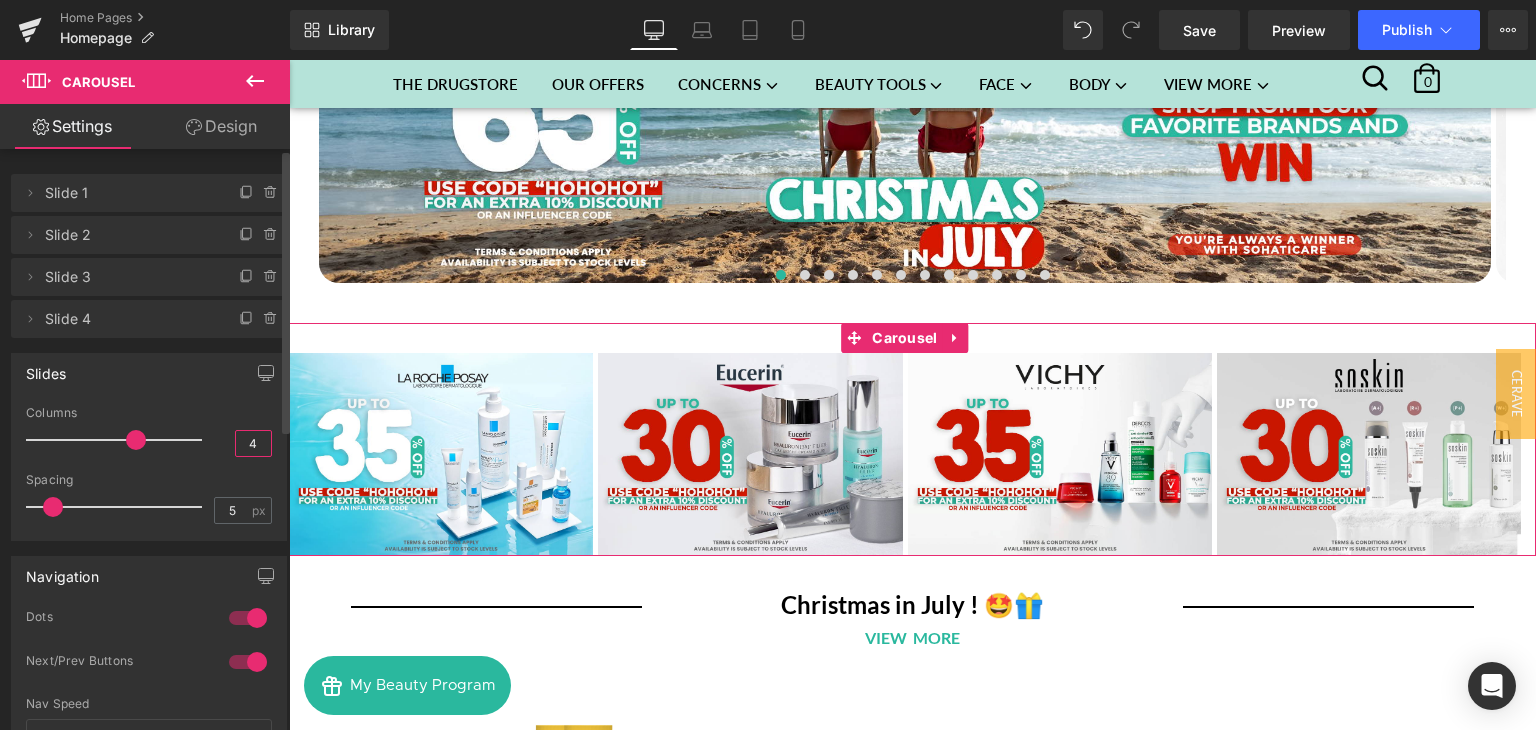 click on "4" at bounding box center [253, 443] 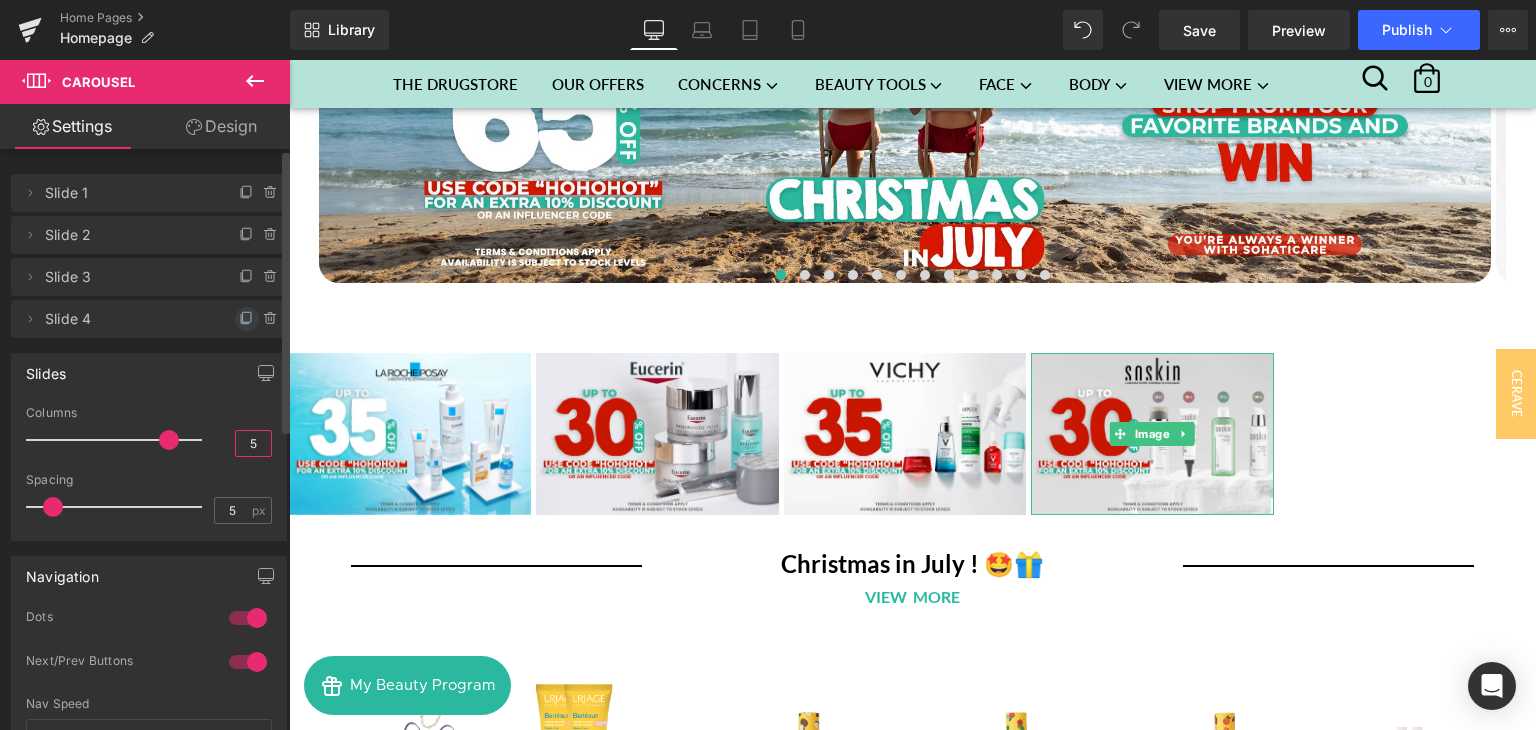 type on "5" 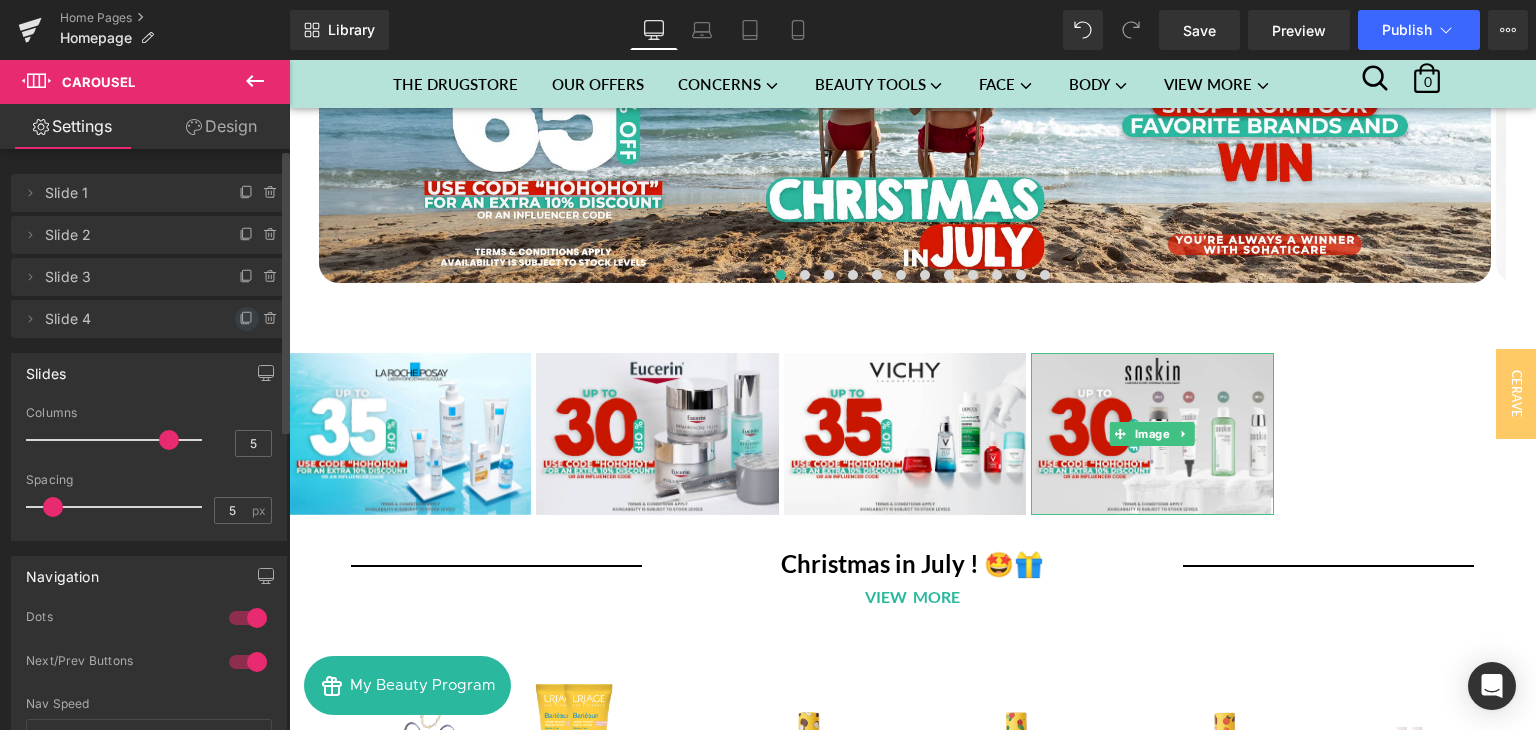 click at bounding box center (247, 319) 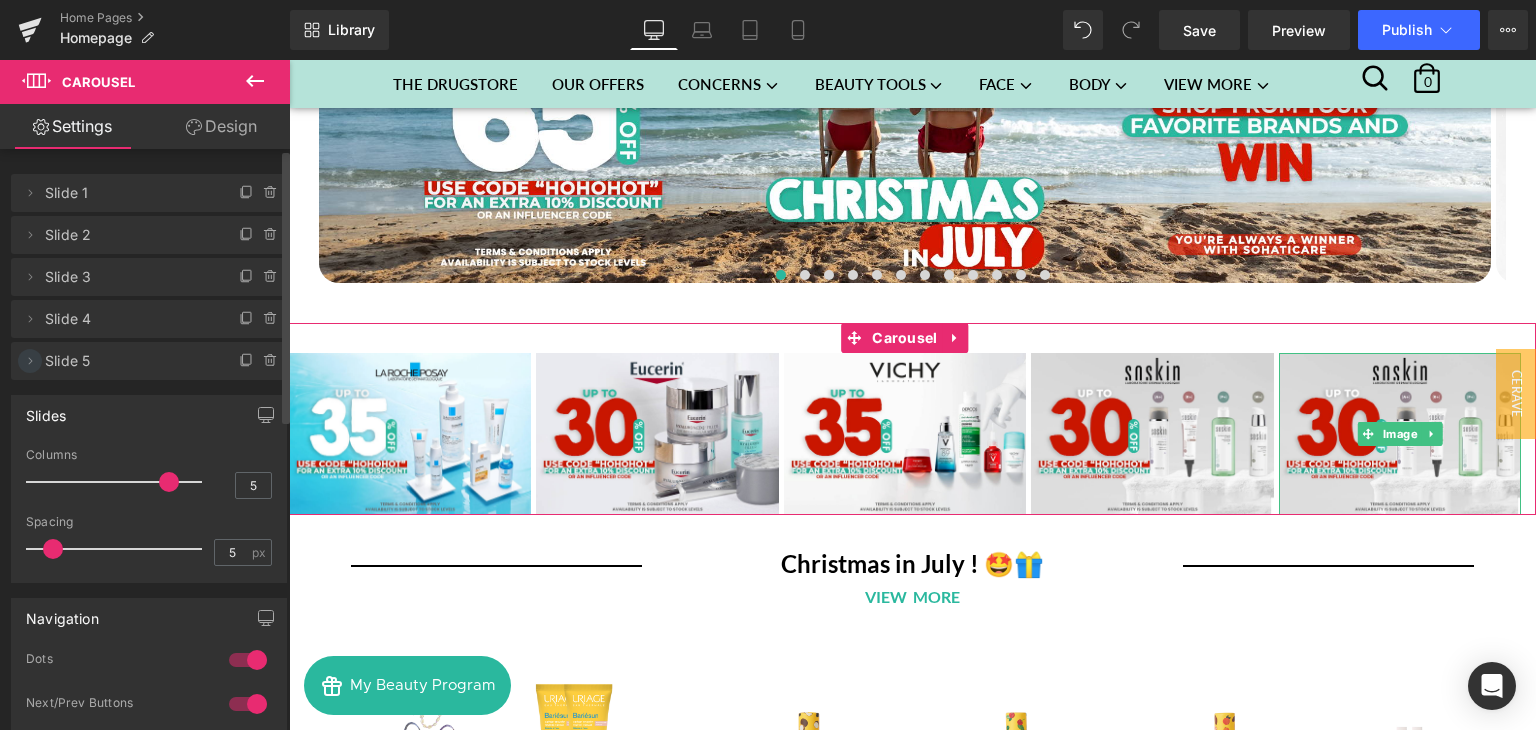 click 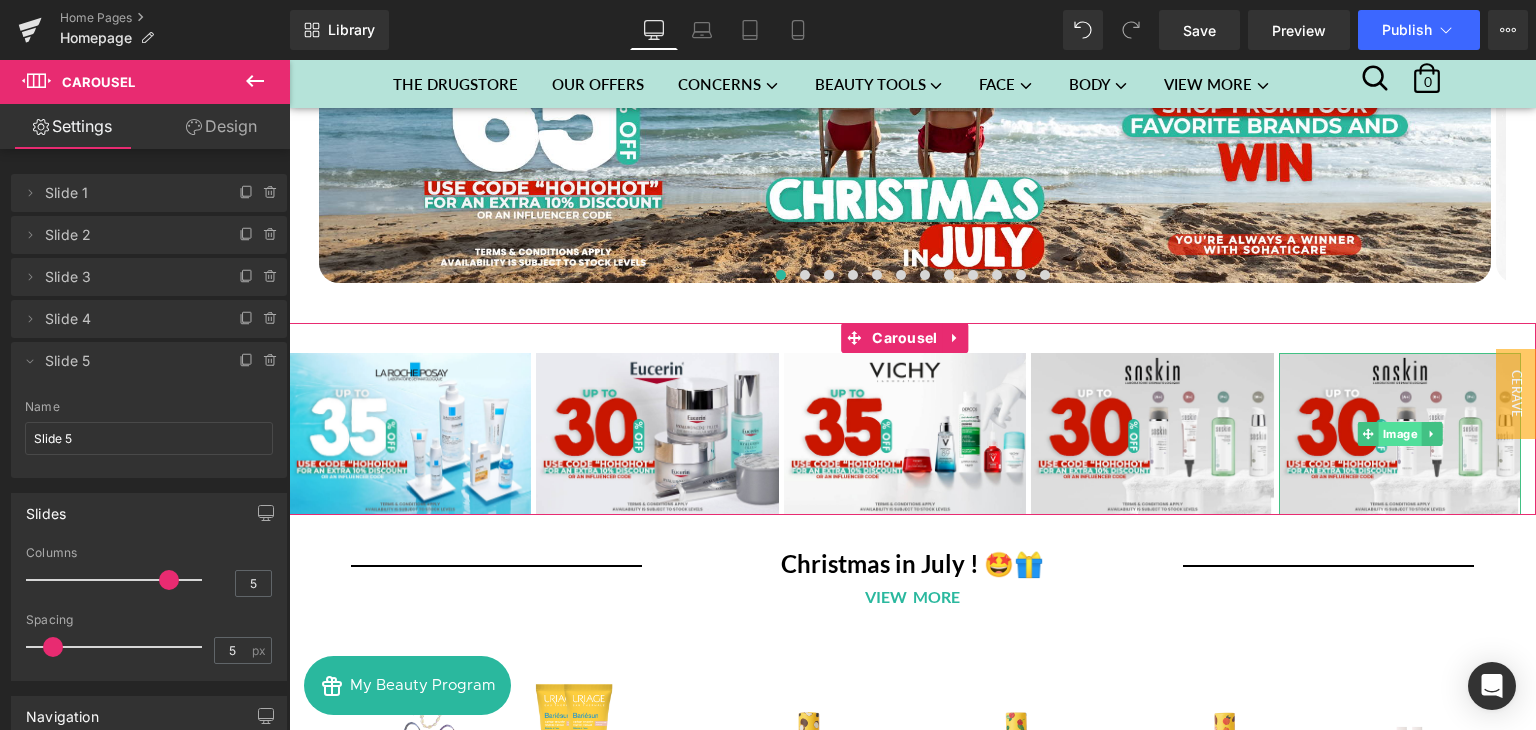 click on "Image" at bounding box center (1399, 434) 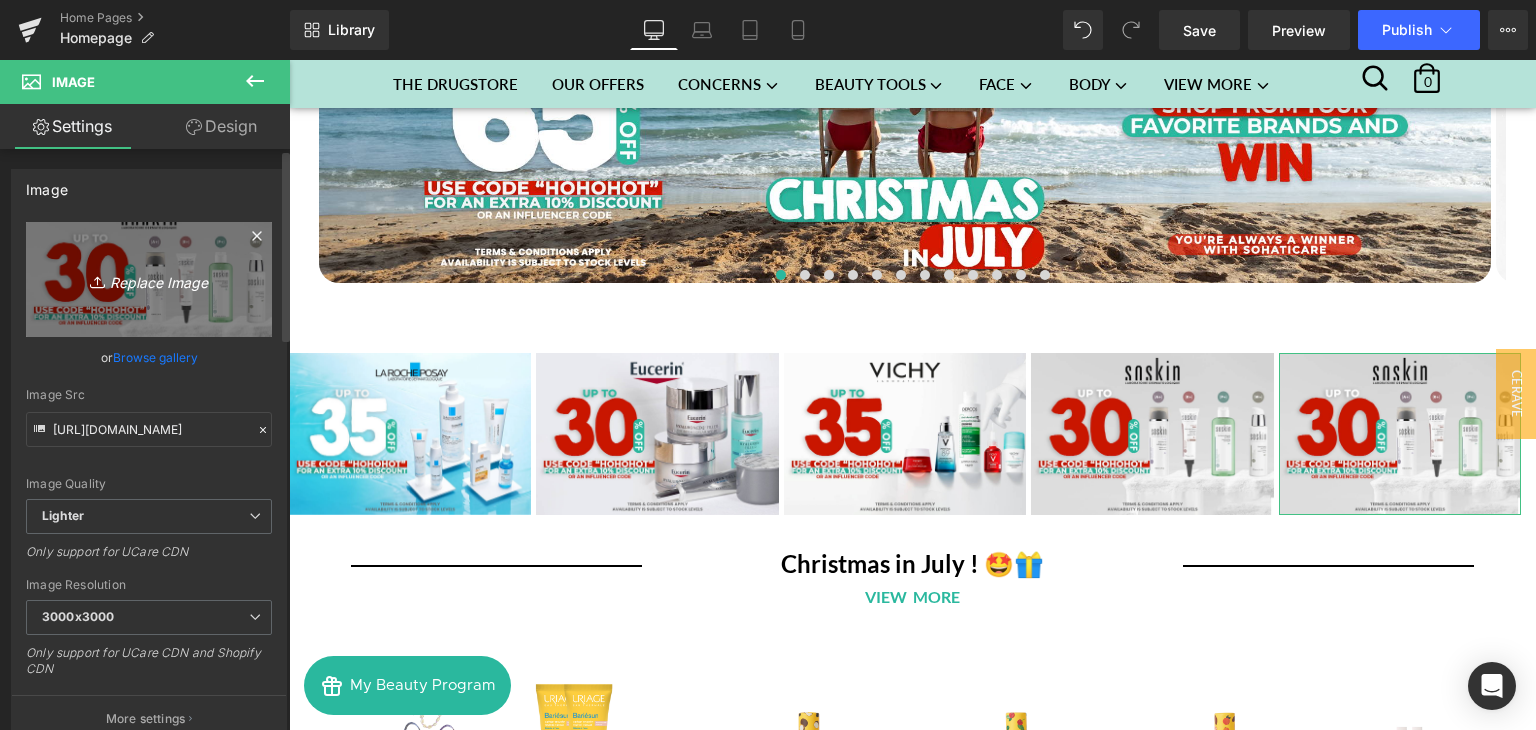 click on "Replace Image" at bounding box center (149, 279) 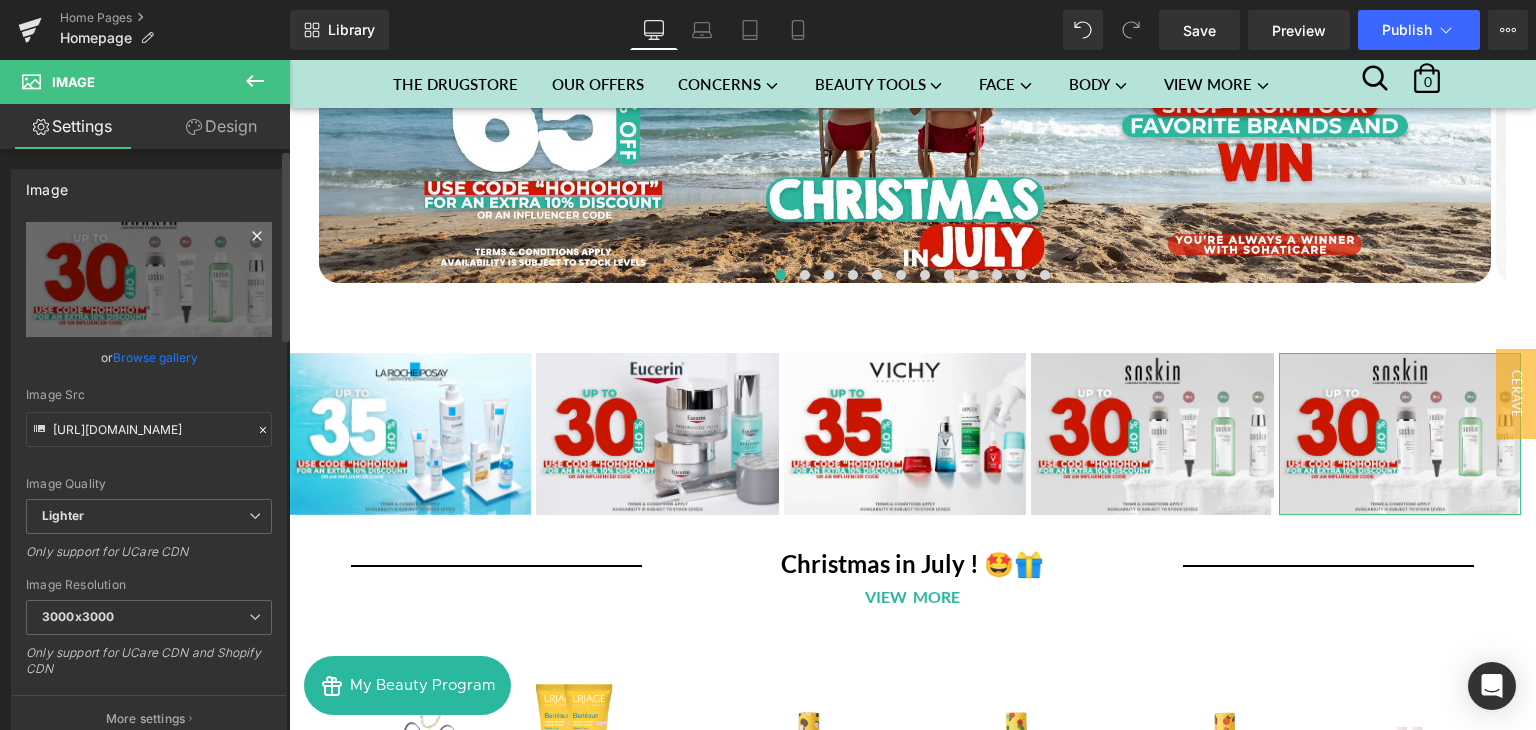 drag, startPoint x: 247, startPoint y: 233, endPoint x: 771, endPoint y: 46, distance: 556.3677 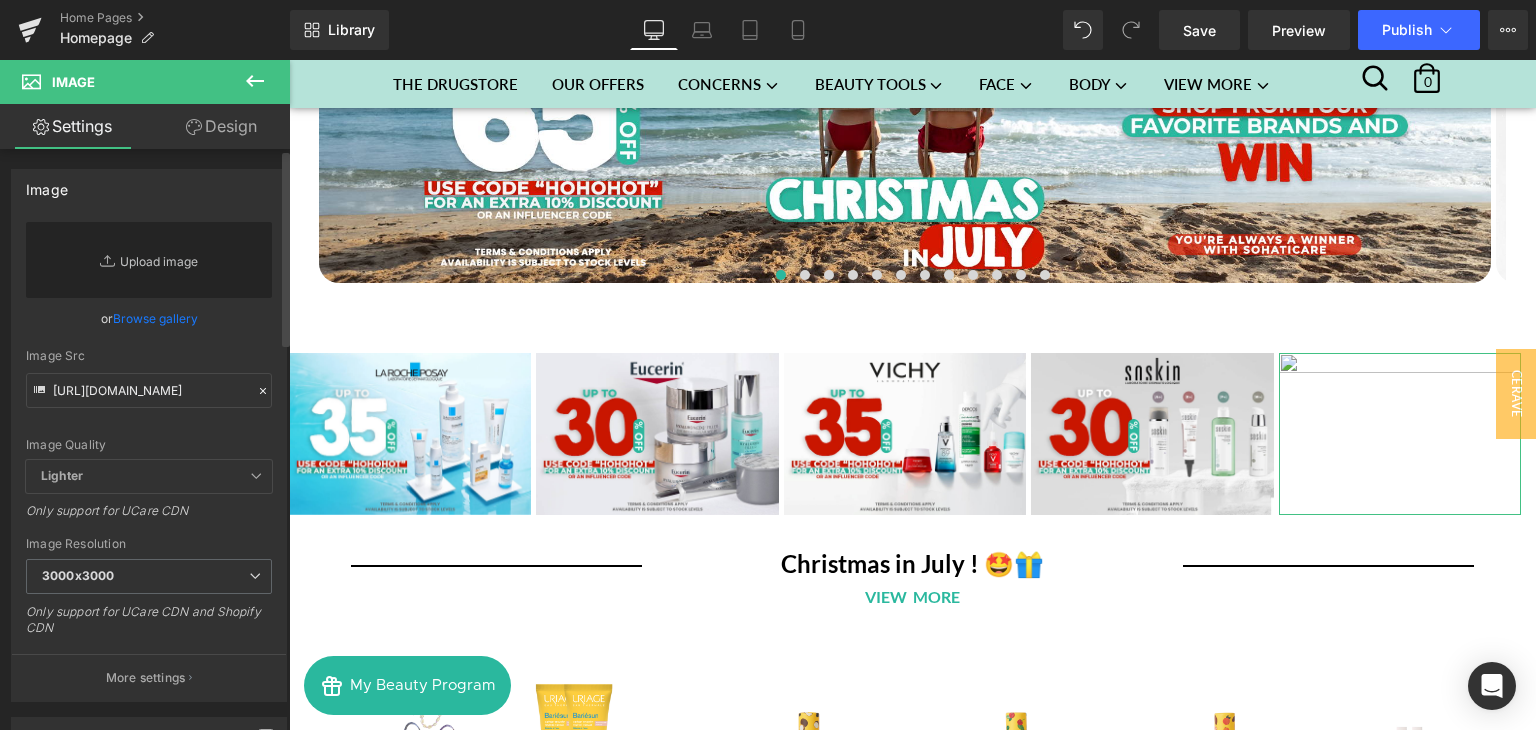 click on "Replace Image" at bounding box center [149, 260] 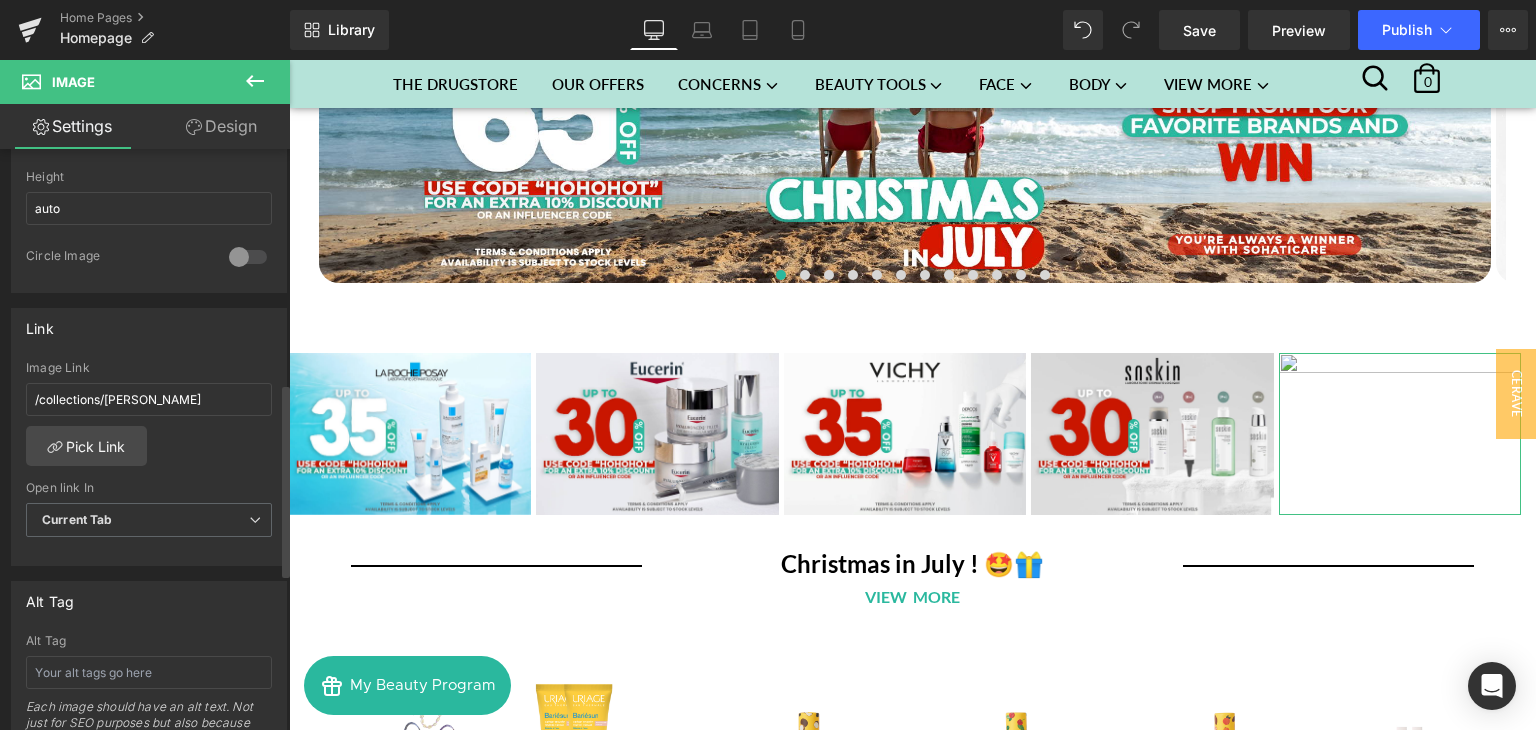 scroll, scrollTop: 703, scrollLeft: 0, axis: vertical 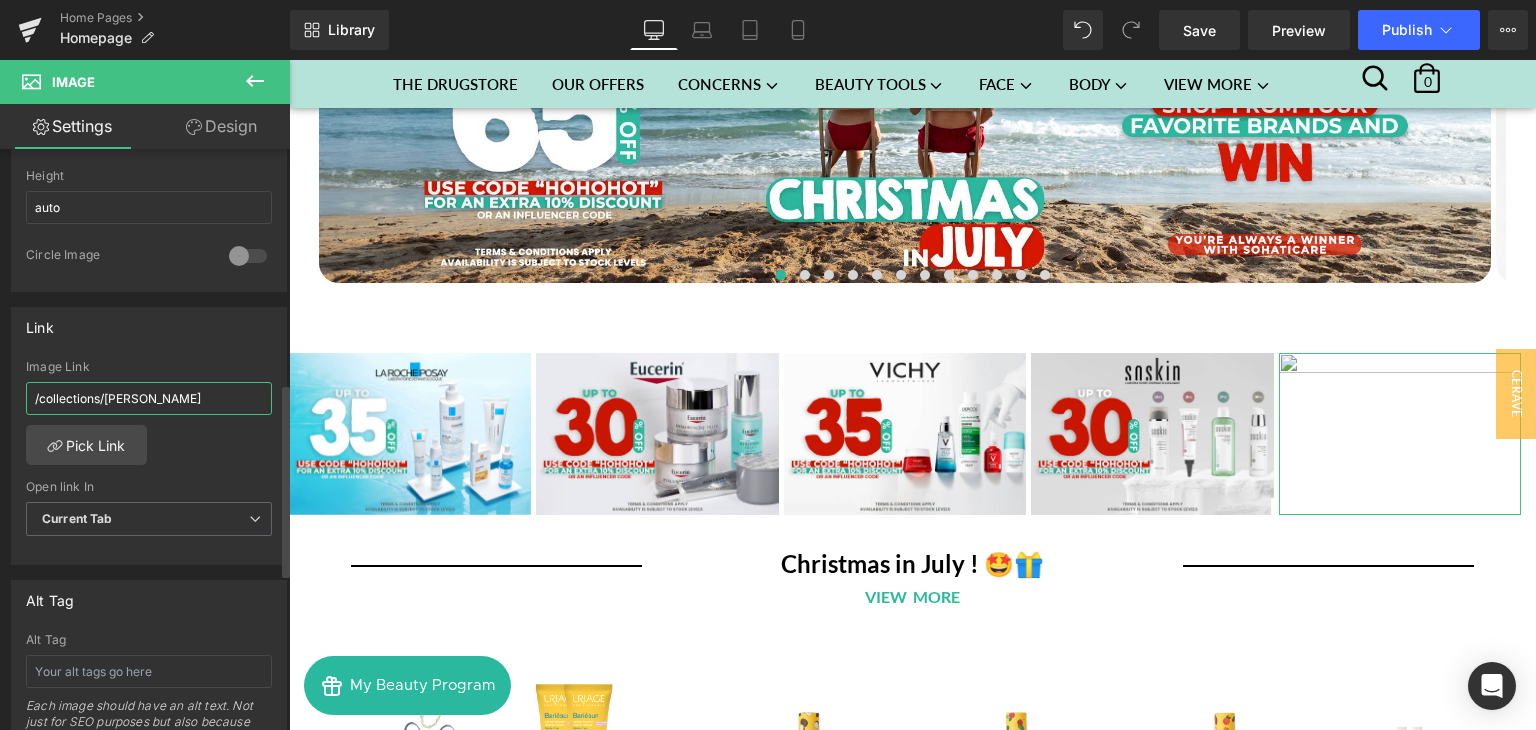 click on "/collections/[PERSON_NAME]" at bounding box center (149, 398) 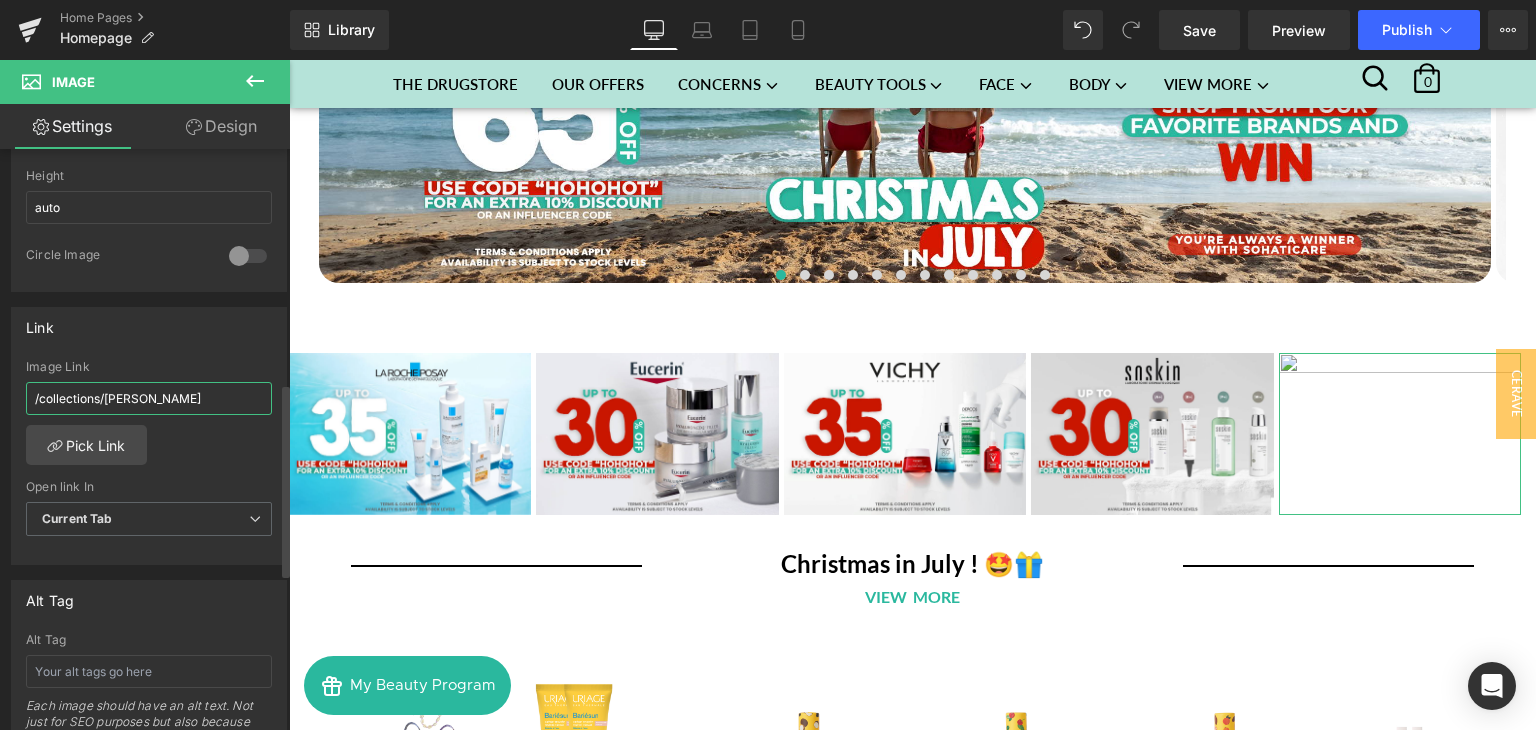 click on "/collections/[PERSON_NAME]" at bounding box center [149, 398] 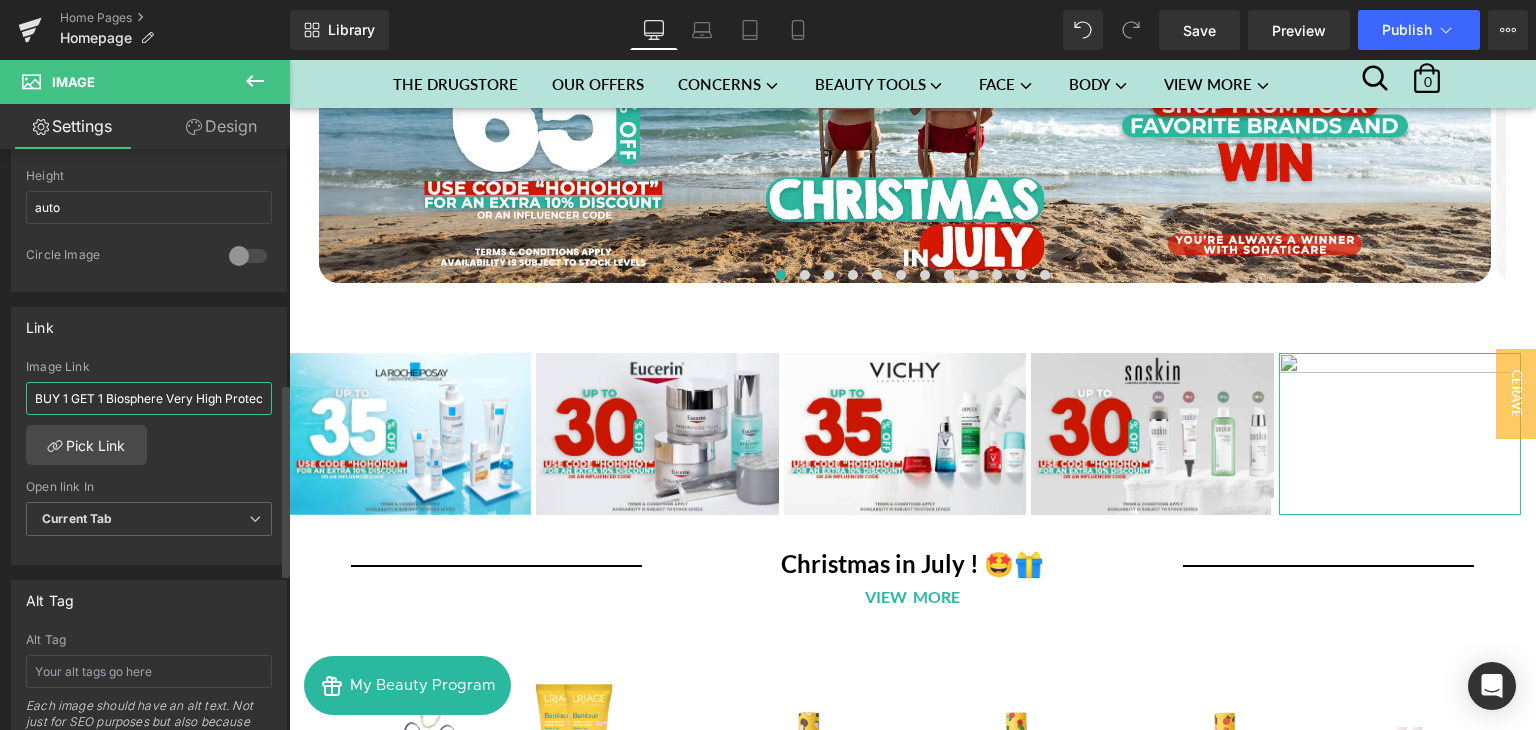 scroll, scrollTop: 0, scrollLeft: 428, axis: horizontal 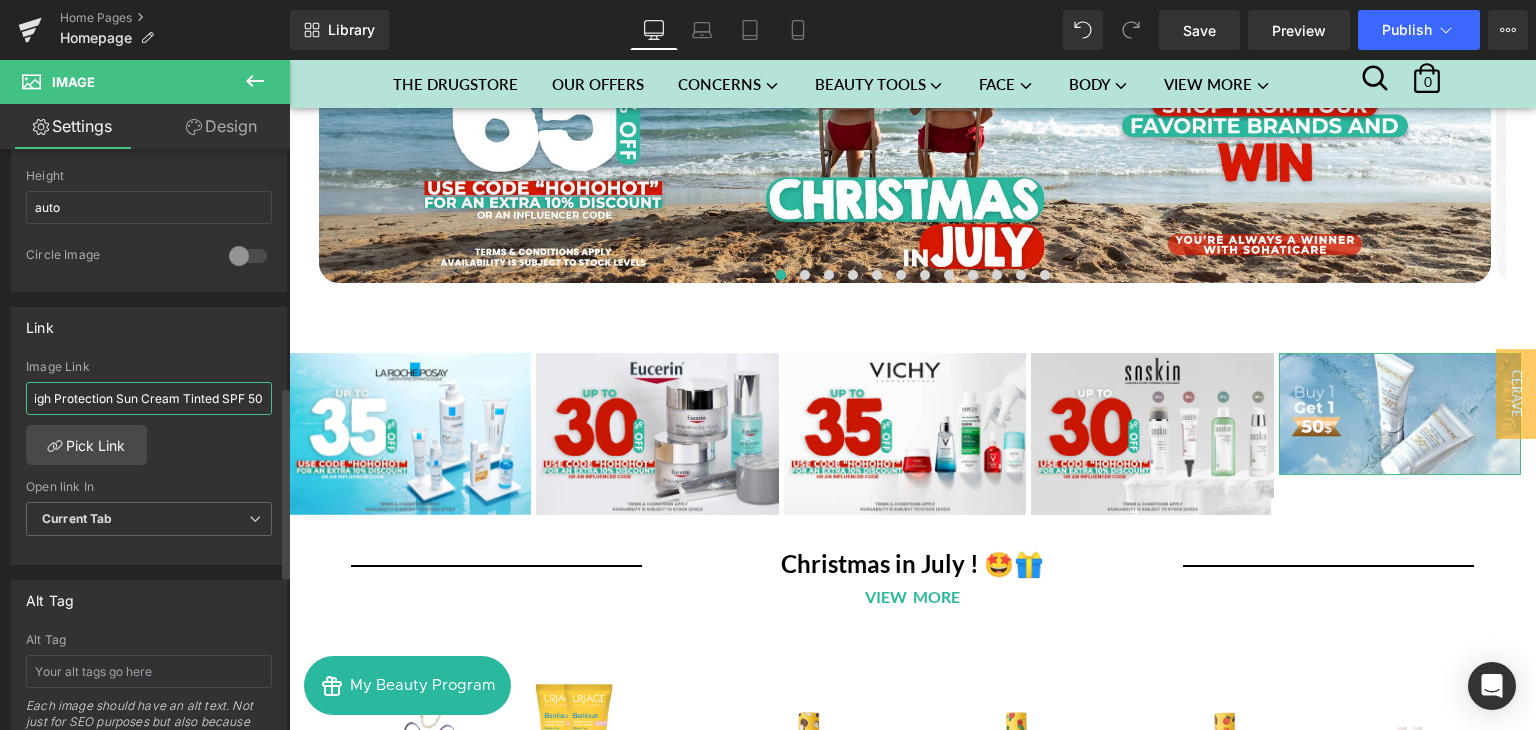 click on "BUY 1 GET 1 Biosphere Very High Protection Sun Cream SPF 50+ + Very High Protection Sun Cream Tinted SPF 50" at bounding box center [149, 398] 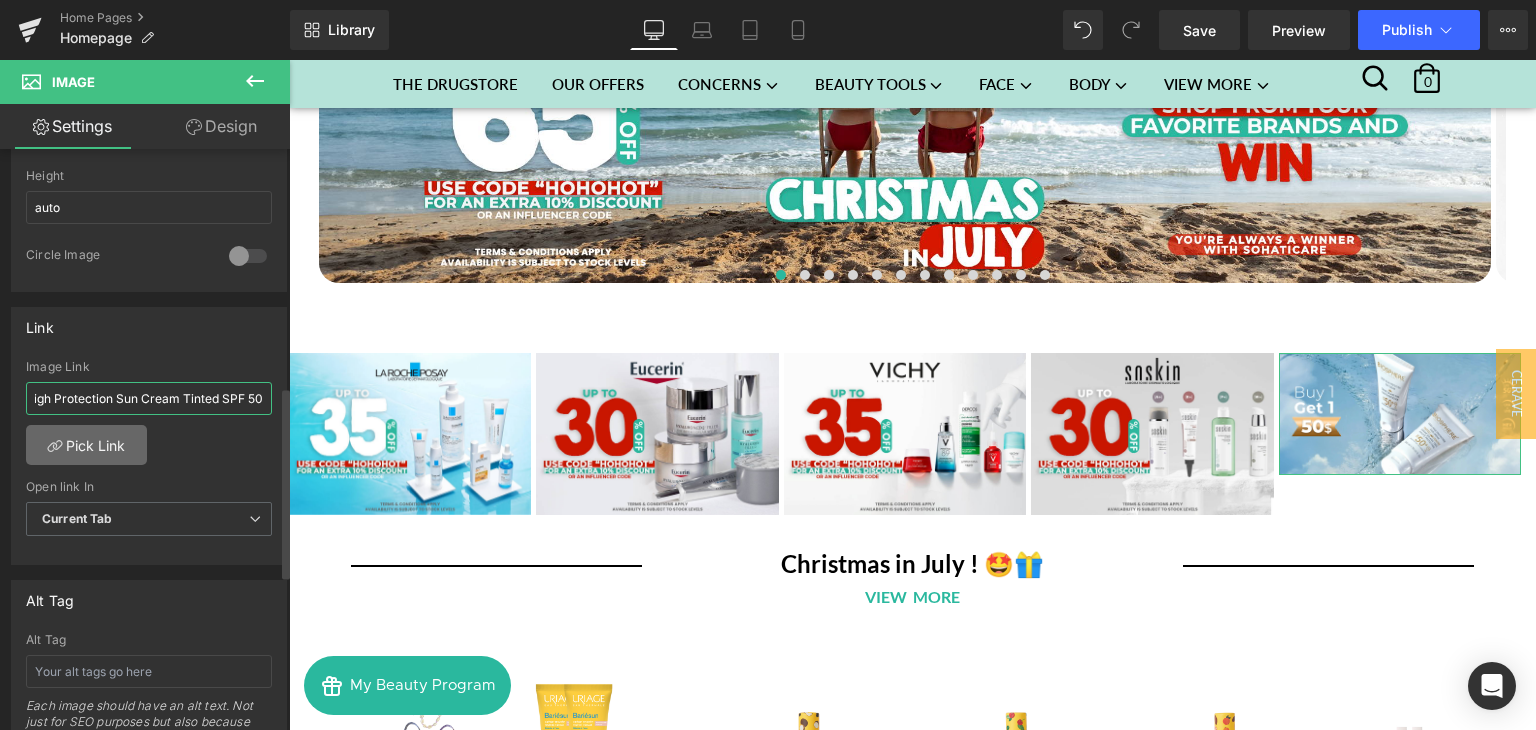 type on "BUY 1 GET 1 Biosphere Very High Protection Sun Cream SPF 50+ + Very High Protection Sun Cream Tinted SPF 50" 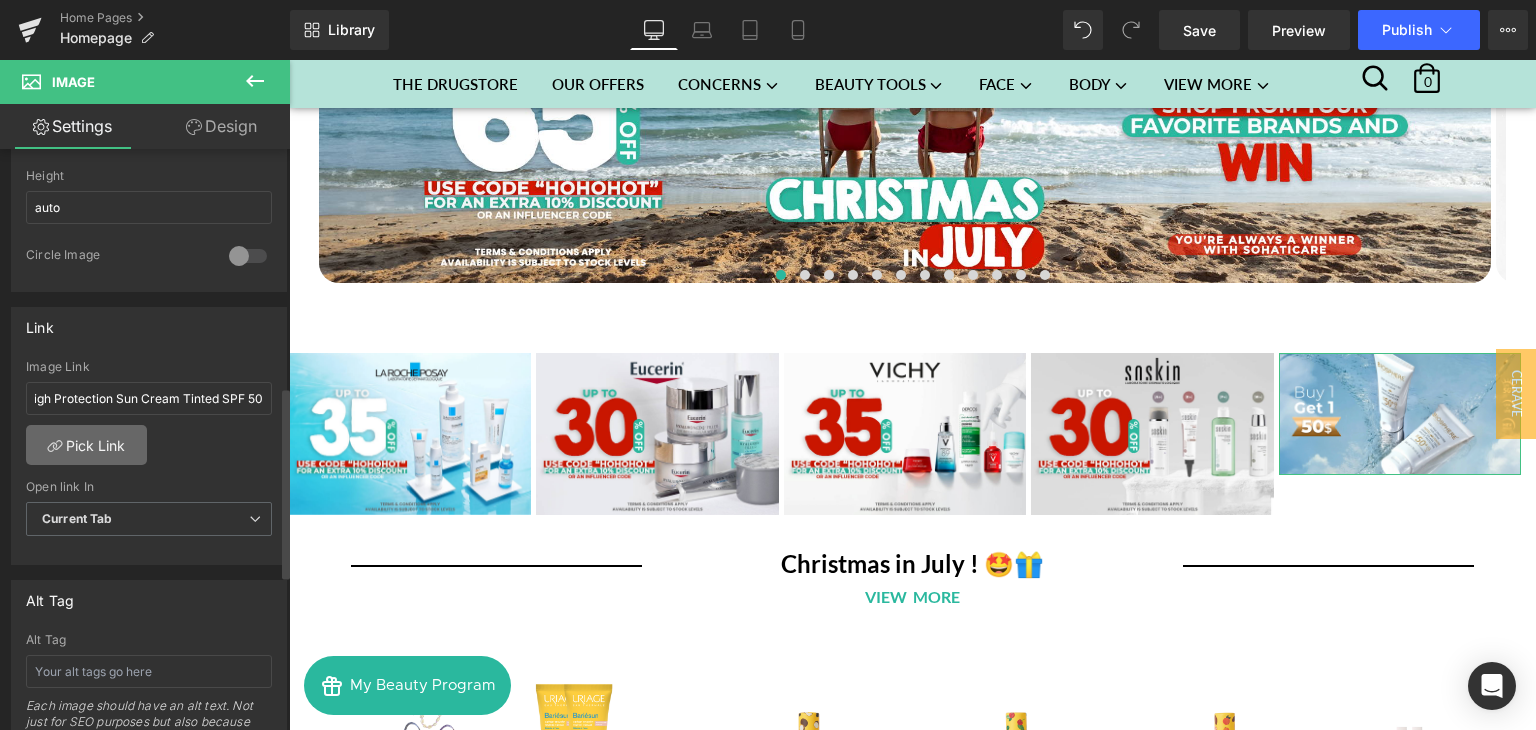 click on "Pick Link" at bounding box center [86, 445] 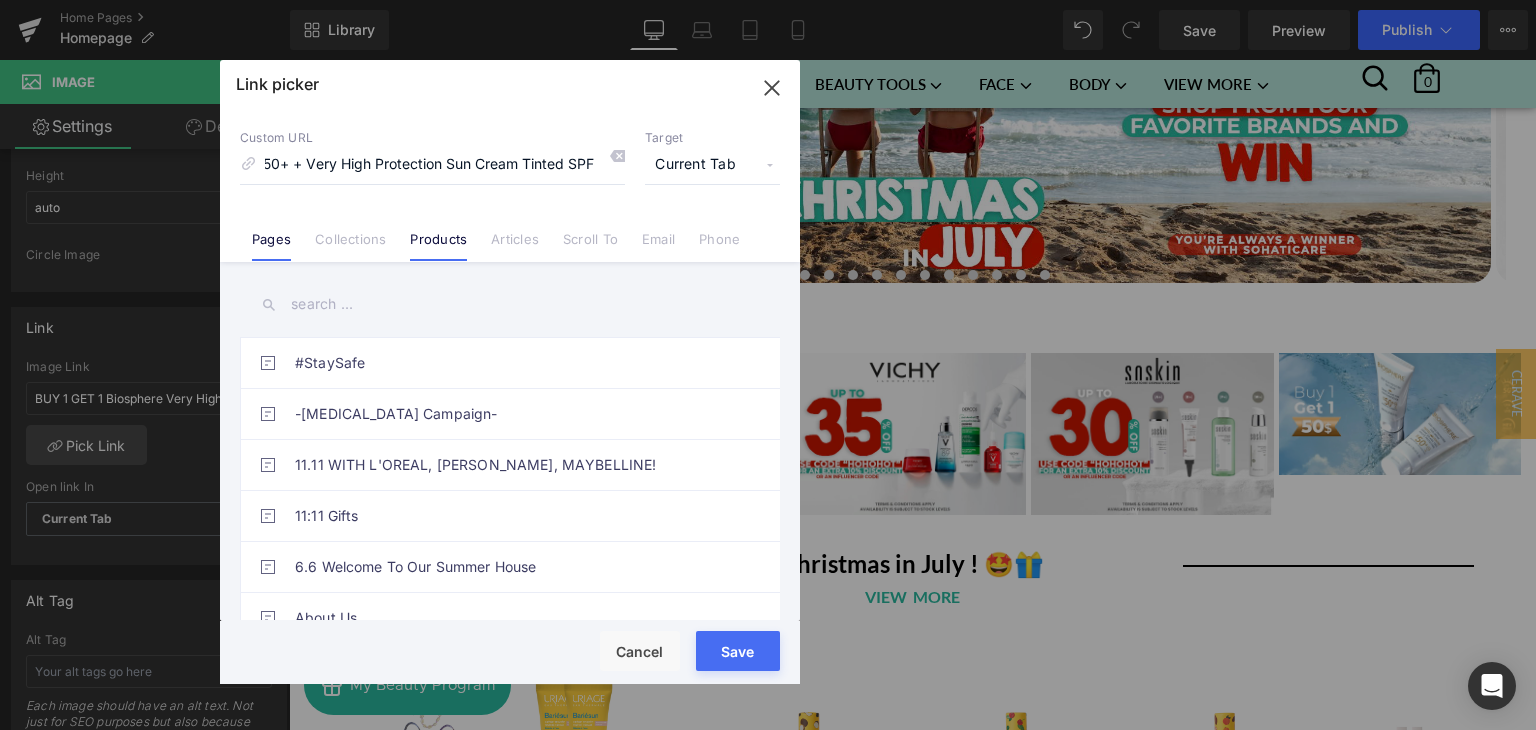 scroll, scrollTop: 0, scrollLeft: 0, axis: both 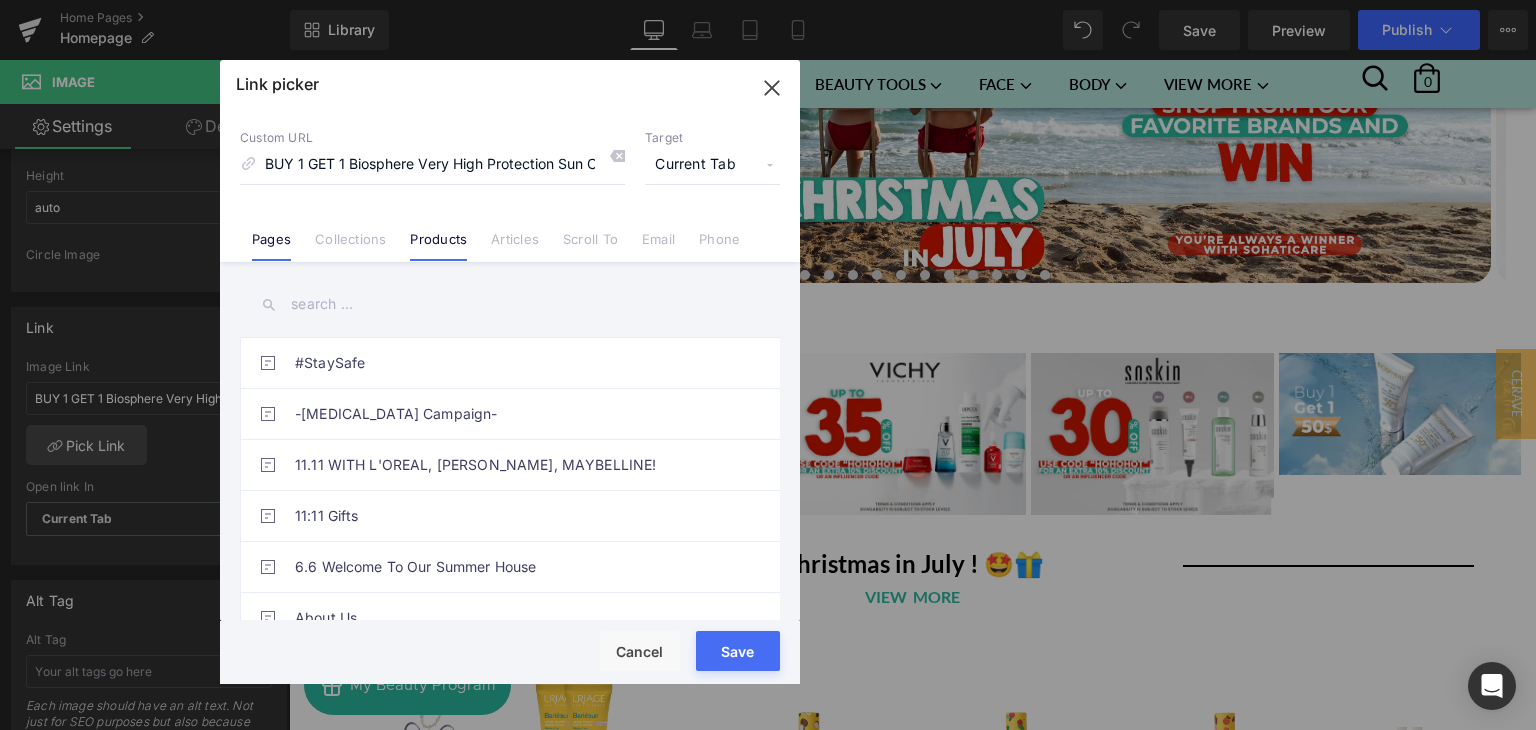 click on "Products" at bounding box center (438, 246) 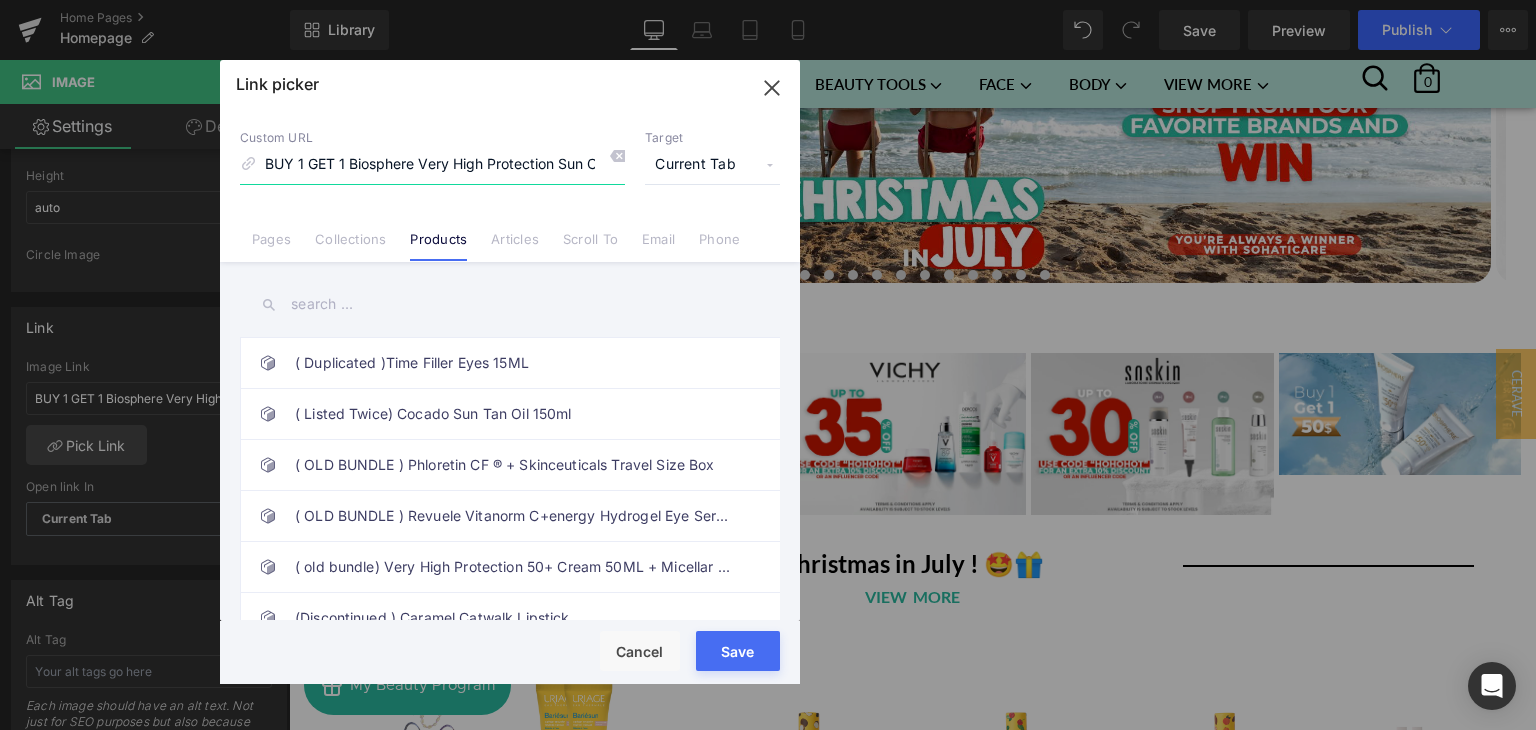 click on "BUY 1 GET 1 Biosphere Very High Protection Sun Cream SPF 50+ + Very High Protection Sun Cream Tinted SPF 50" at bounding box center [432, 165] 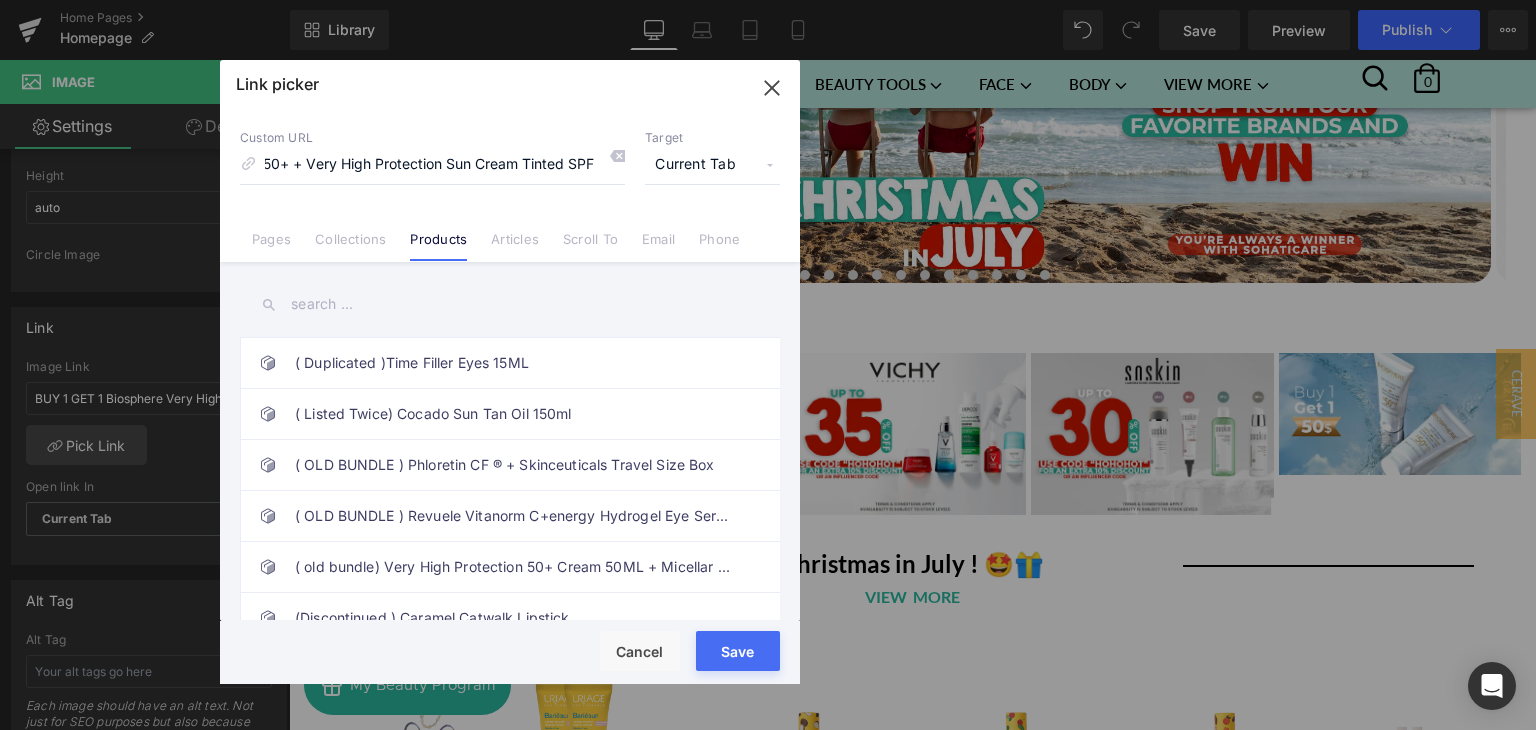 scroll, scrollTop: 0, scrollLeft: 0, axis: both 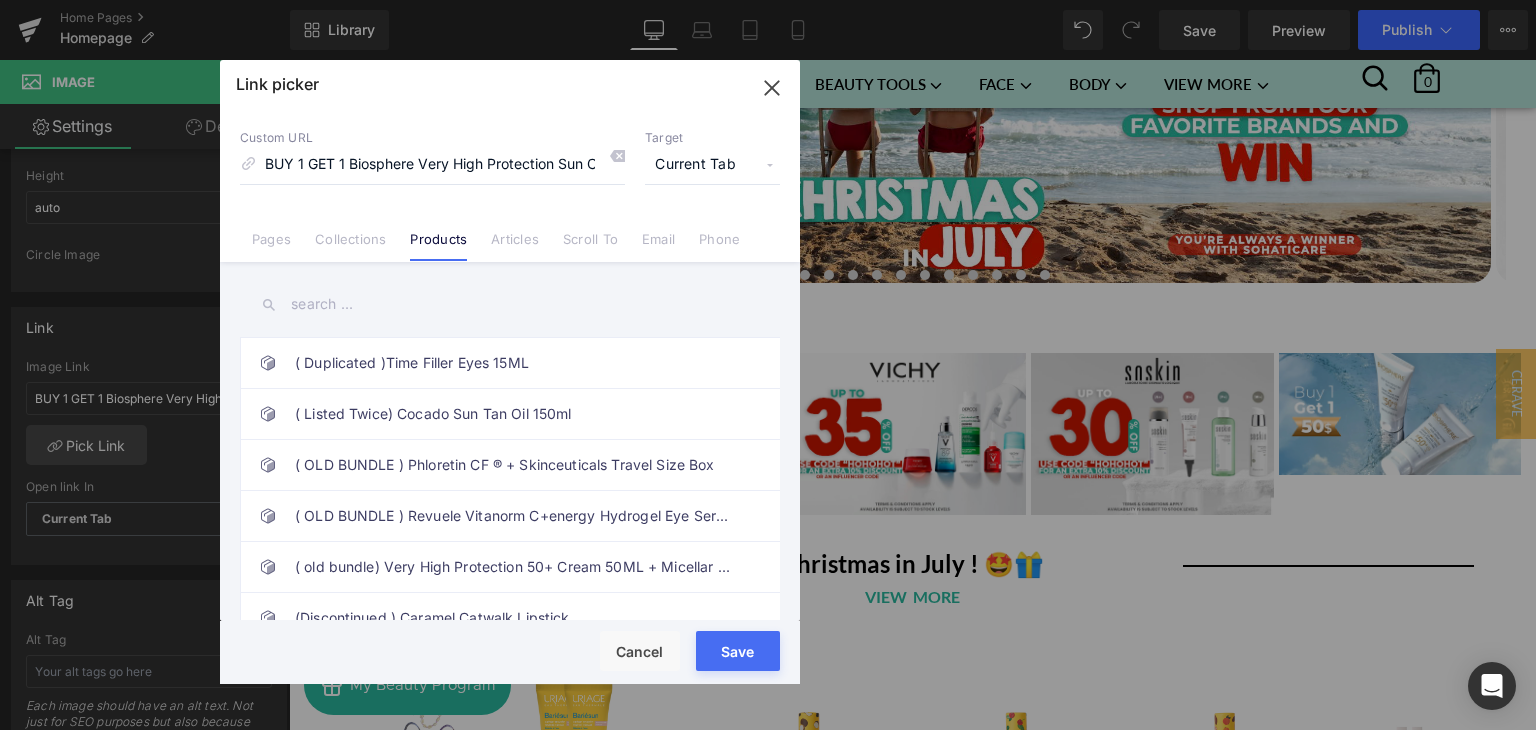 click at bounding box center [510, 304] 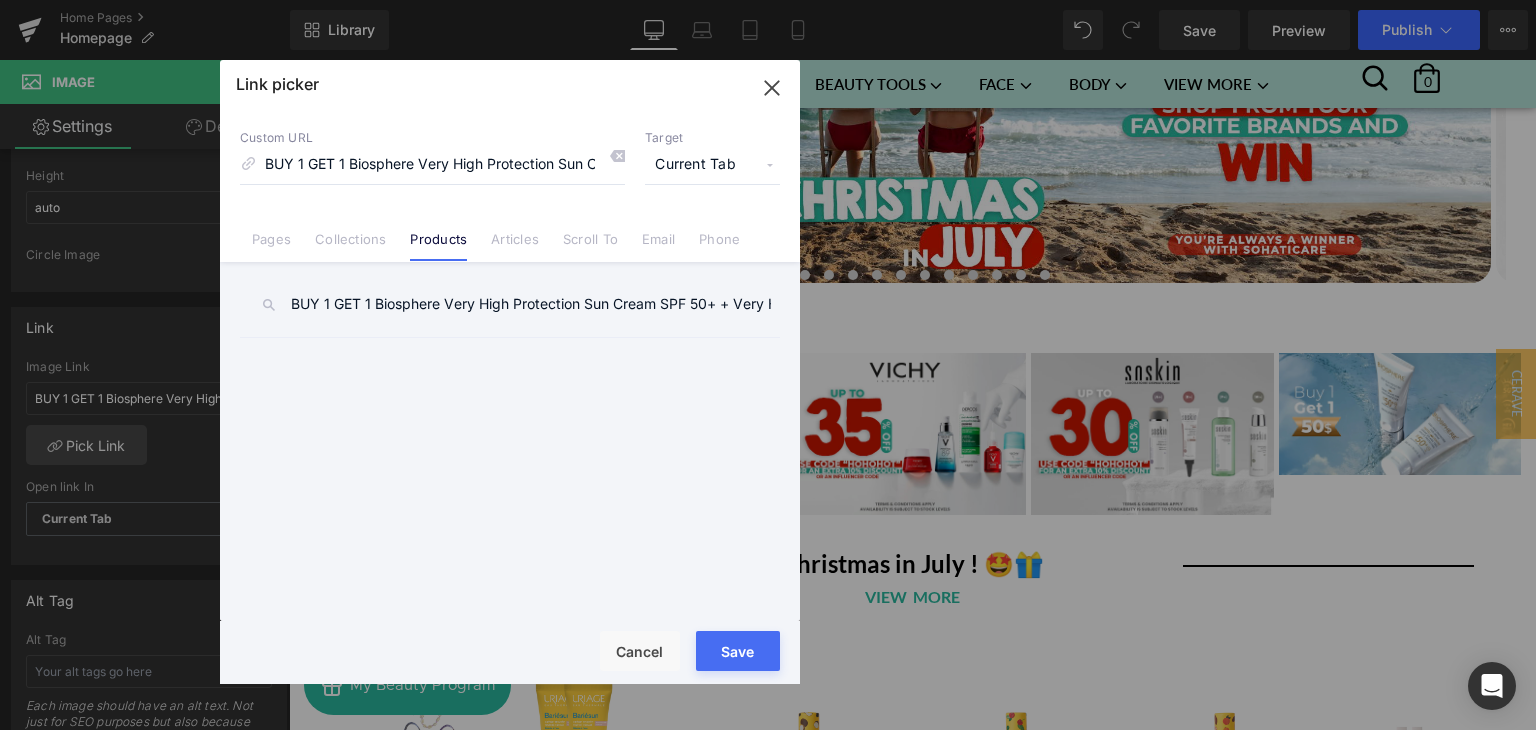scroll, scrollTop: 0, scrollLeft: 278, axis: horizontal 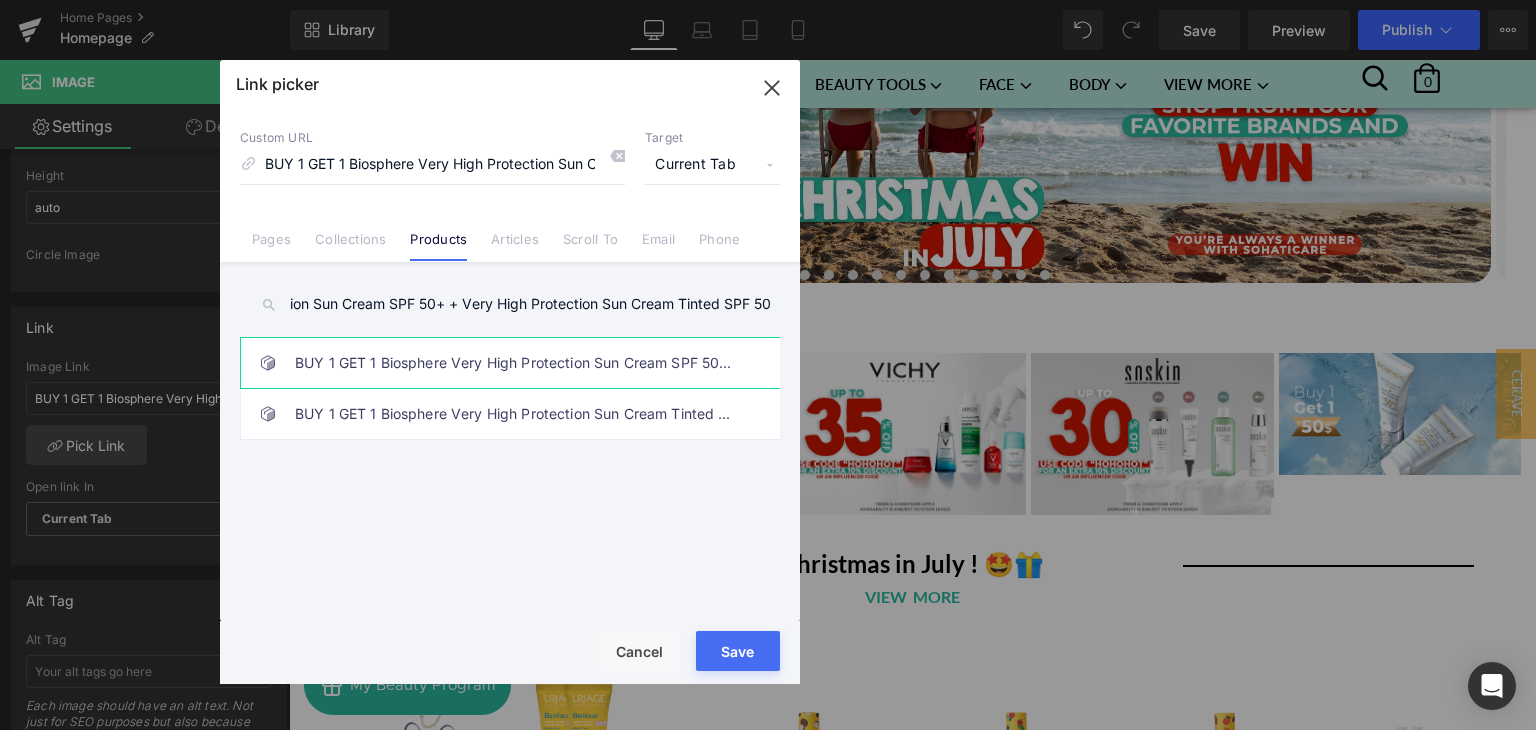 type on "BUY 1 GET 1 Biosphere Very High Protection Sun Cream SPF 50+ + Very High Protection Sun Cream Tinted SPF 50" 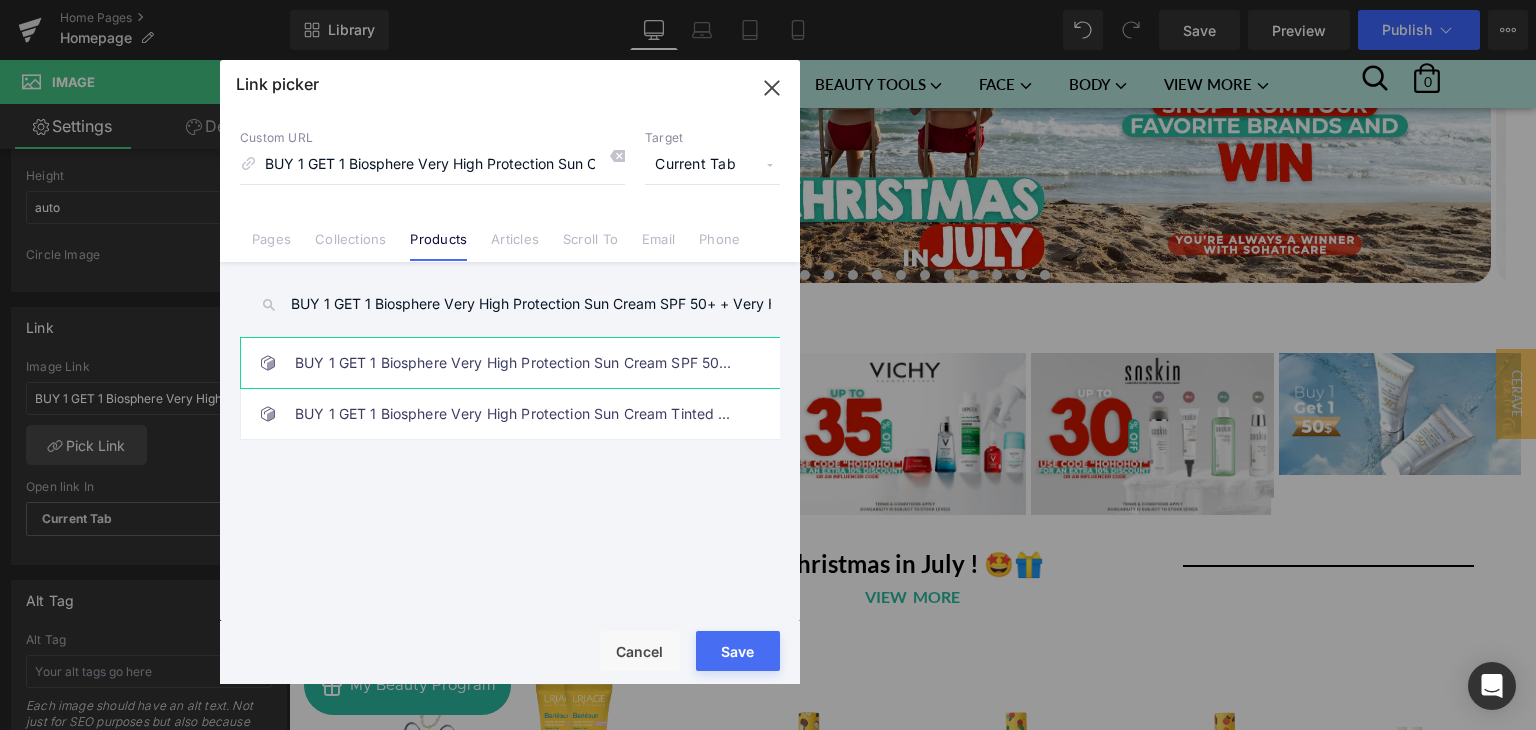 click on "BUY 1 GET 1 Biosphere Very High Protection Sun Cream SPF 50+ + Very High Protection Sun Cream Tinted SPF 50" at bounding box center (515, 363) 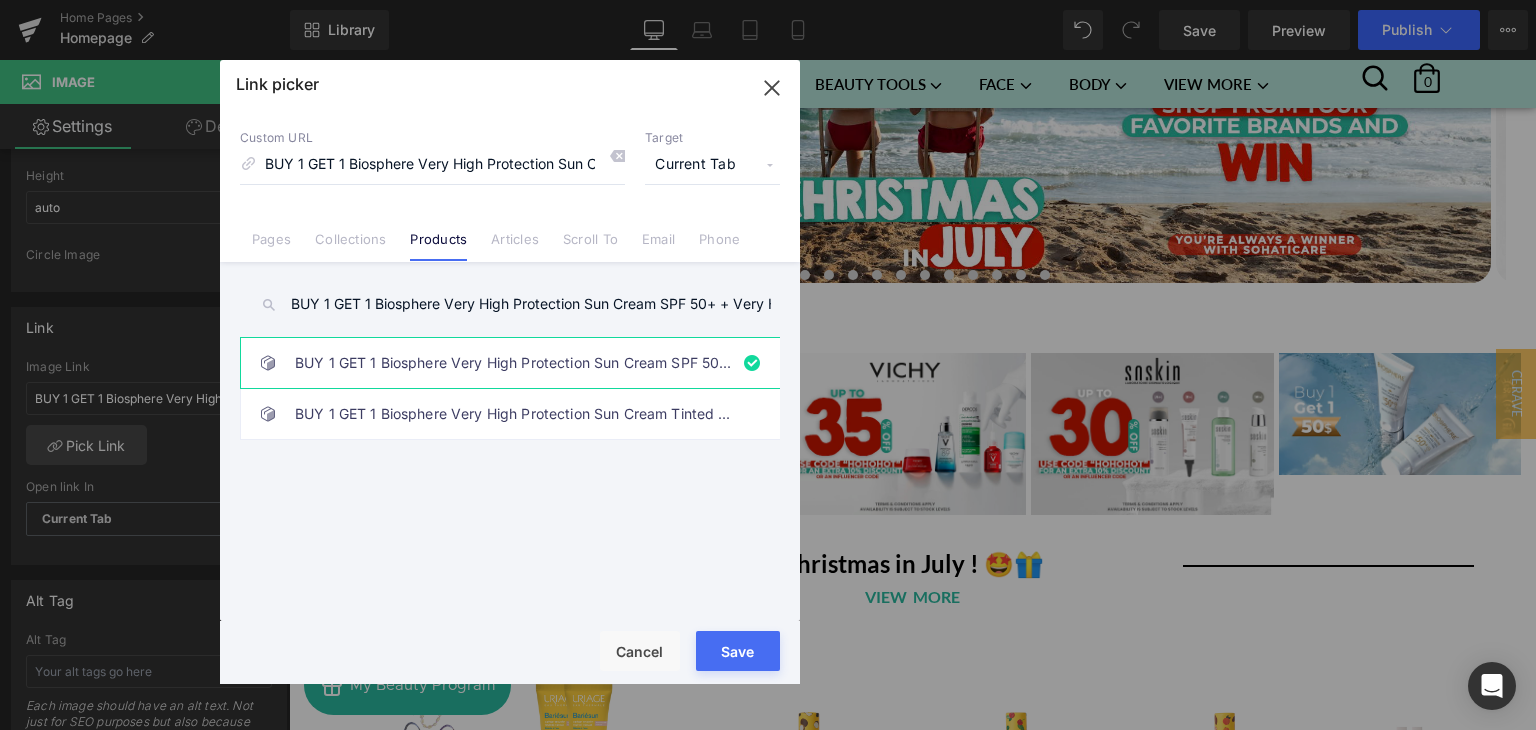 click on "Loading Product Data" at bounding box center [768, 651] 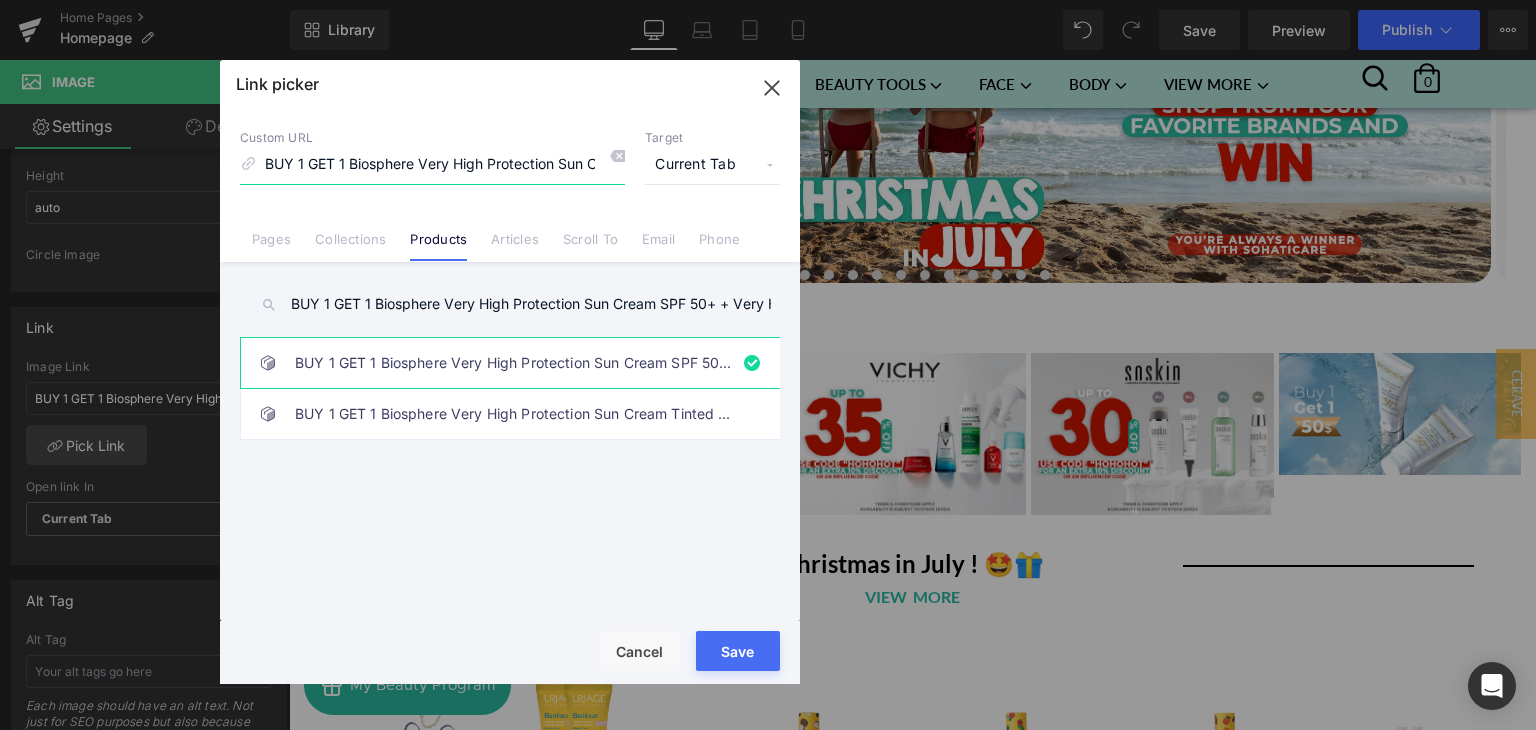 click on "BUY 1 GET 1 Biosphere Very High Protection Sun Cream SPF 50+ + Very High Protection Sun Cream Tinted SPF 50" at bounding box center [432, 165] 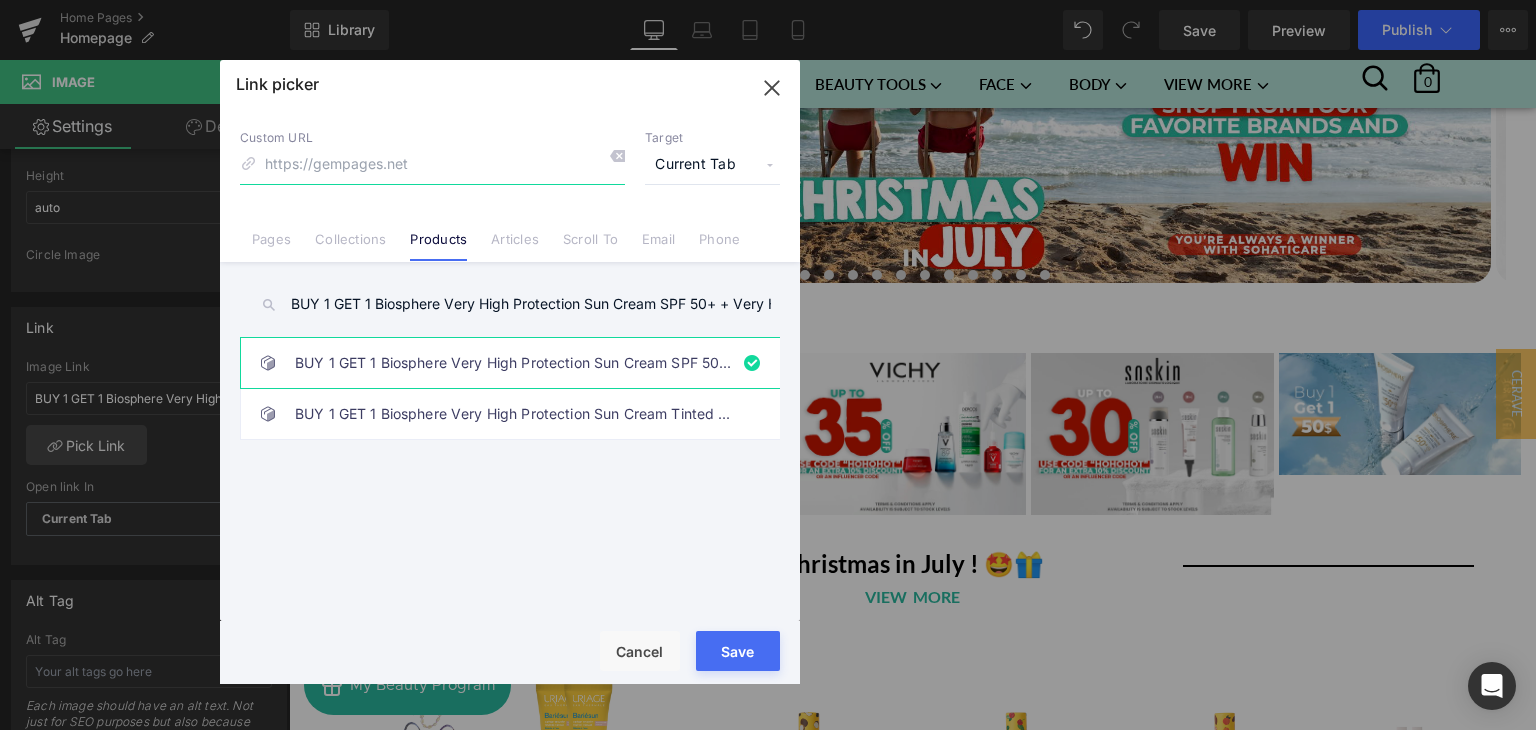 type 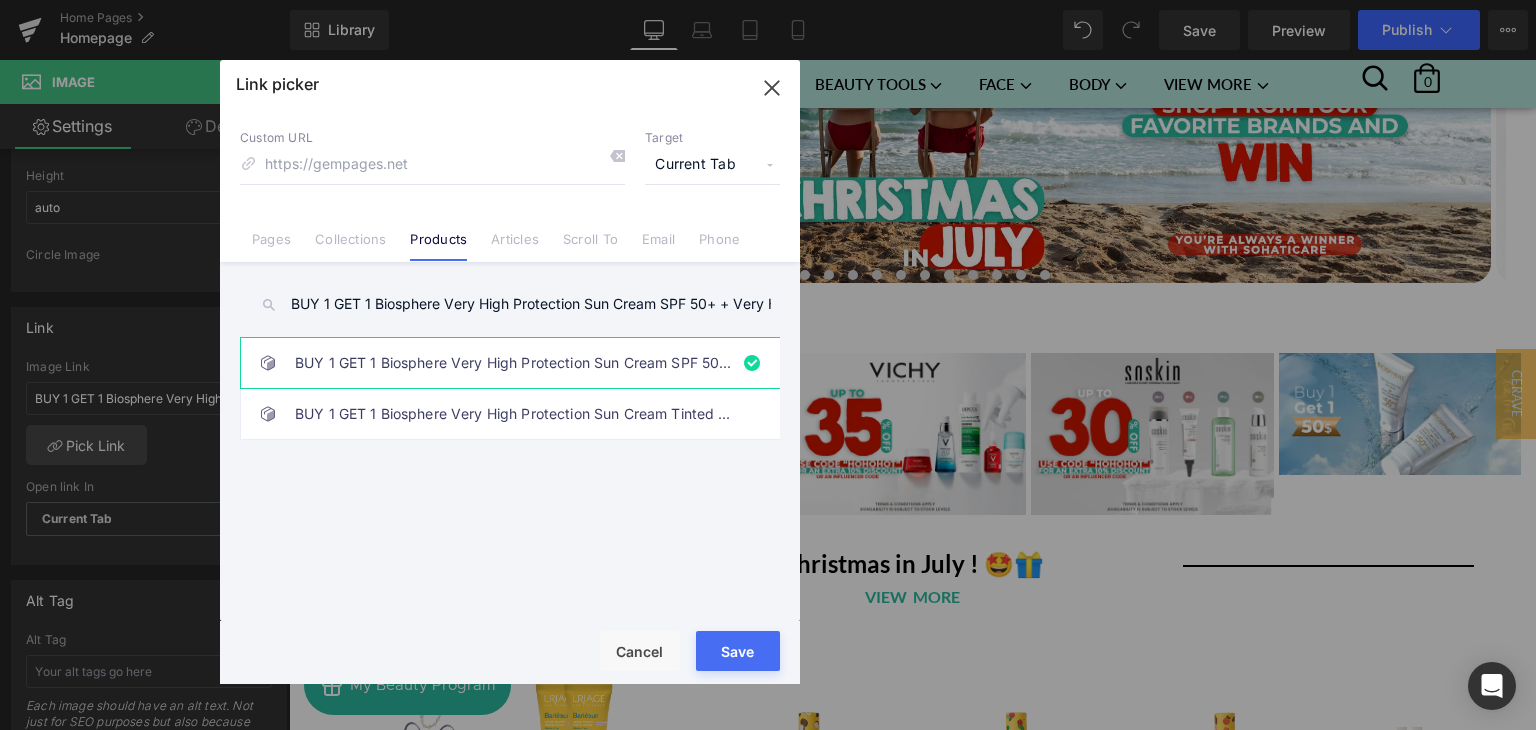 click on "Save" at bounding box center (738, 651) 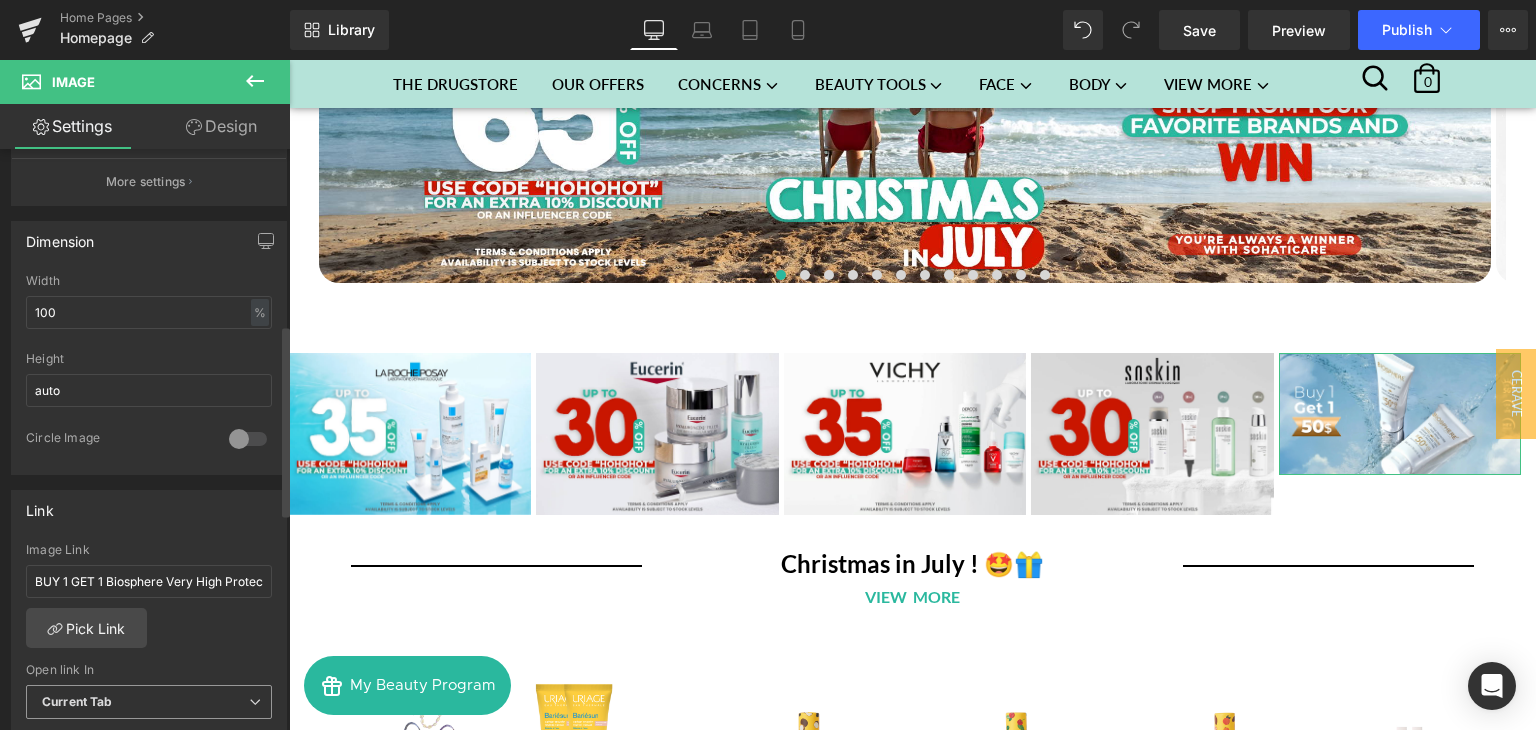 scroll, scrollTop: 502, scrollLeft: 0, axis: vertical 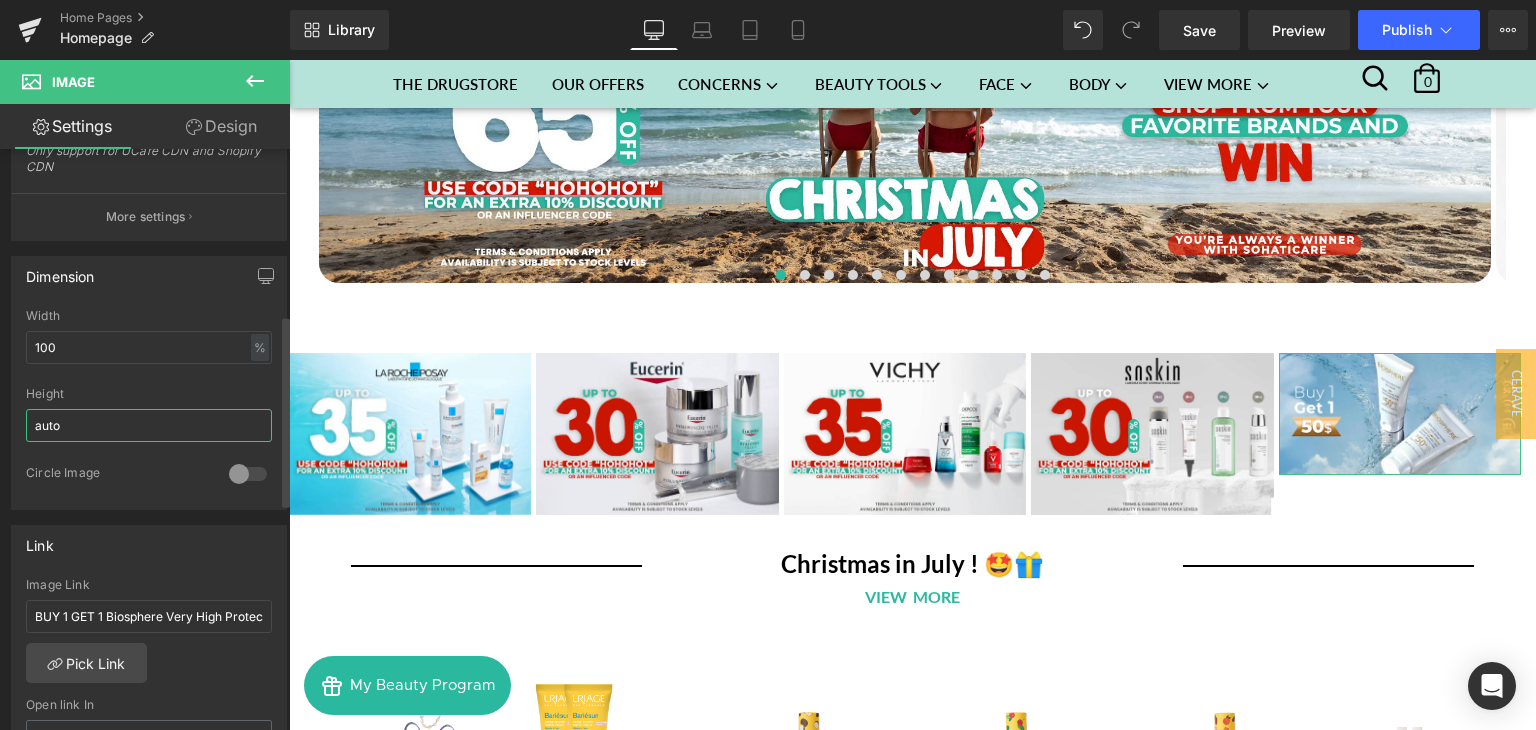 click on "auto" at bounding box center (149, 425) 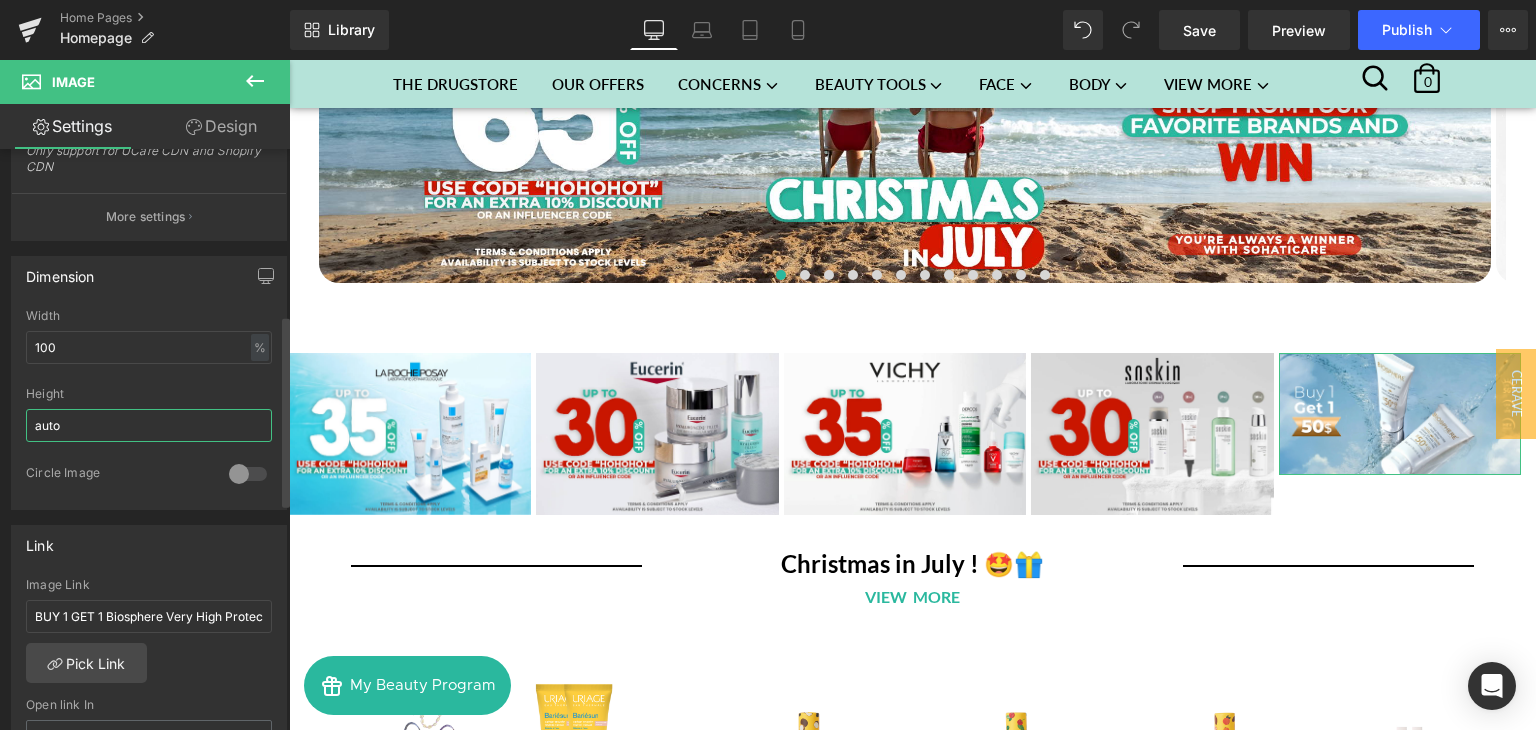 click on "auto" at bounding box center [149, 425] 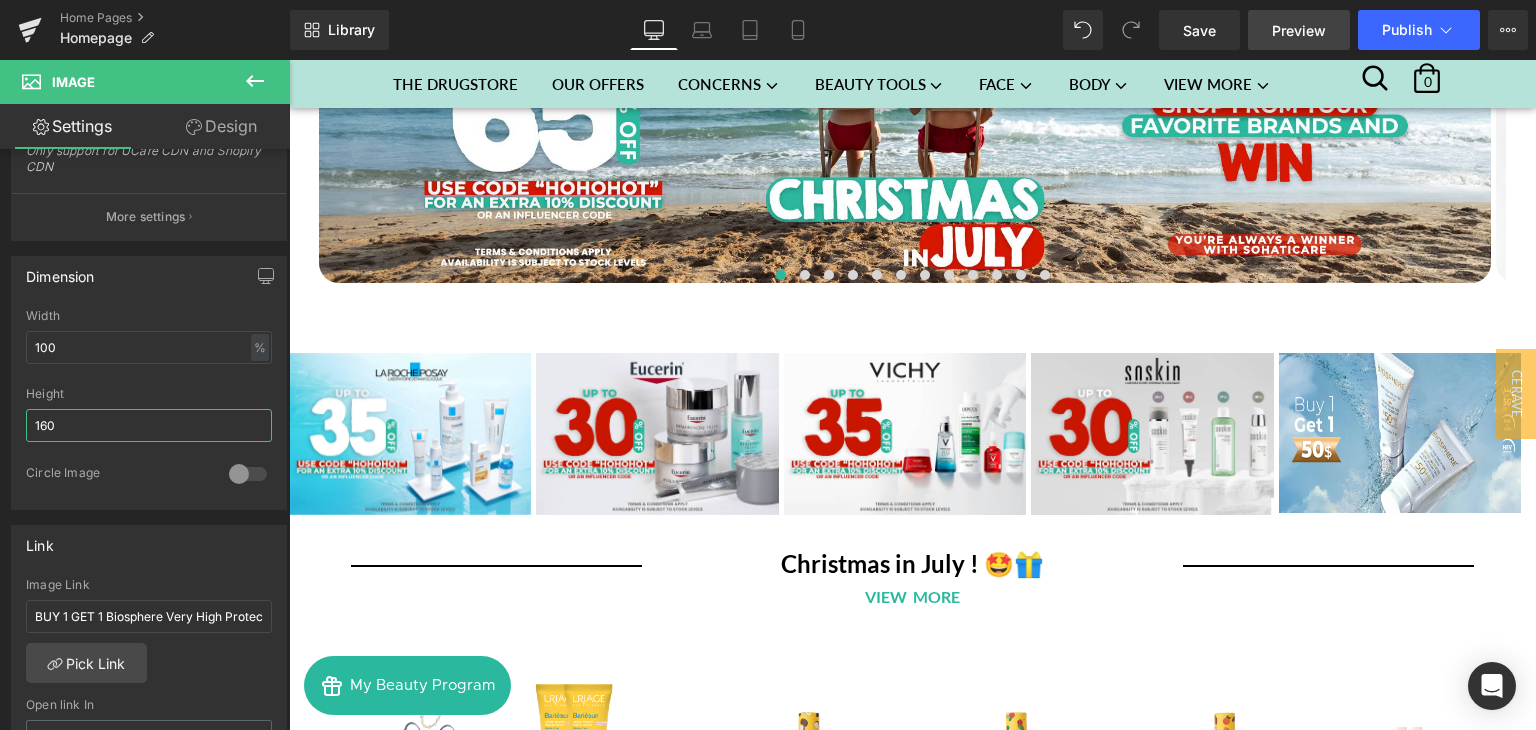 type on "160" 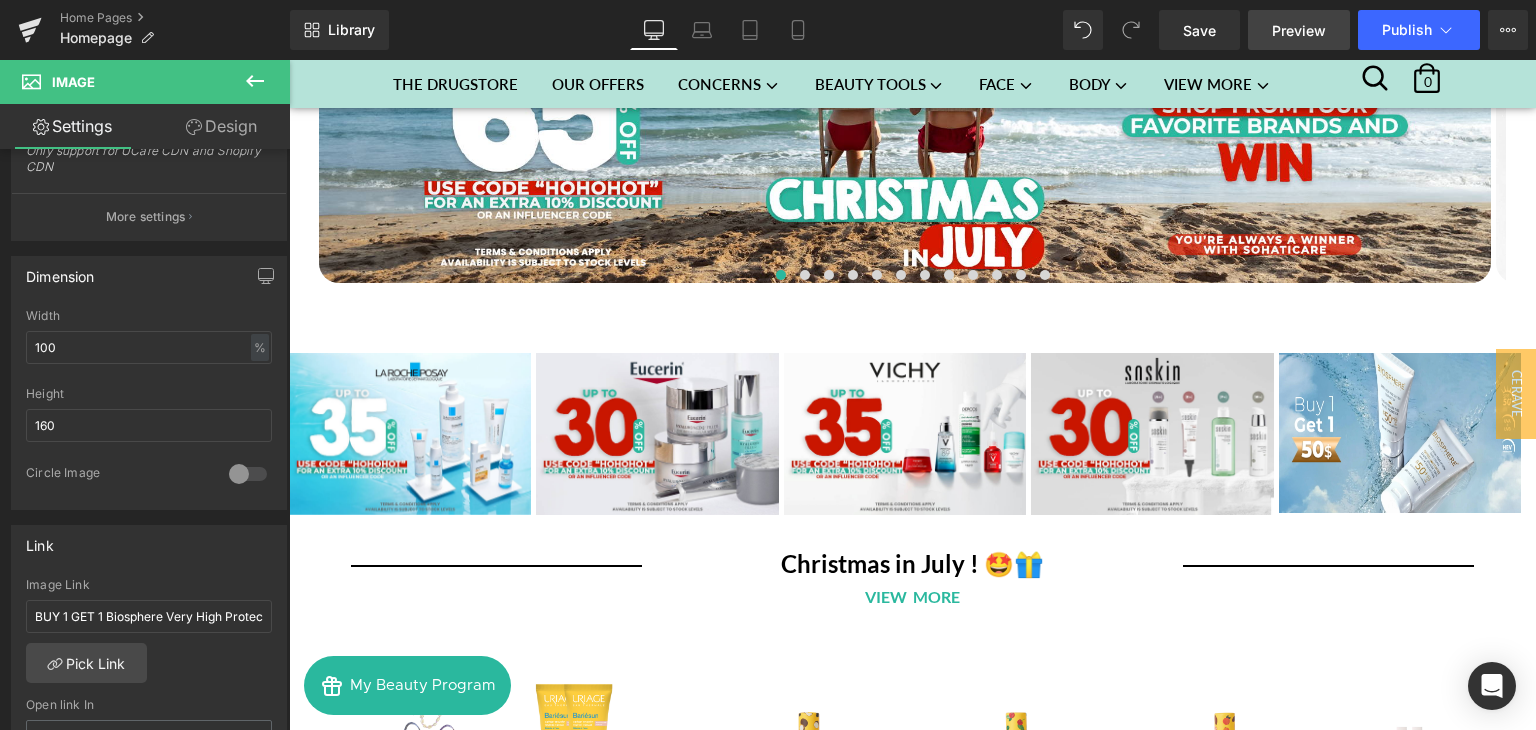 click on "Preview" at bounding box center (1299, 30) 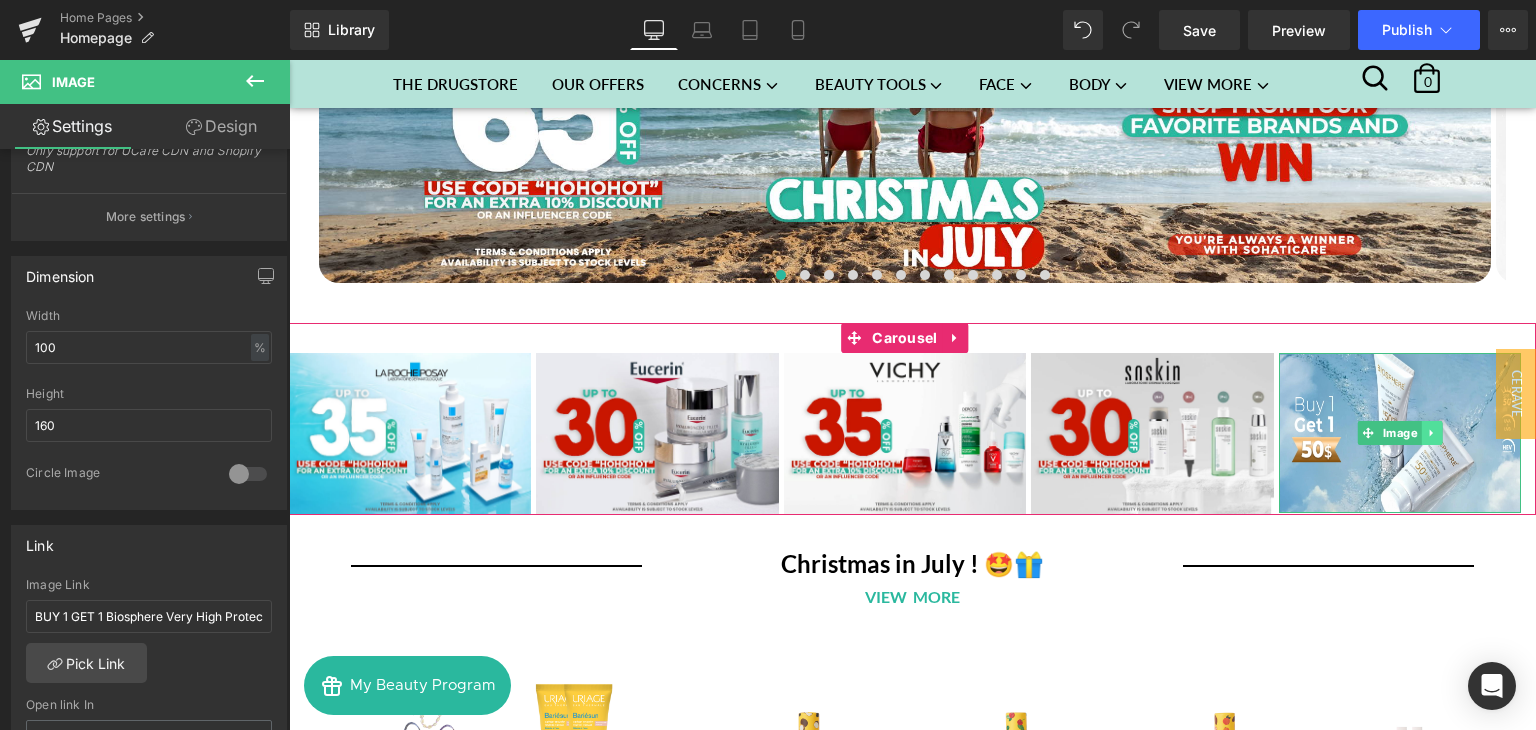 click 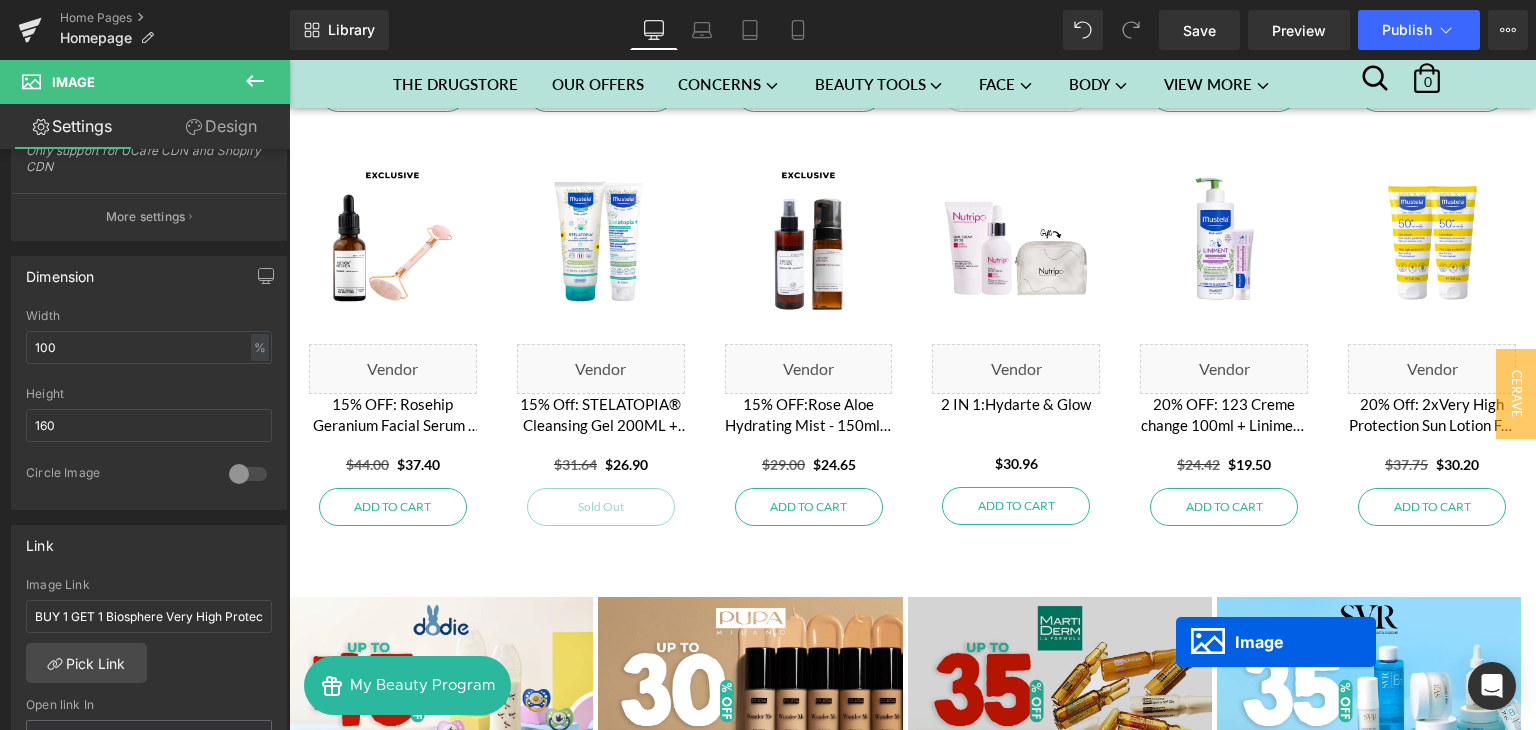 scroll, scrollTop: 2108, scrollLeft: 0, axis: vertical 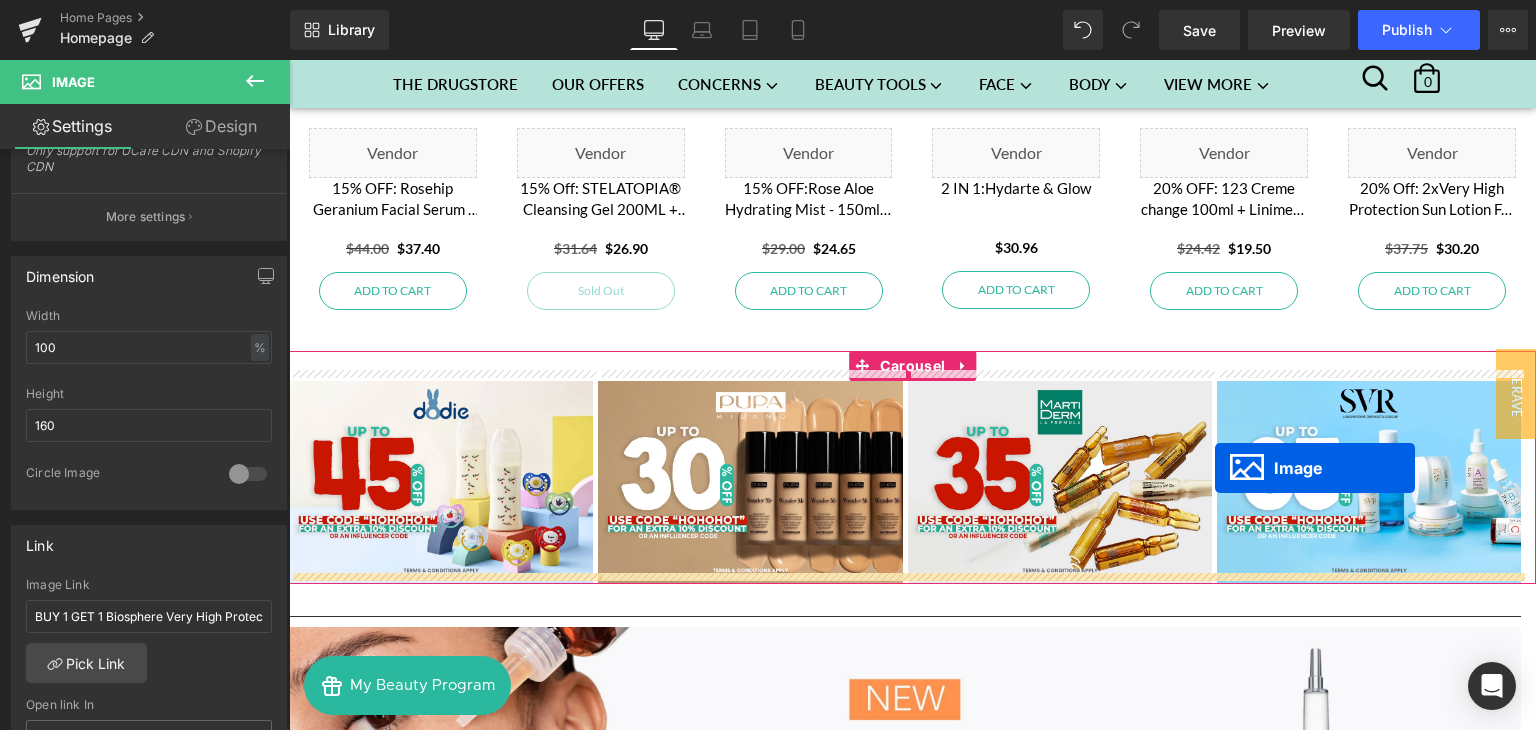 drag, startPoint x: 1366, startPoint y: 430, endPoint x: 1214, endPoint y: 469, distance: 156.92355 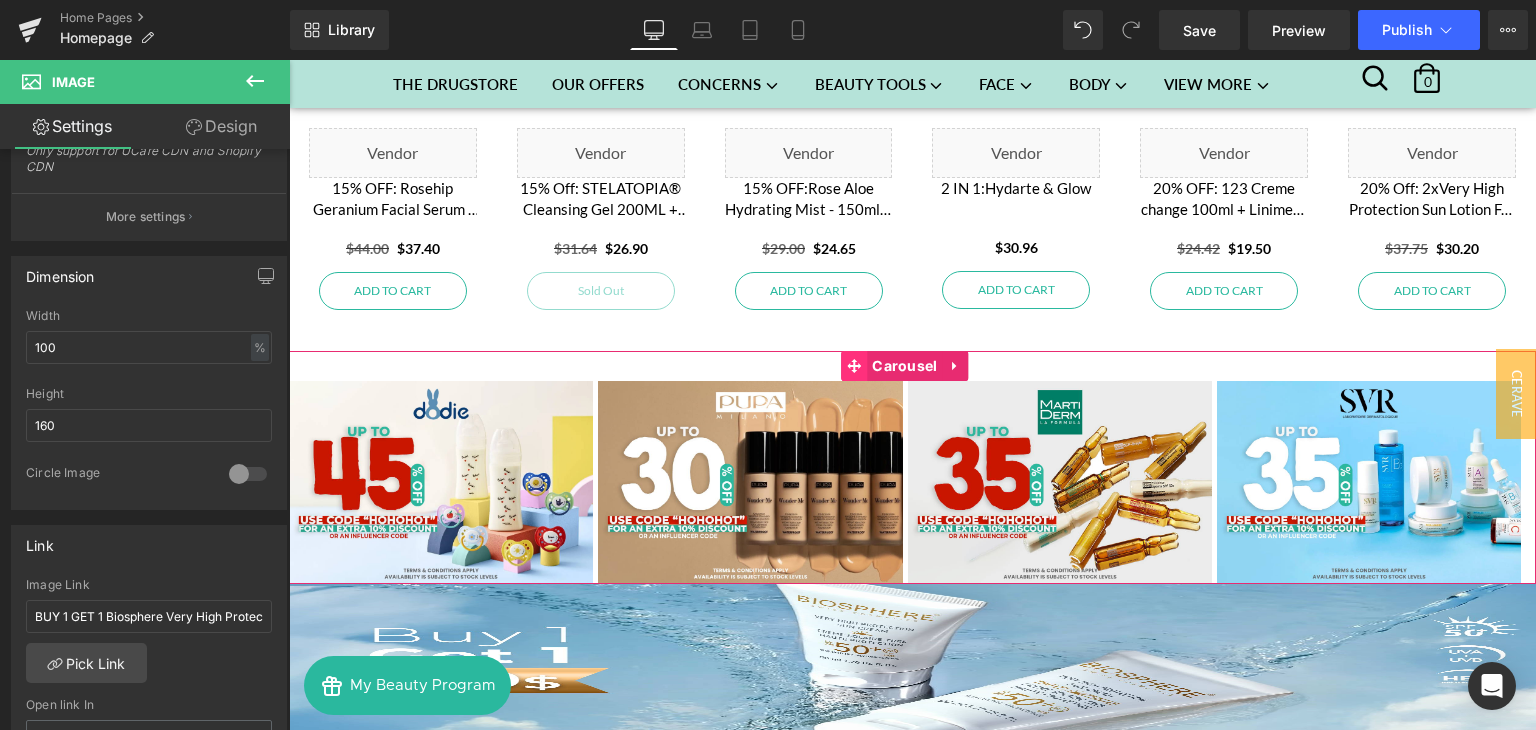 click 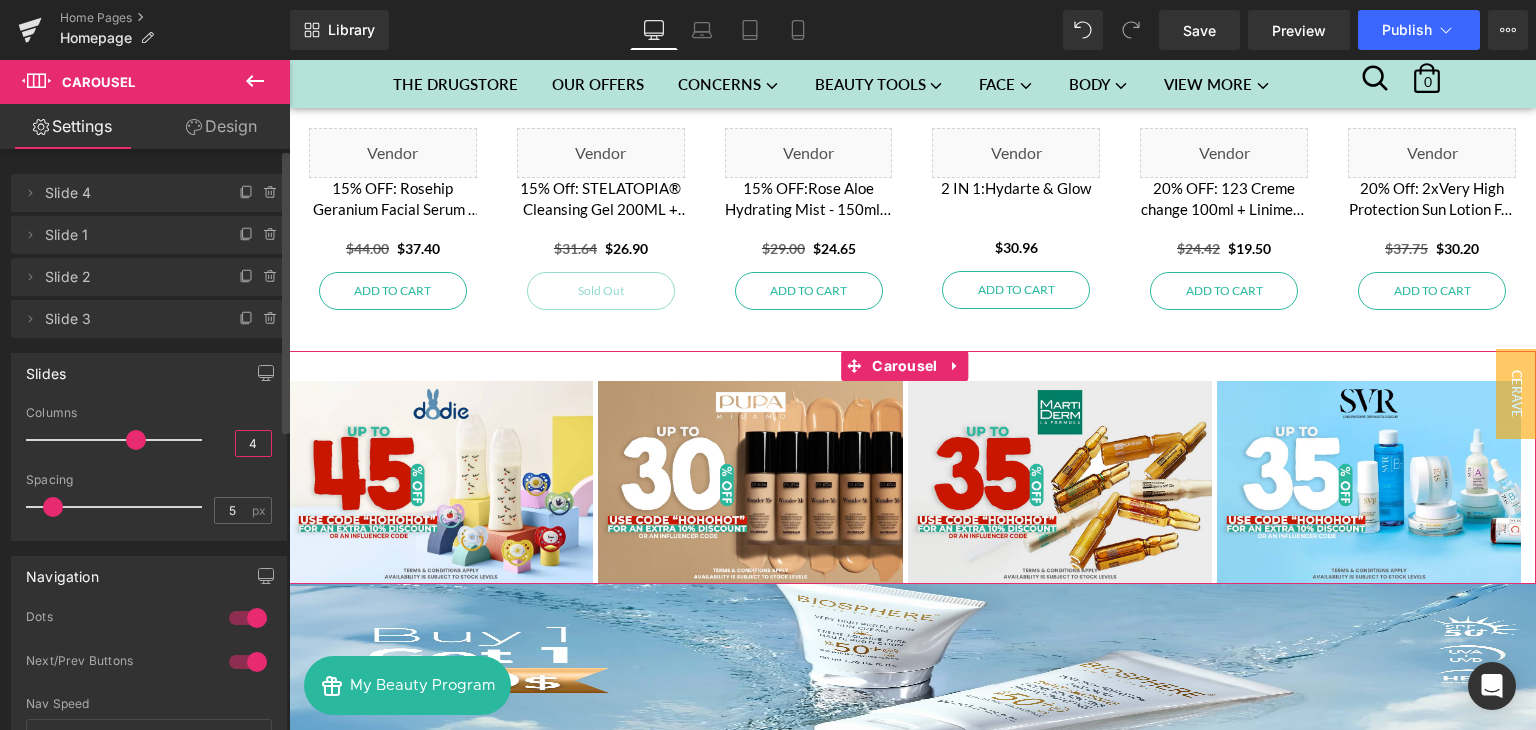 click on "4" at bounding box center (253, 443) 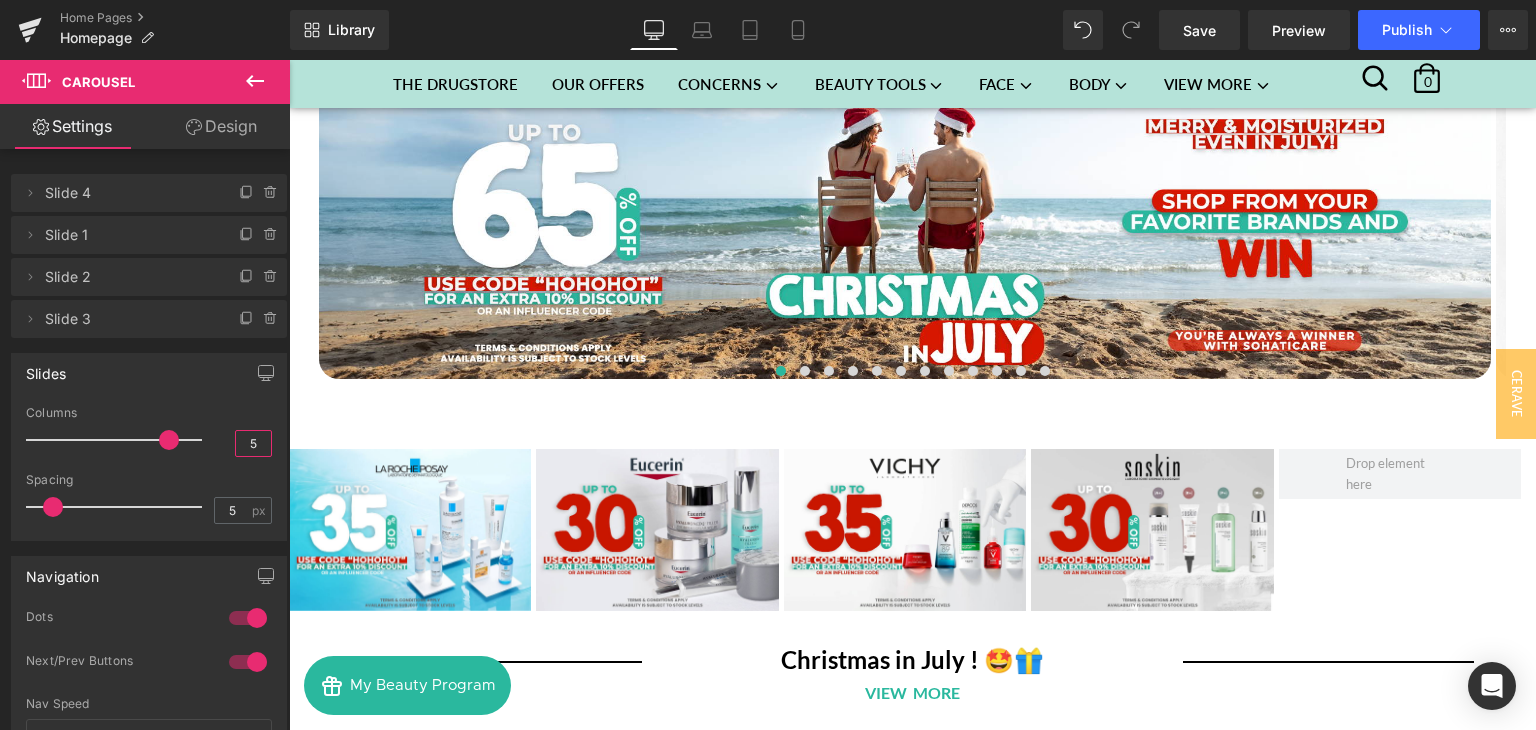scroll, scrollTop: 156, scrollLeft: 0, axis: vertical 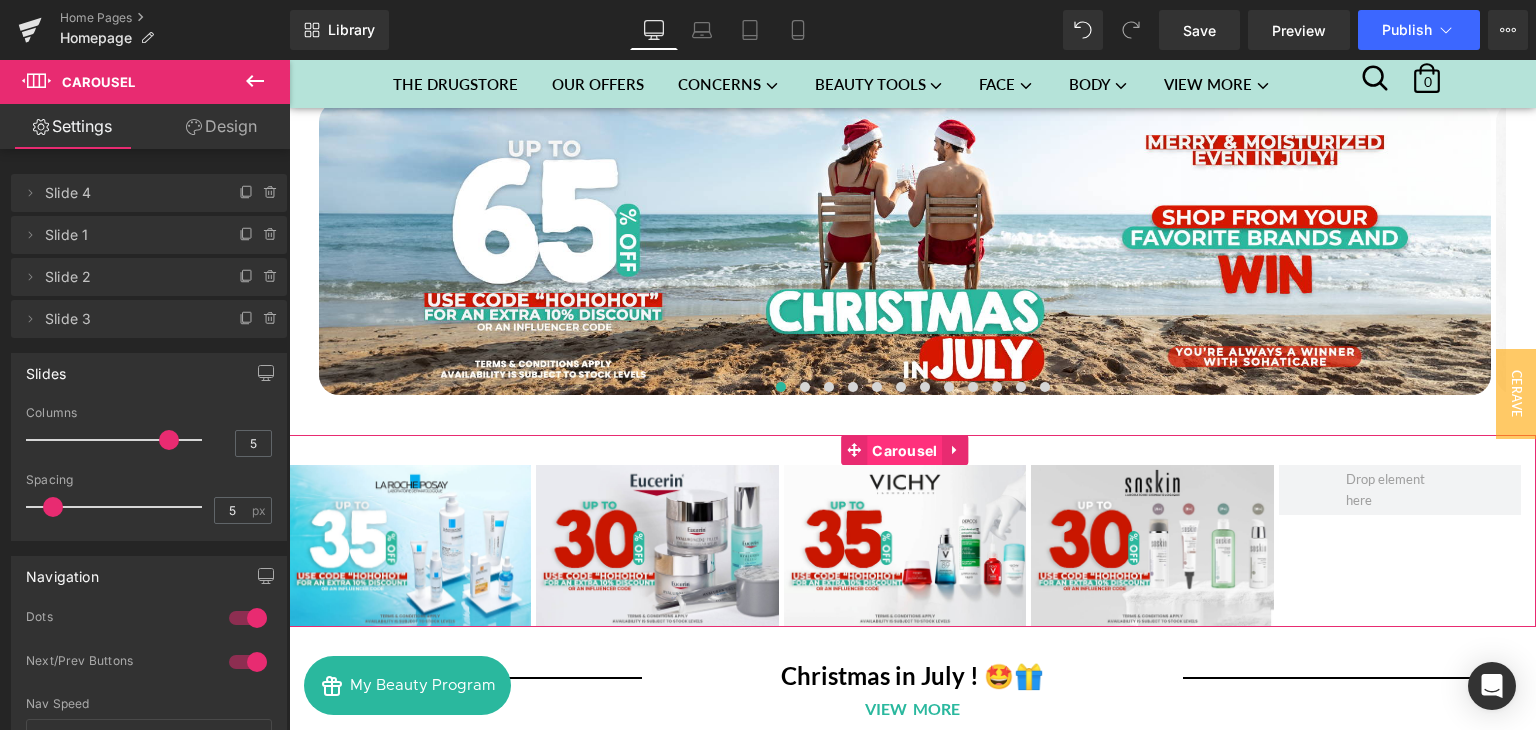 click on "Carousel" at bounding box center [904, 451] 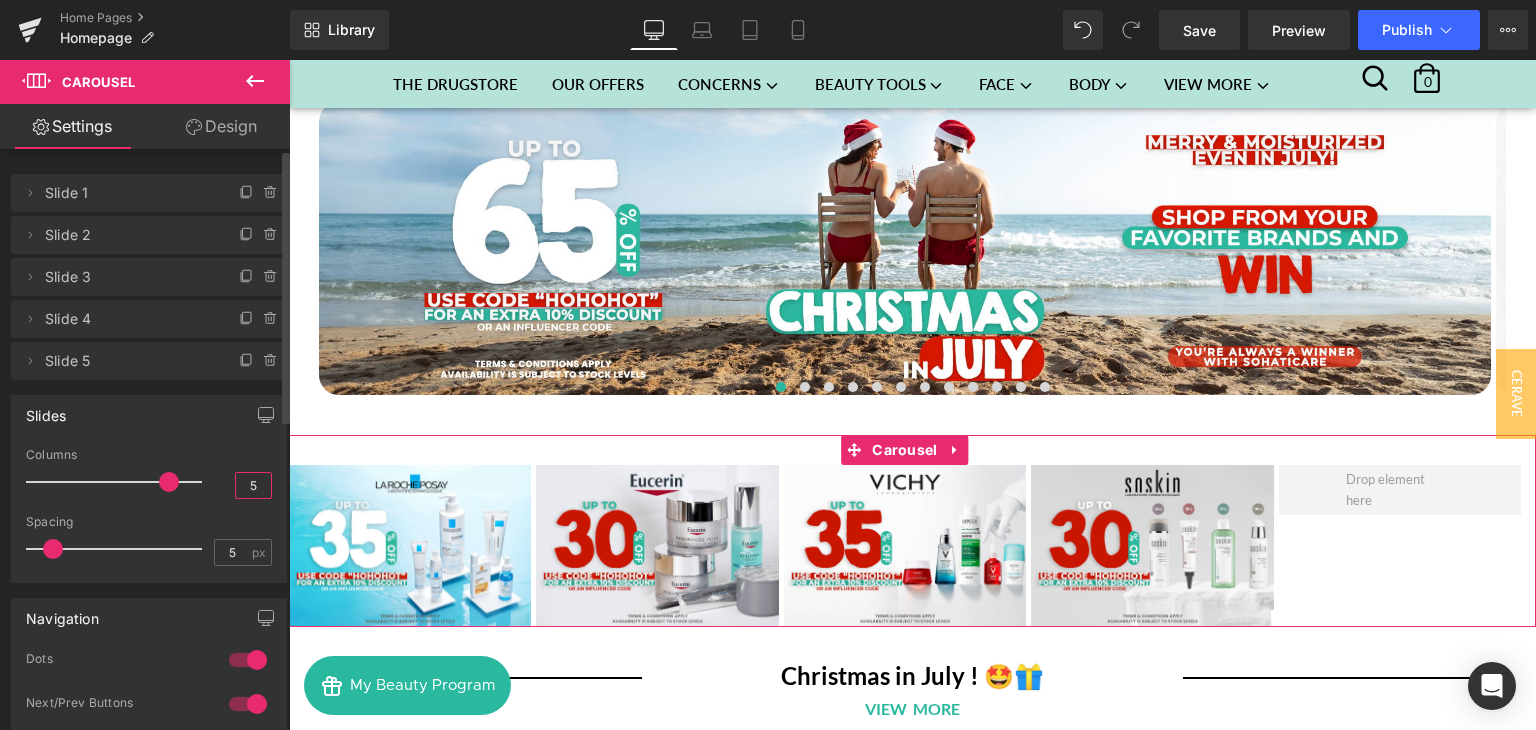 click on "5" at bounding box center (253, 485) 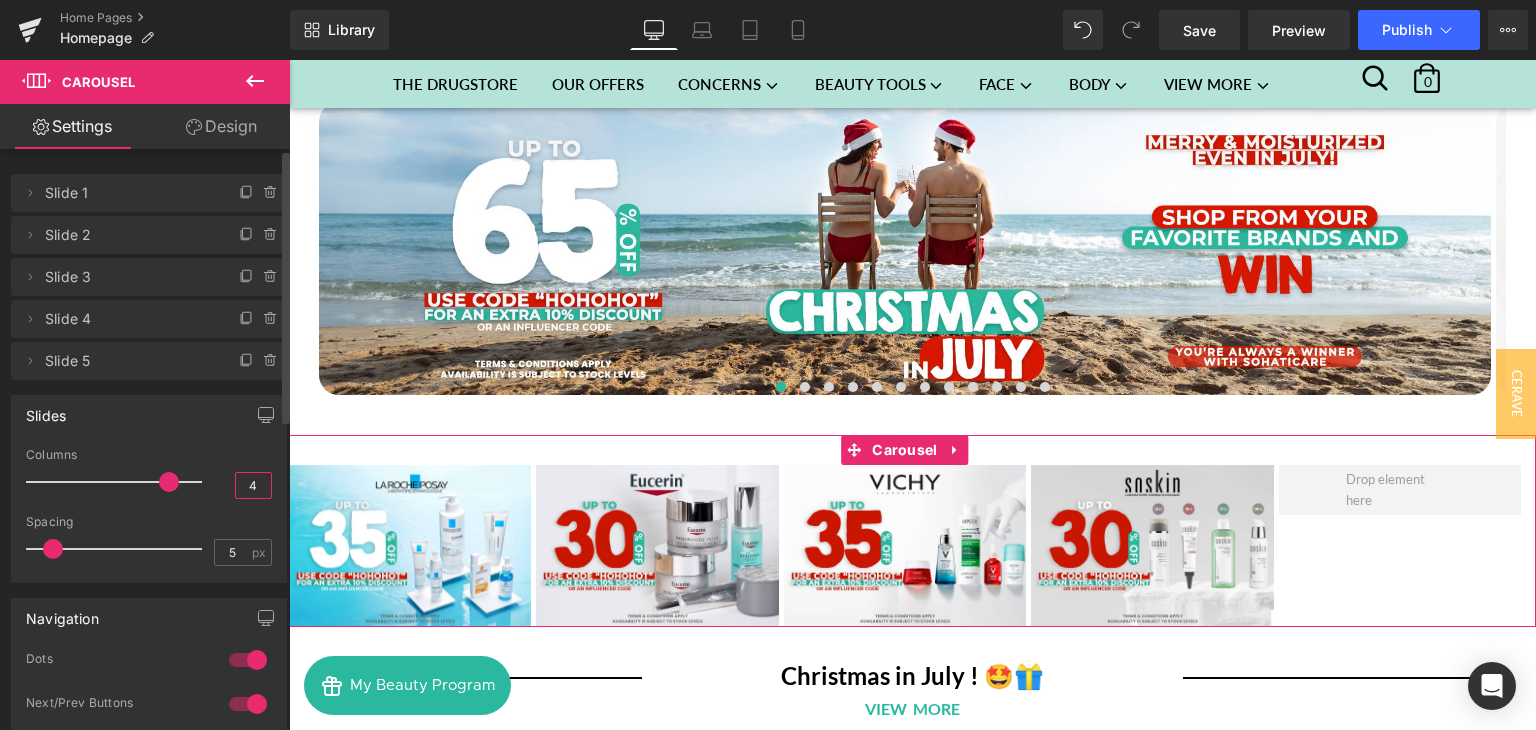 click on "4" at bounding box center [253, 485] 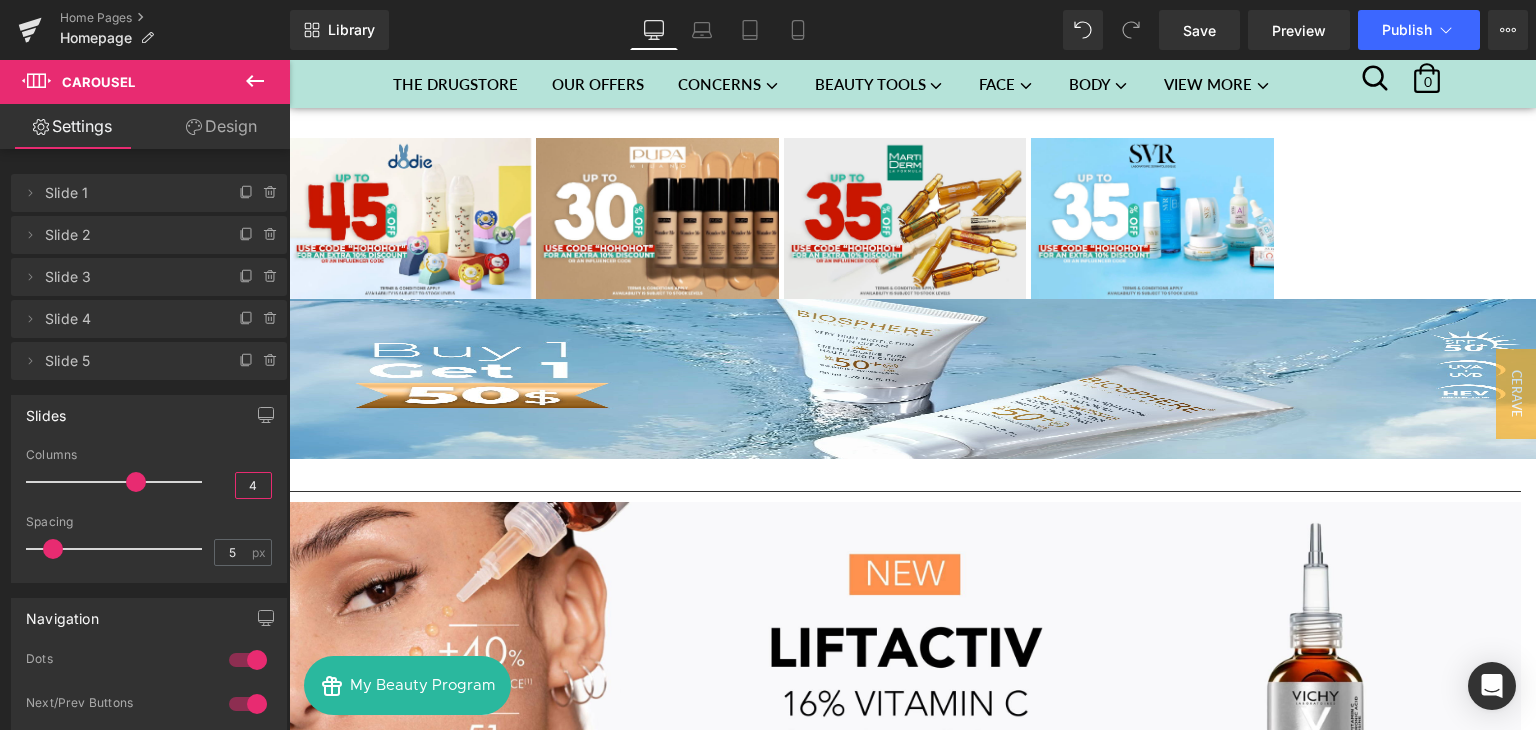 scroll, scrollTop: 2384, scrollLeft: 0, axis: vertical 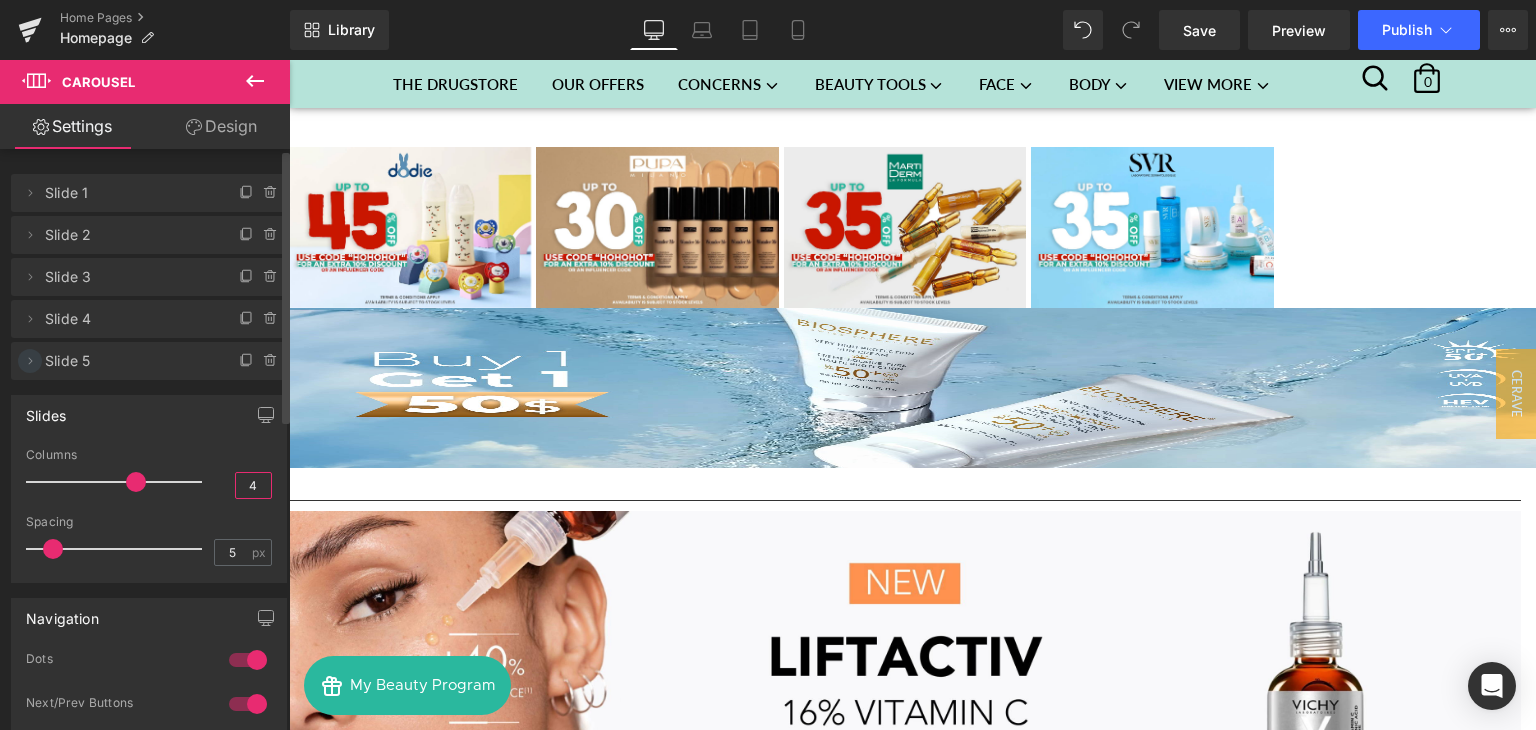 type on "4" 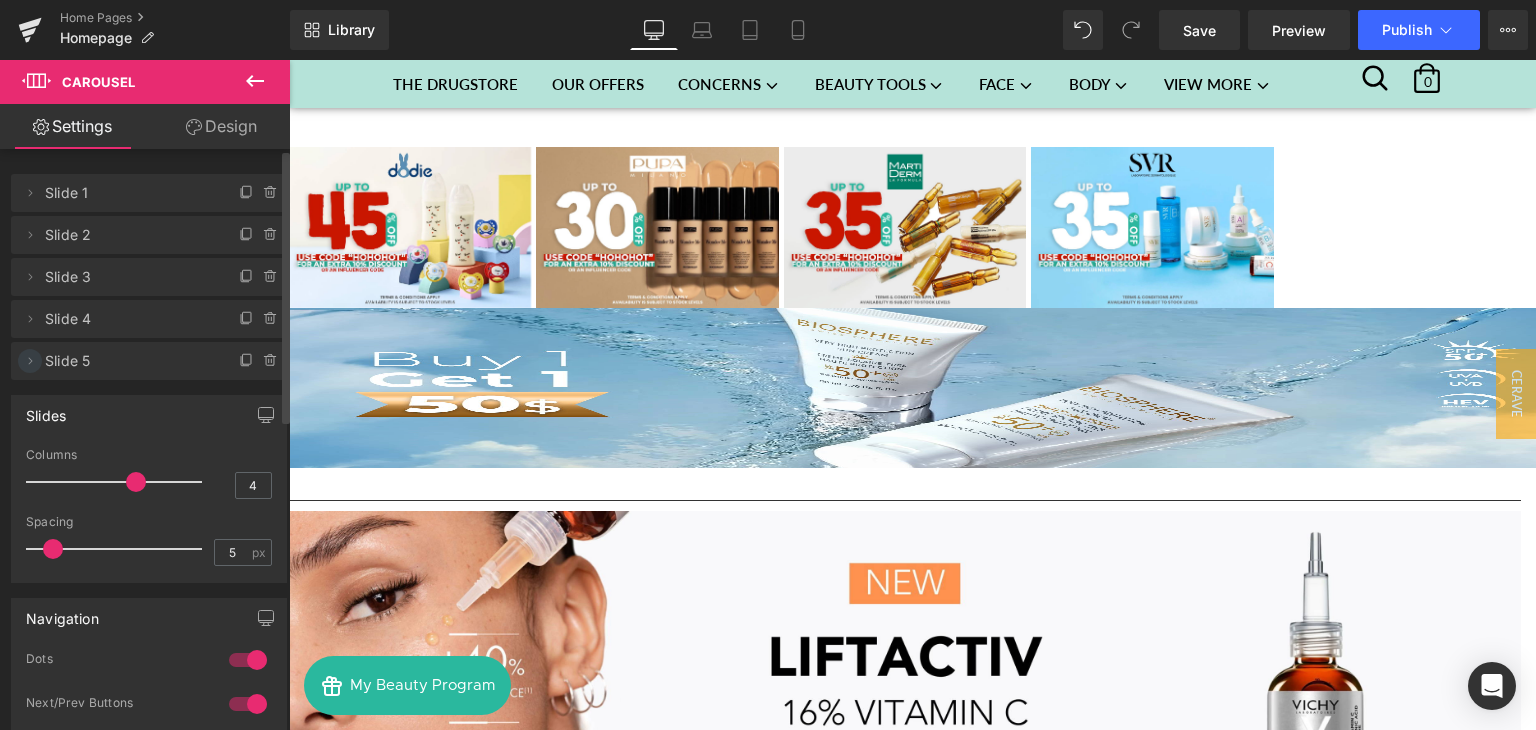 click at bounding box center (30, 361) 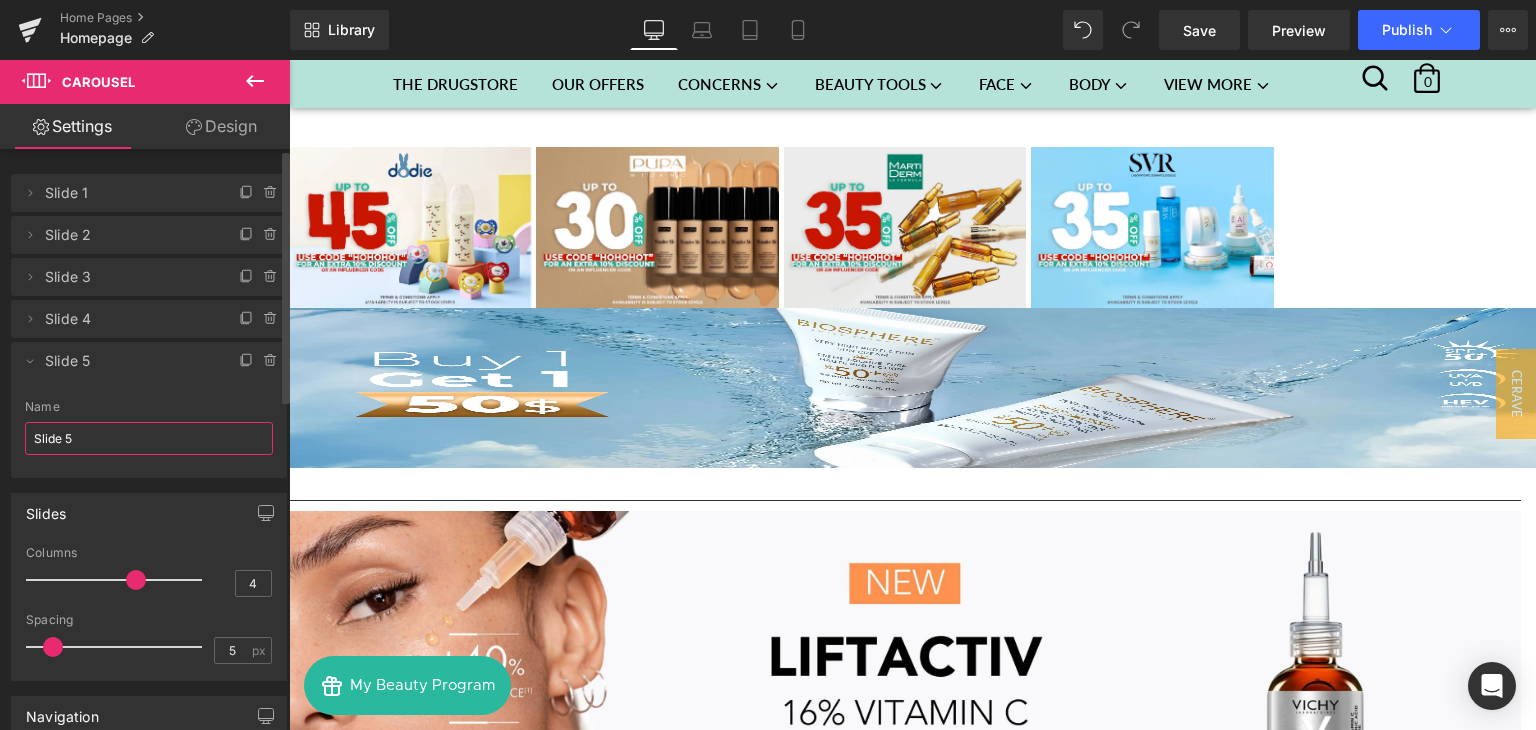 click on "Slide 5" at bounding box center [149, 438] 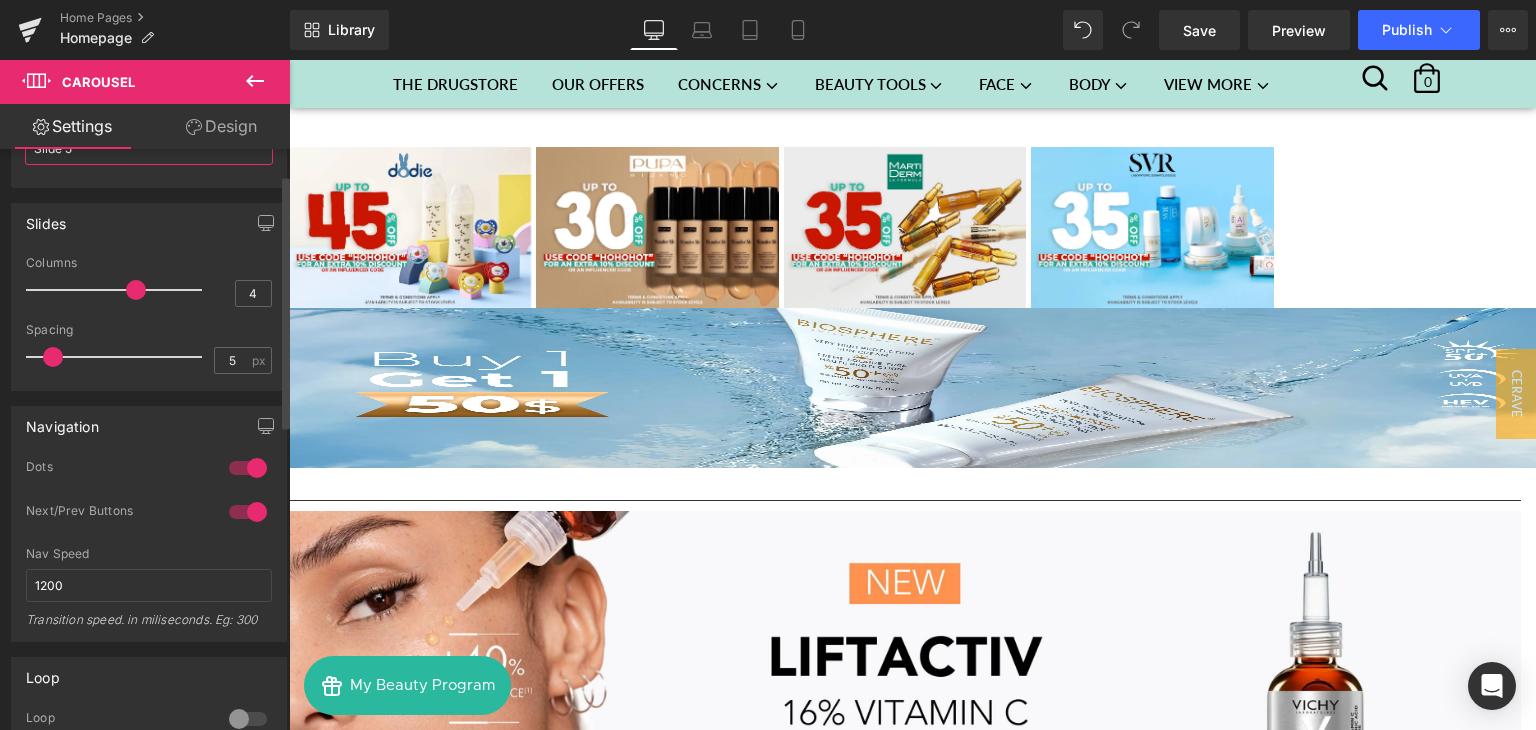 scroll, scrollTop: 0, scrollLeft: 0, axis: both 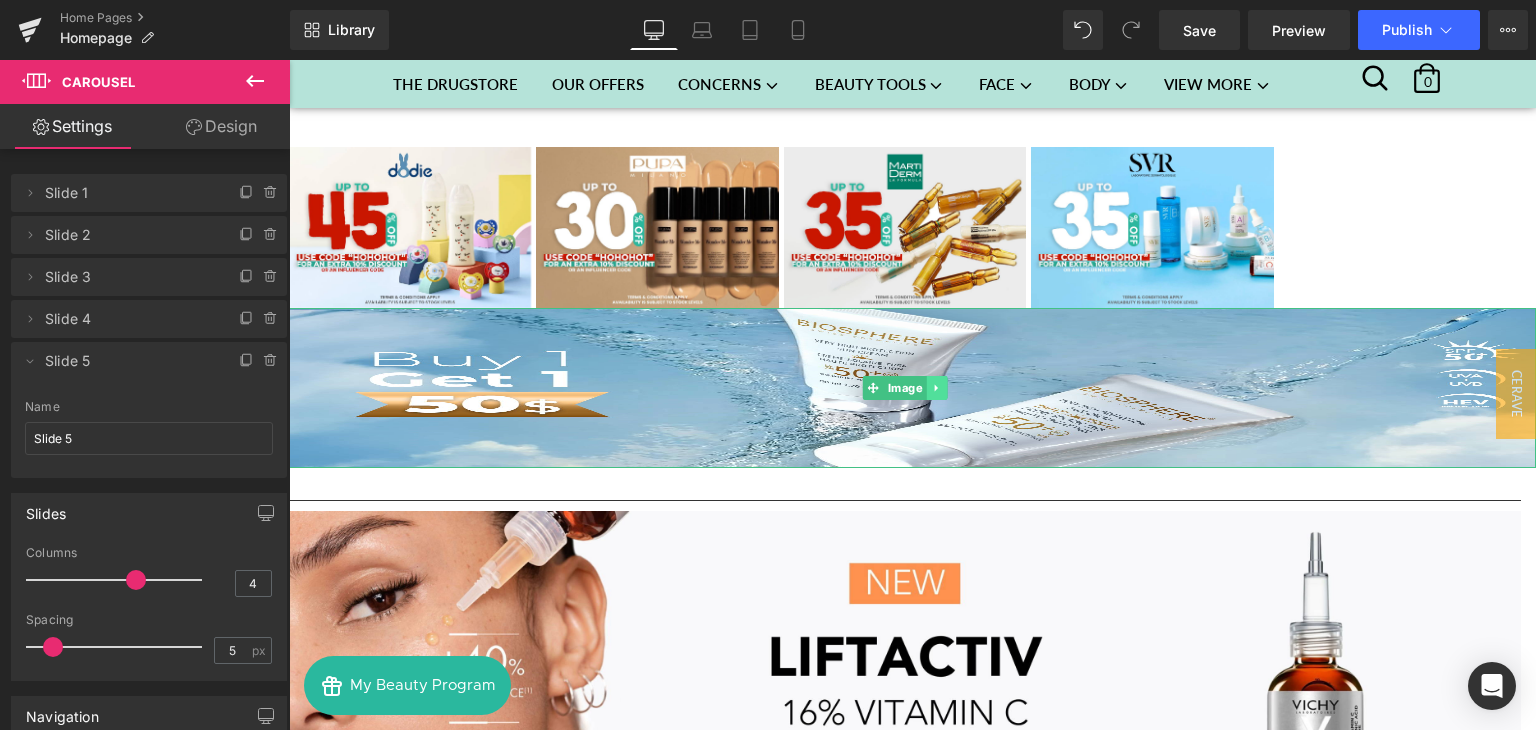 click 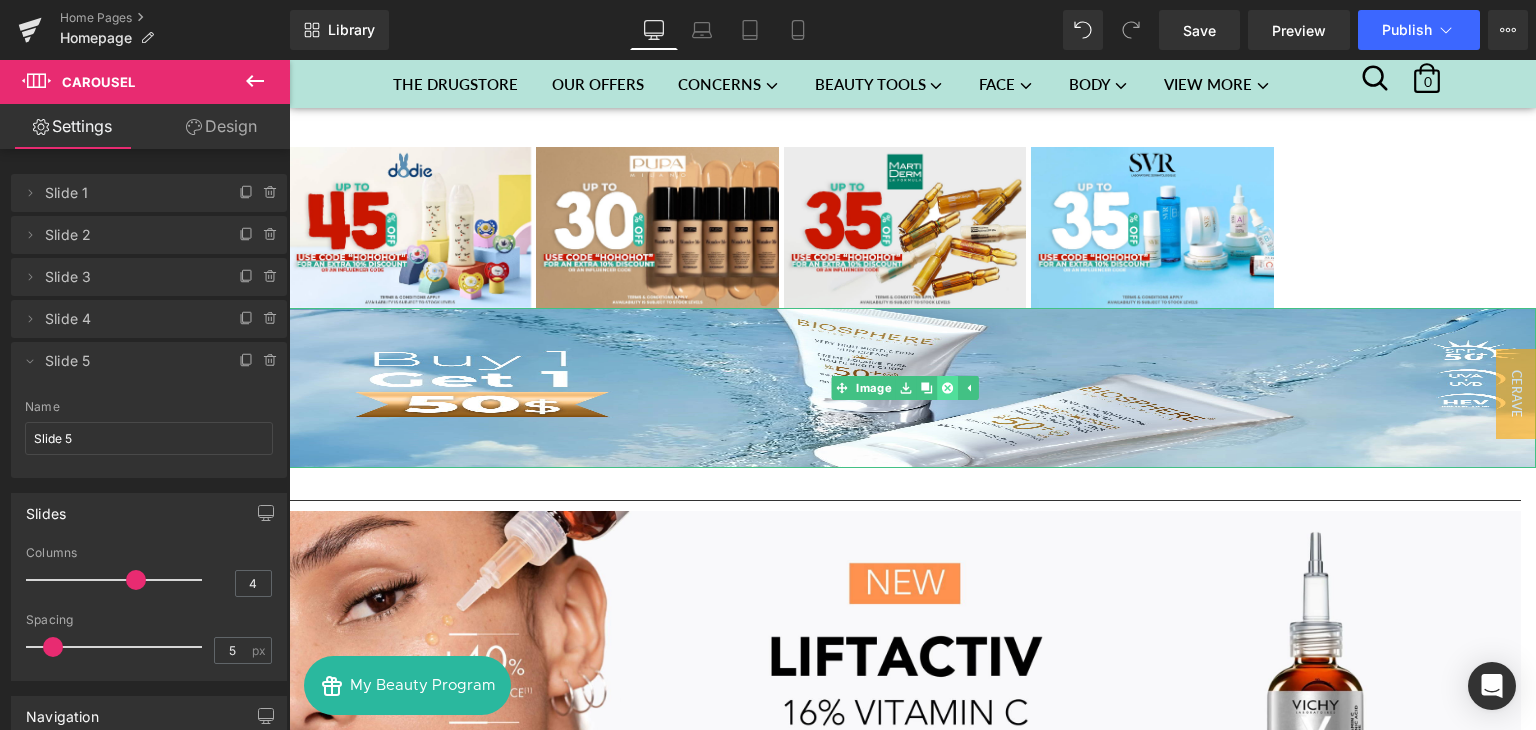 click 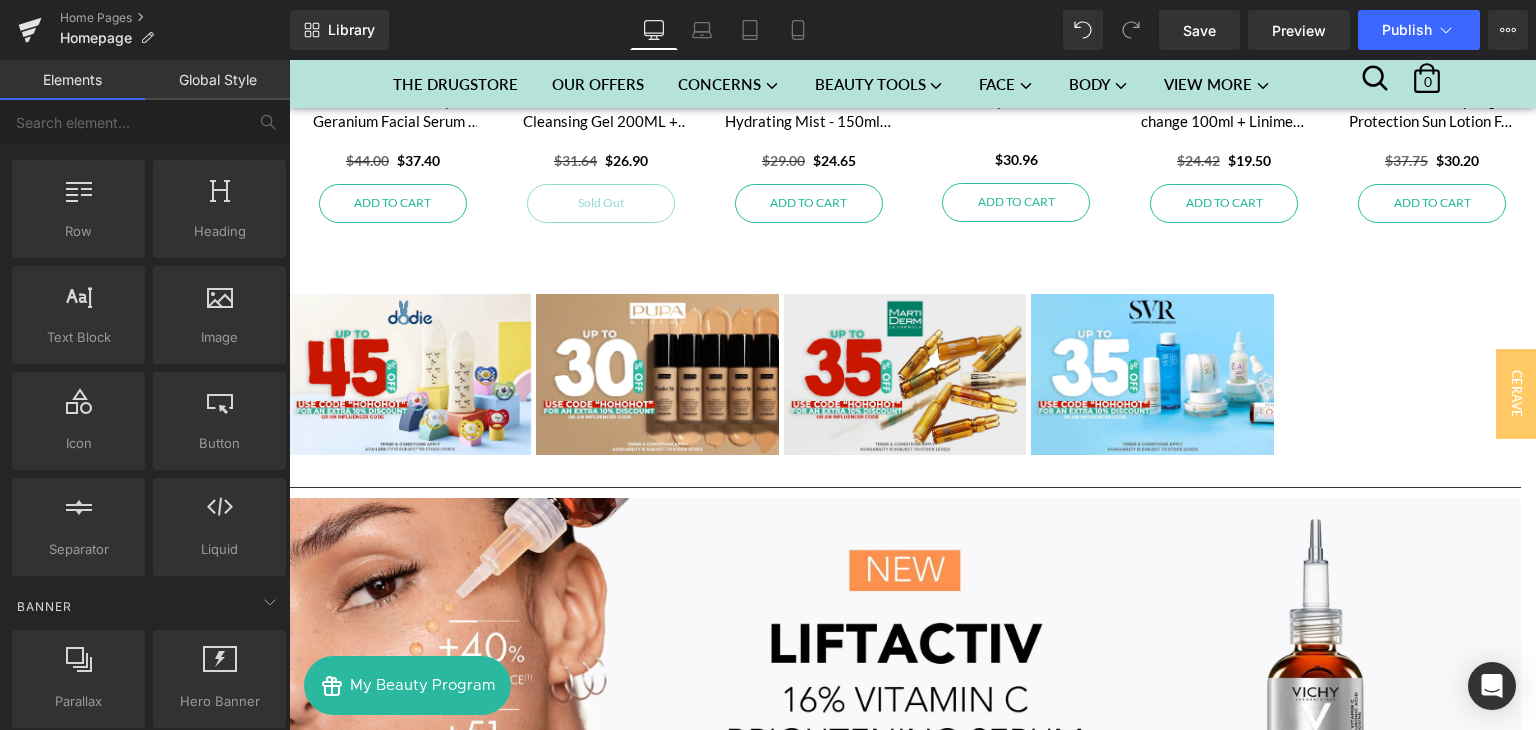 scroll, scrollTop: 2236, scrollLeft: 0, axis: vertical 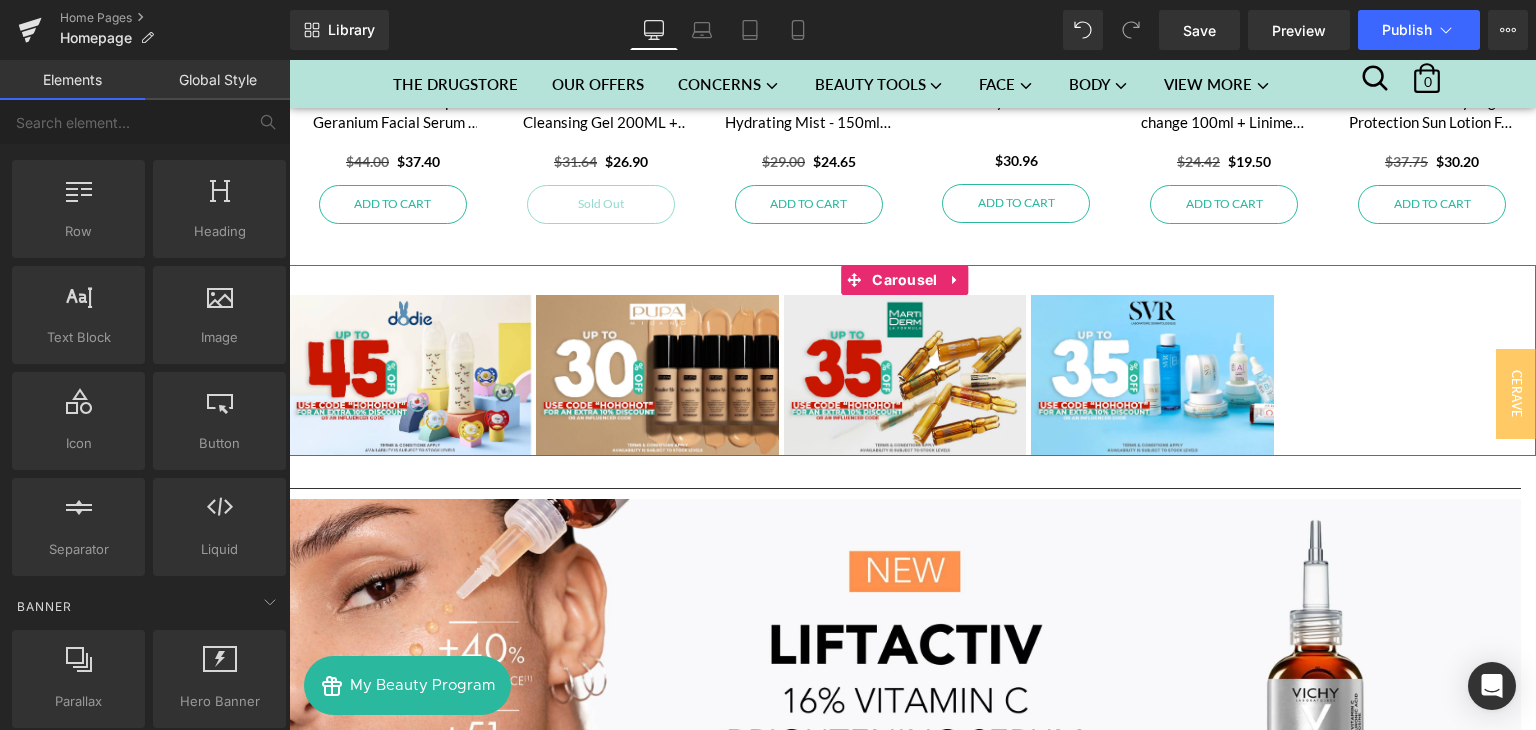 click on "Image
Image
Image
Image" at bounding box center (912, 376) 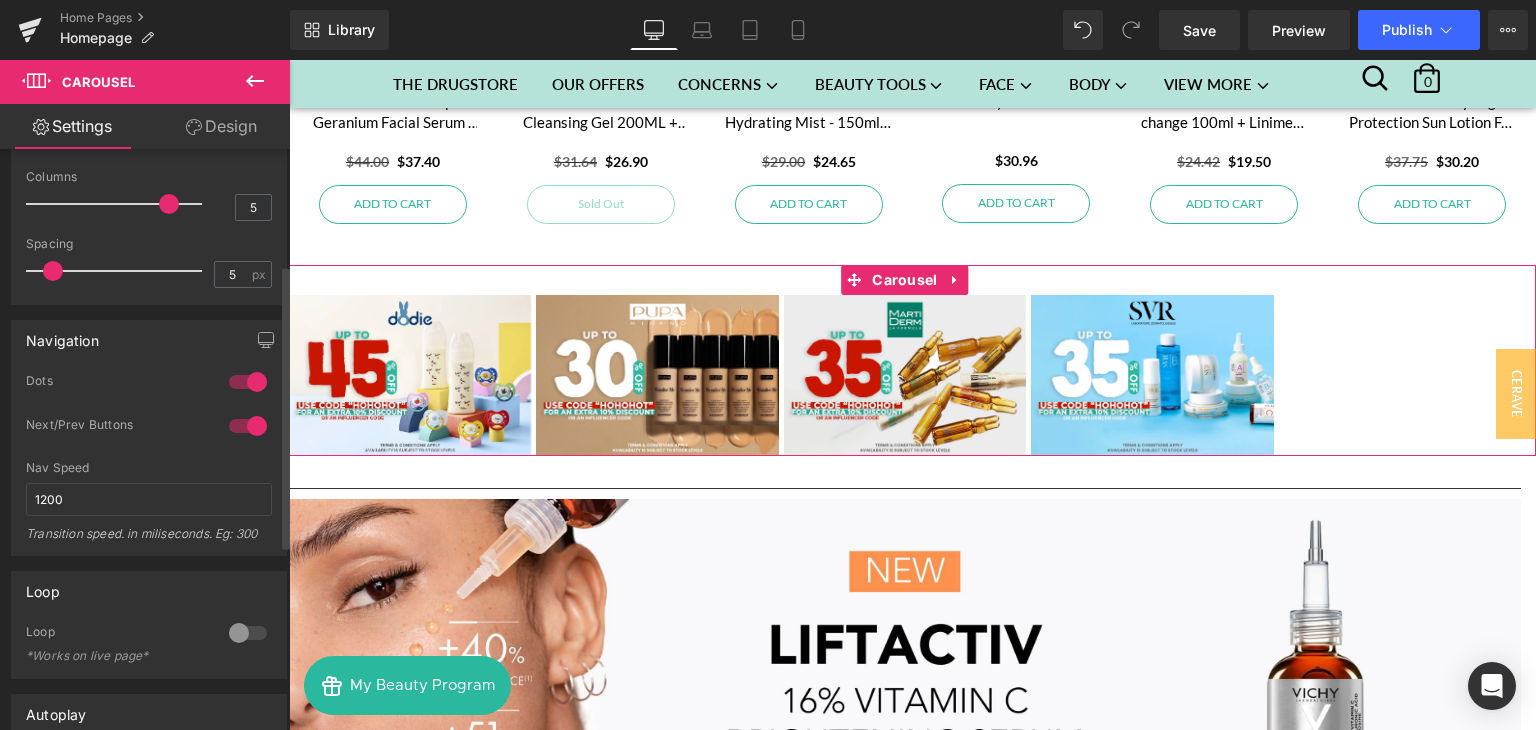scroll, scrollTop: 0, scrollLeft: 0, axis: both 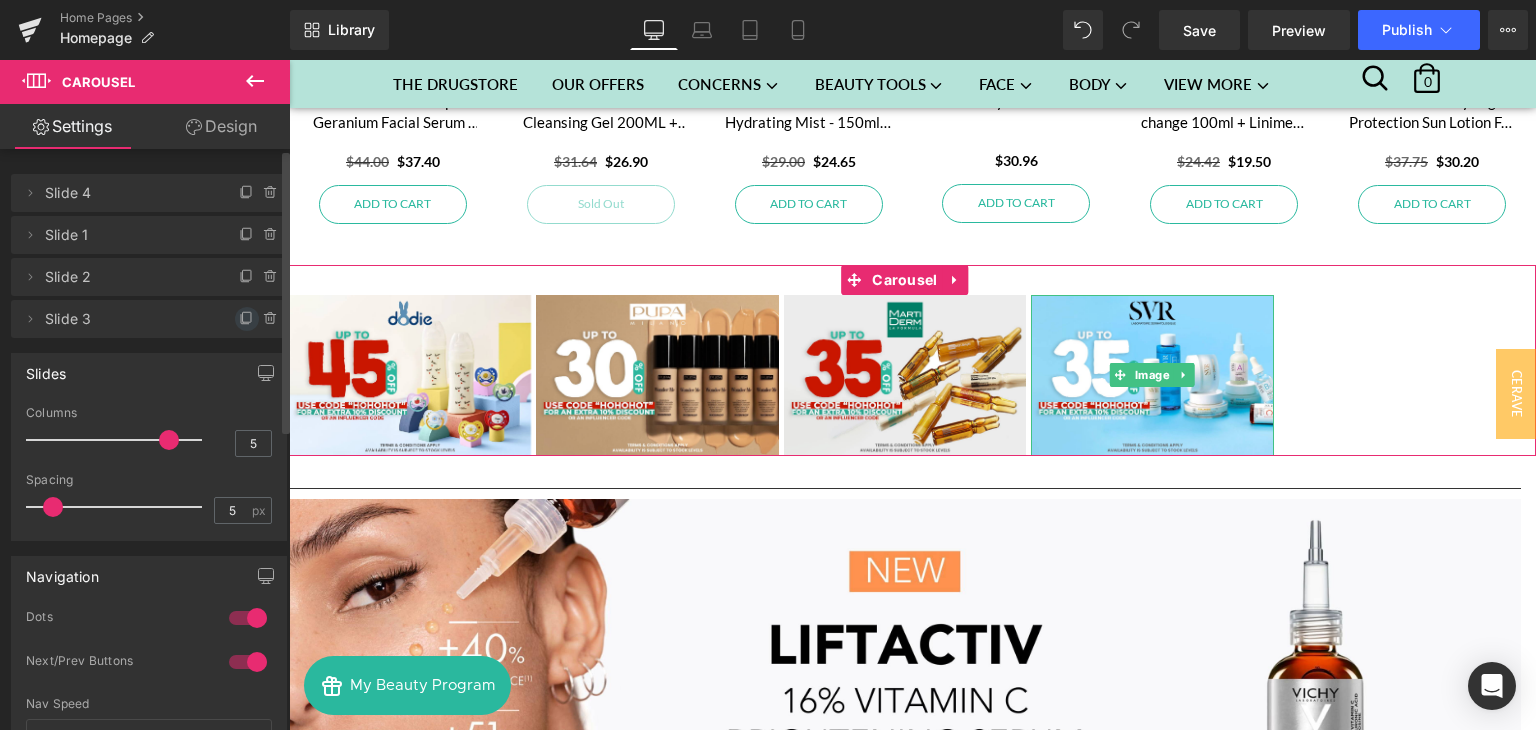click 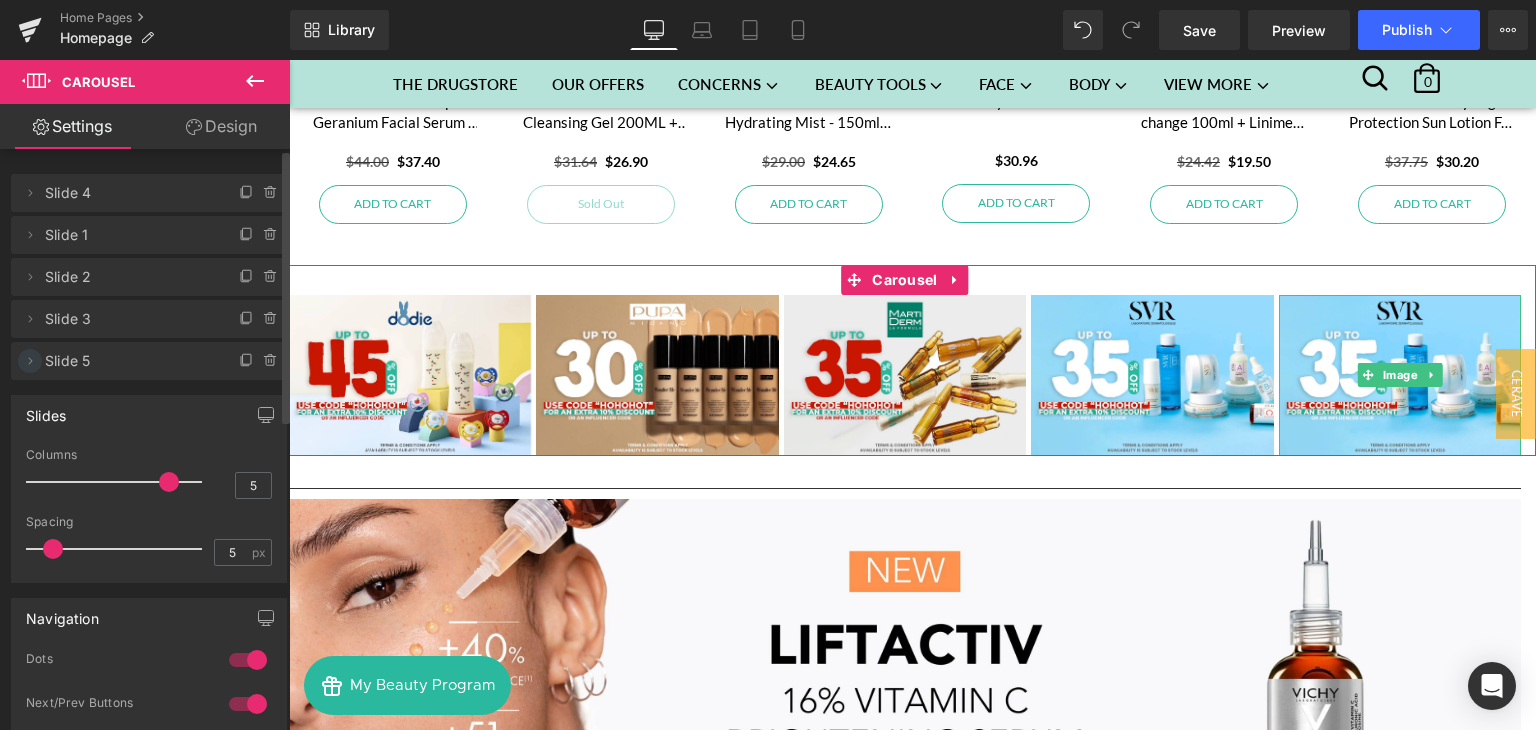 click 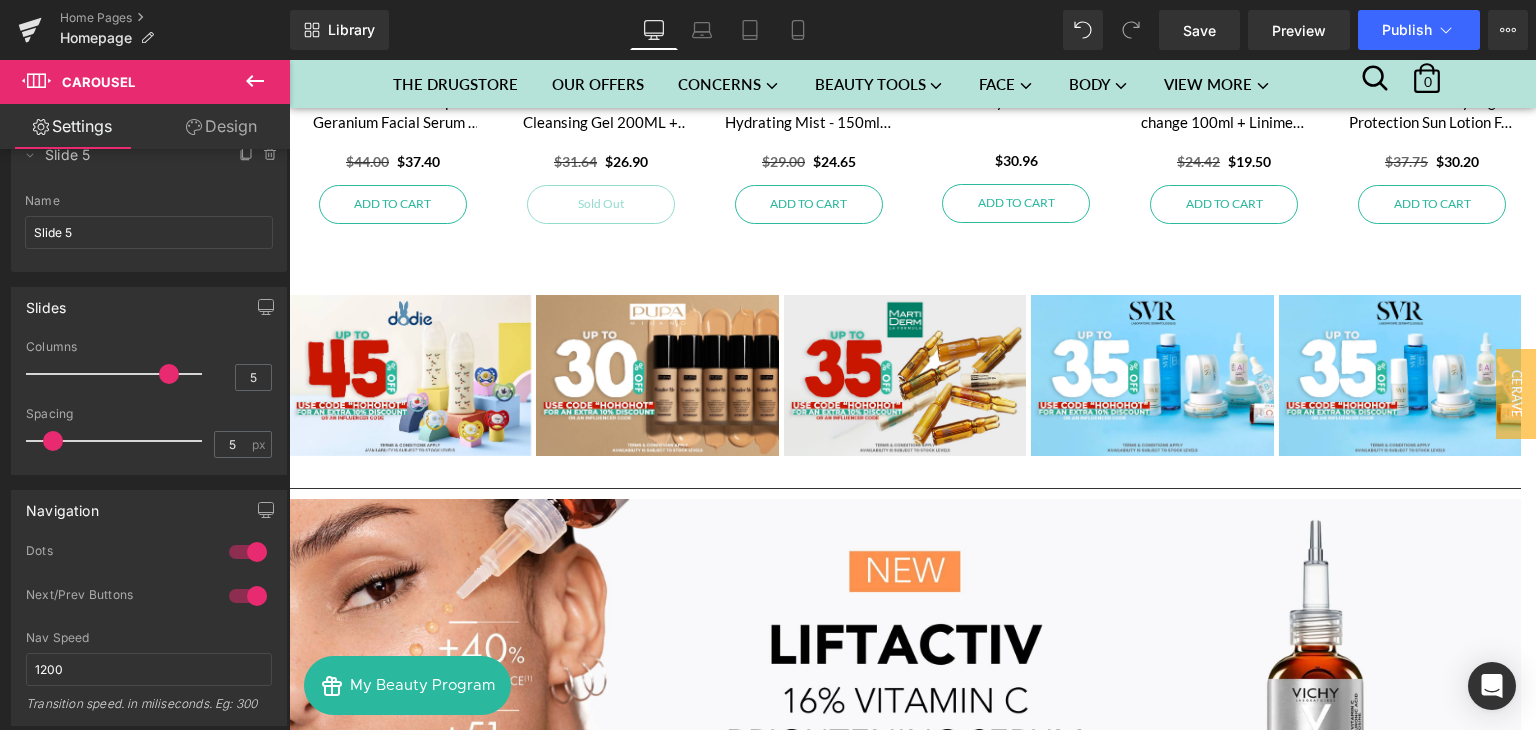 scroll, scrollTop: 185, scrollLeft: 0, axis: vertical 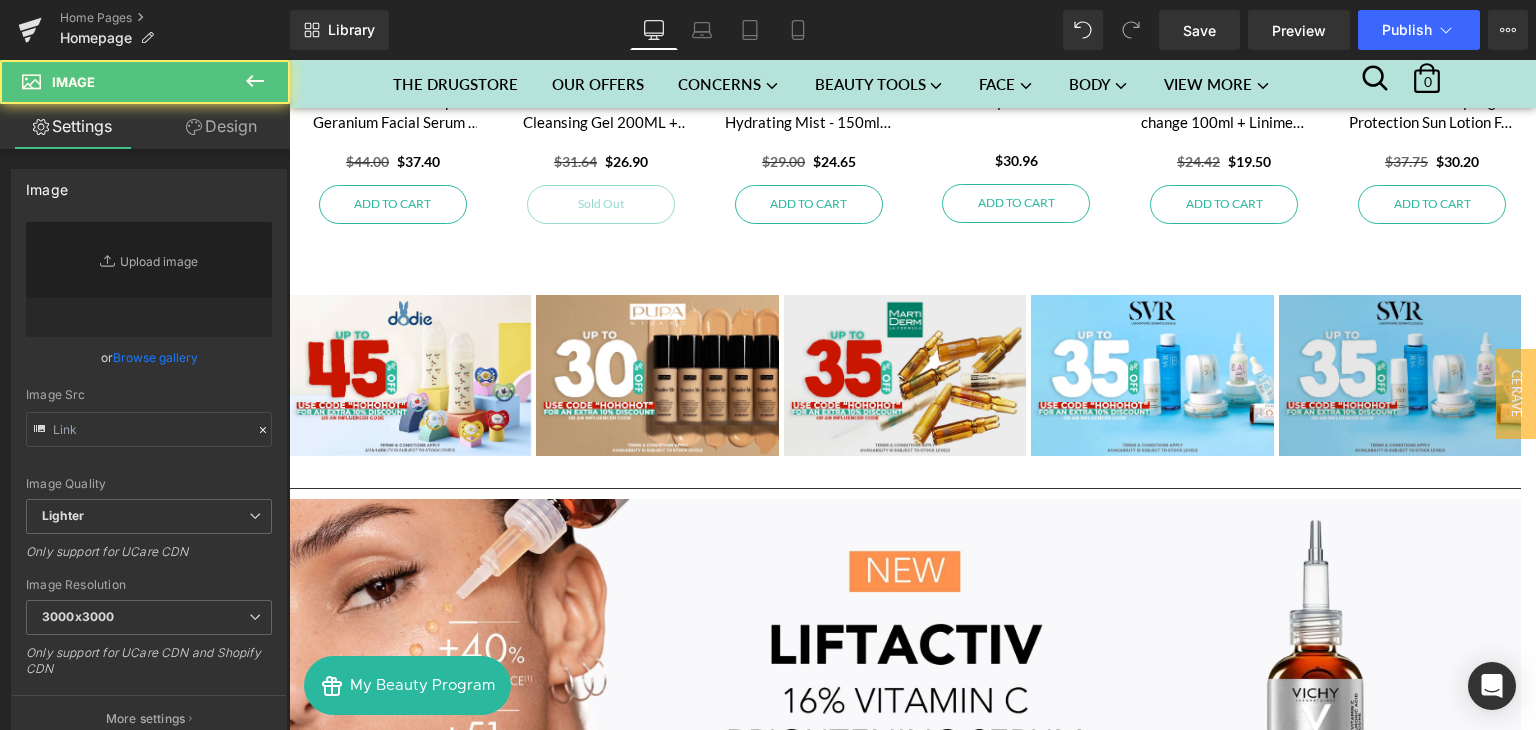 click at bounding box center [1400, 376] 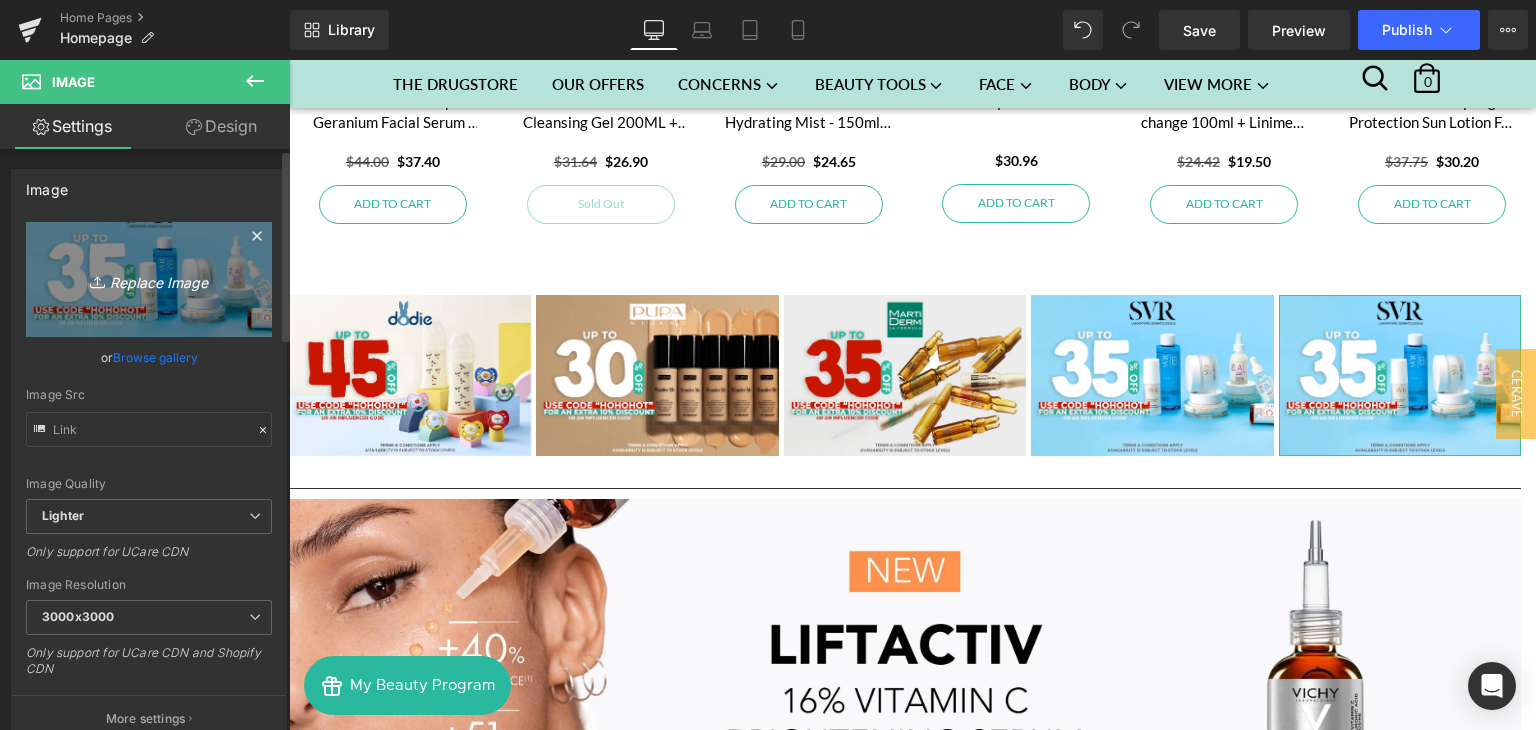 click on "Replace Image" at bounding box center (149, 279) 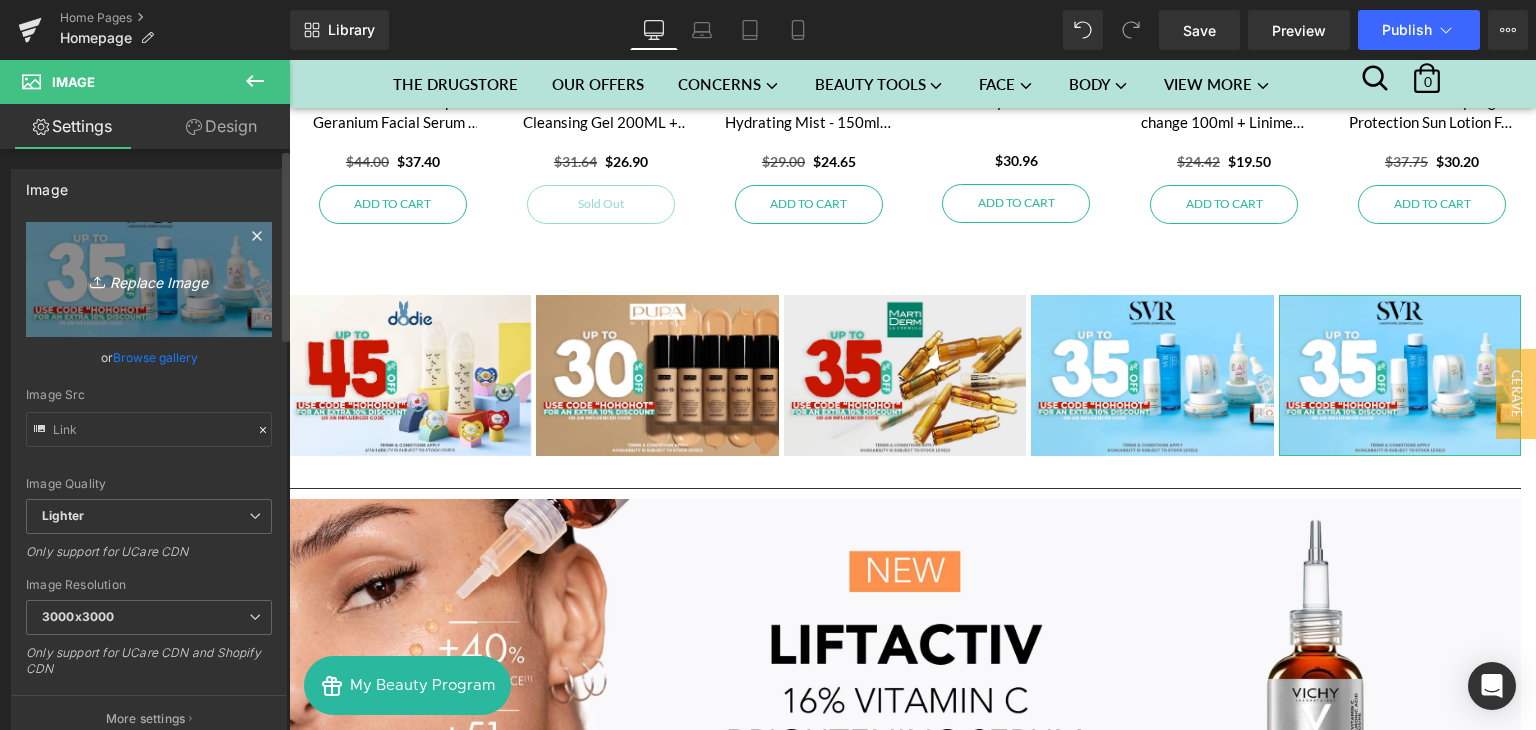 type on "C:\fakepath\Buy1Get1-2000x1000px.jpg" 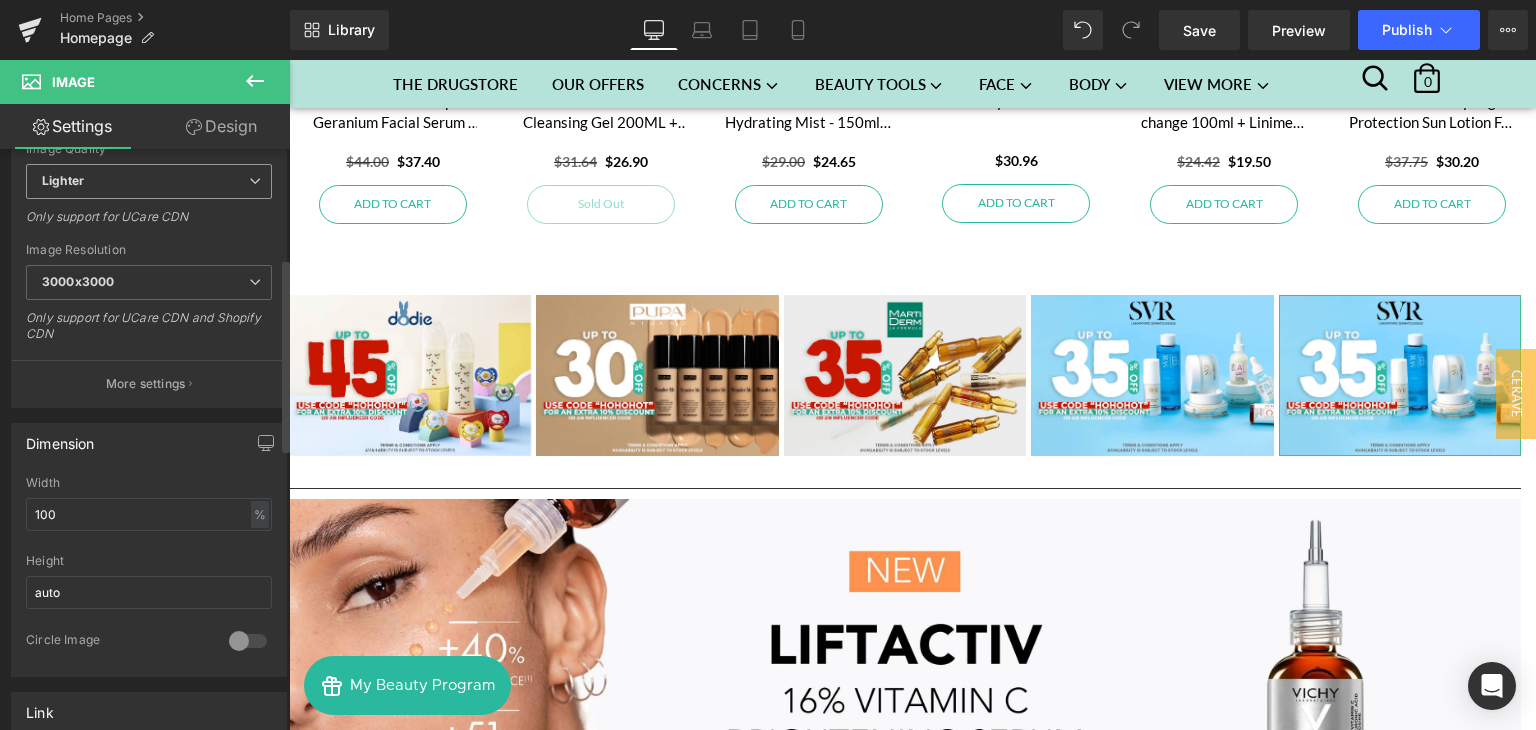 scroll, scrollTop: 328, scrollLeft: 0, axis: vertical 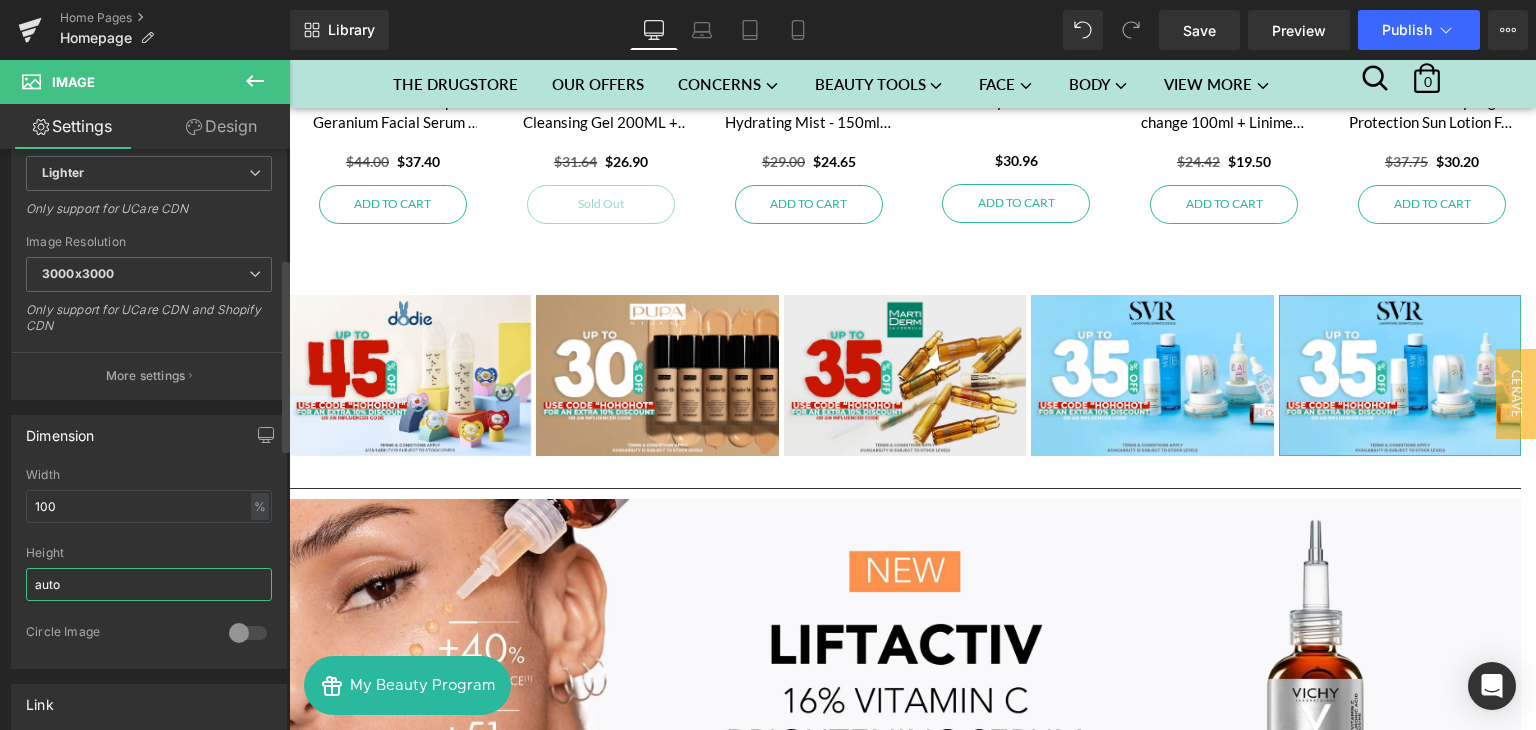 click on "auto" at bounding box center [149, 584] 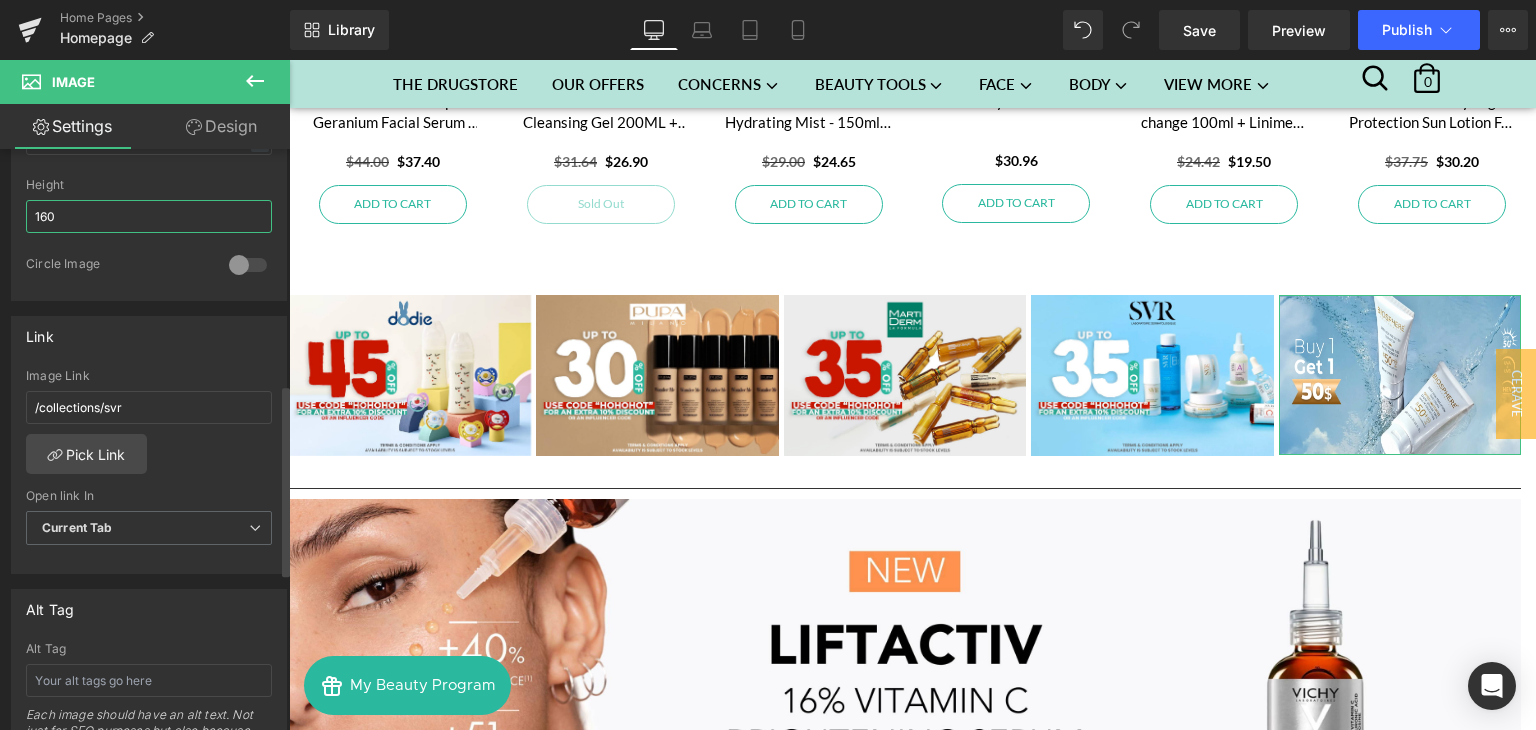 scroll, scrollTop: 713, scrollLeft: 0, axis: vertical 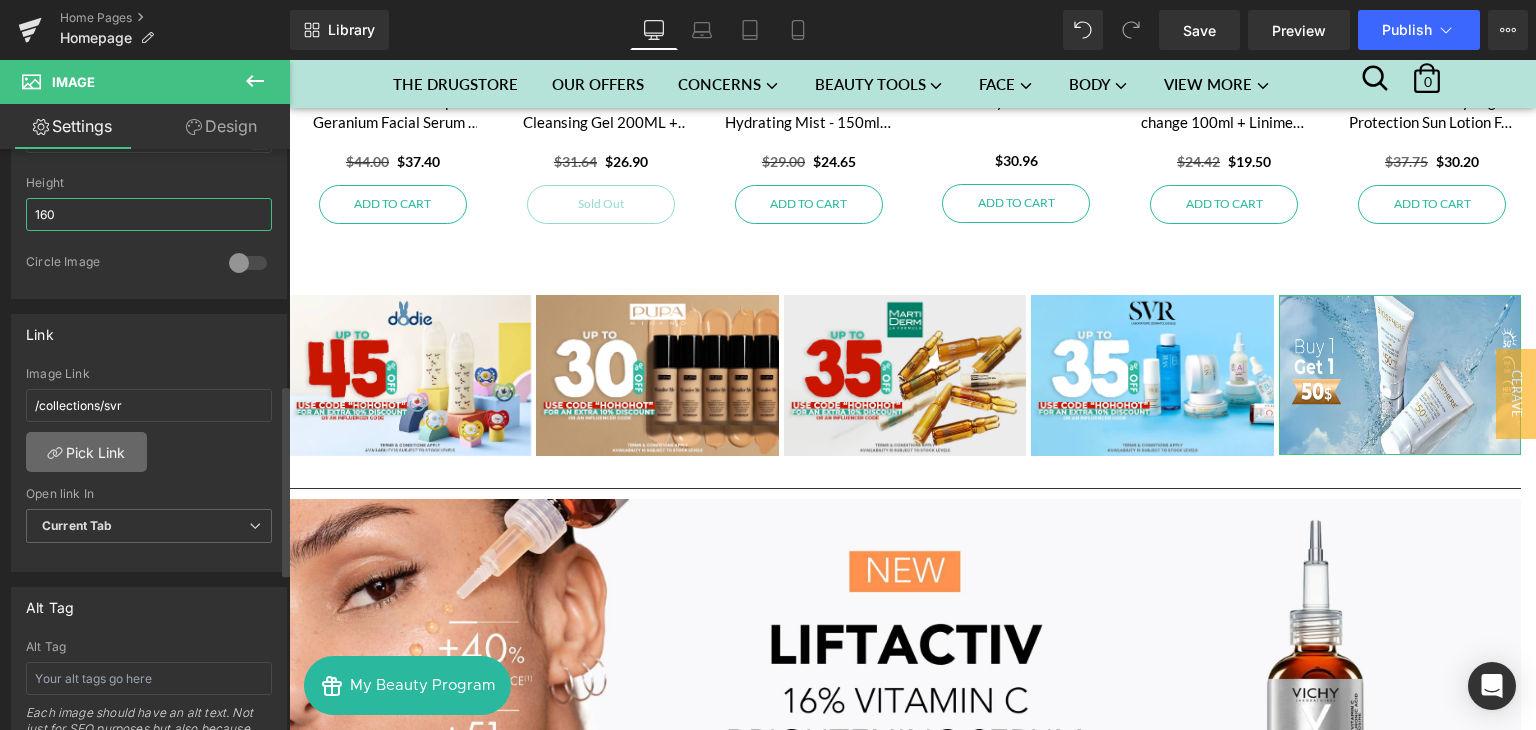 type on "160" 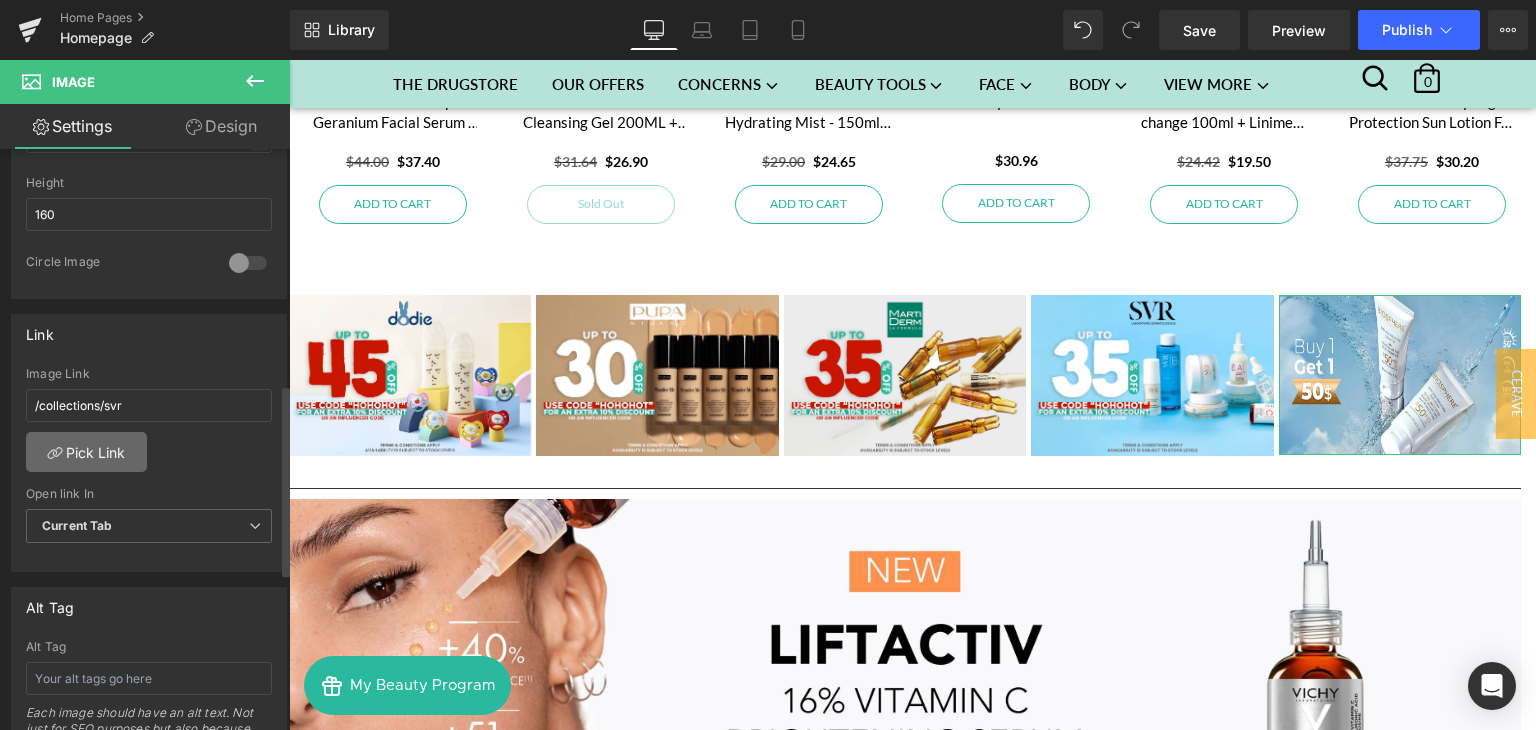 click on "Pick Link" at bounding box center (86, 452) 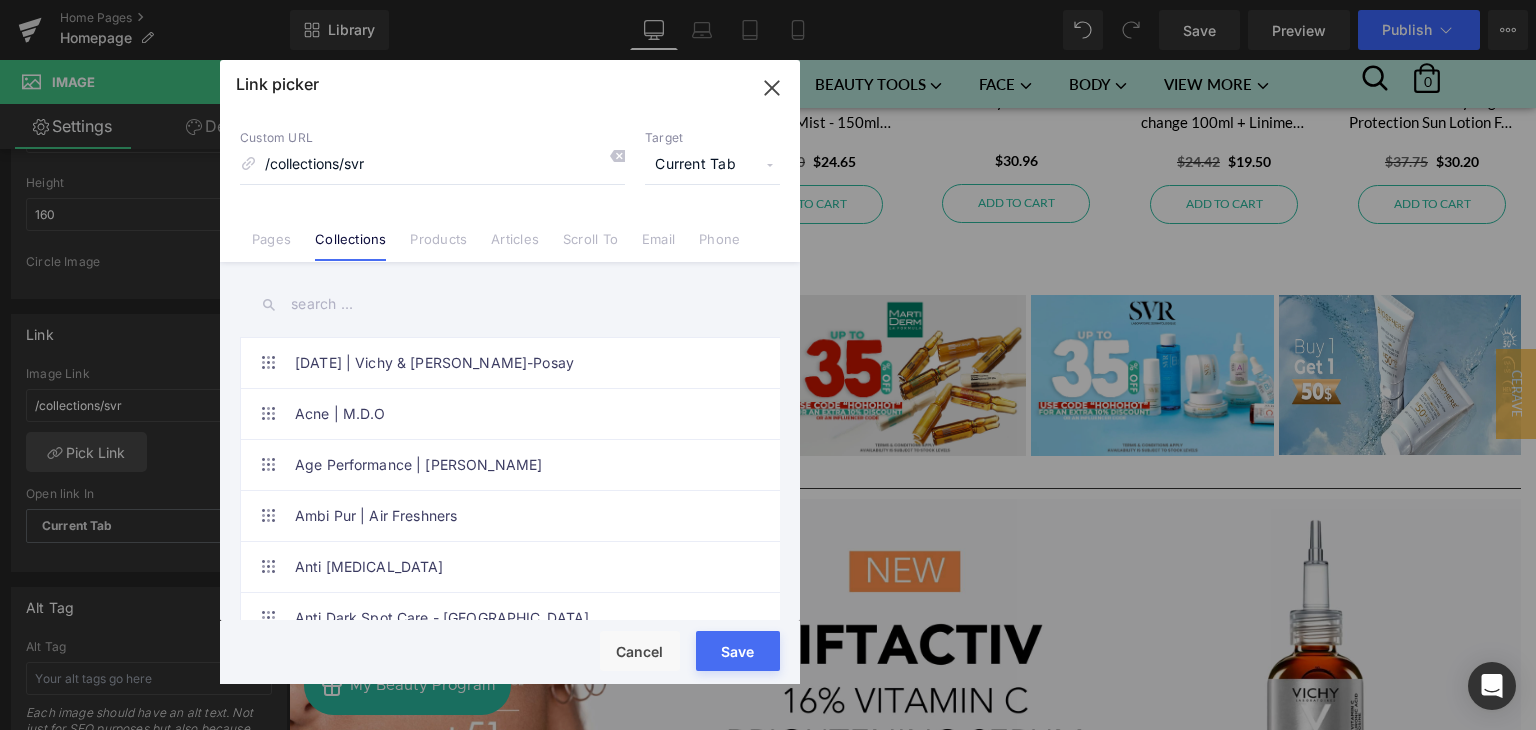 click on "Link picker Back to Library   Insert           Custom URL   /collections/svr                 Target   Current Tab     Current Tab   New Tab                 Pages       Collections       Products       Articles       Scroll To       Email       Phone                                   [DATE] | Vichy & [PERSON_NAME]-Posay Acne | M.D.O Age Performance | [PERSON_NAME] Ambi Pur | Air Freshners Anti [MEDICAL_DATA] Anti Dark Spot Care - Vichy Anti-Aging | M.D.O Anti-Shine Suncare Antirougeurs Eau Thermale Avène [MEDICAL_DATA]-Prone [MEDICAL_DATA] Avene Beauty Sets Baby [MEDICAL_DATA]-Prone [MEDICAL_DATA] - [PERSON_NAME] Posay Baby Cleansers - [PERSON_NAME] Posay Baby Sun Protection - [PERSON_NAME] Posay Beesline| Supercharged Serums Beurer | Promo Beurer | Thermometers [DATE][DATE] - Cleanance Body Care Men - Vichy Body Cleansers - [PERSON_NAME] Posay Body Scrubs | Atelier Beautanique Body Sun Care - Vichy Body Sun Protection - Suncare - LRP CARINE NIGHT CREAM ROUTINE Cerave Sample Children Sun Care - Vichy Cleansers - For [MEDICAL_DATA] Cleansers - Oily & Acne Prone Skin New" at bounding box center [510, 372] 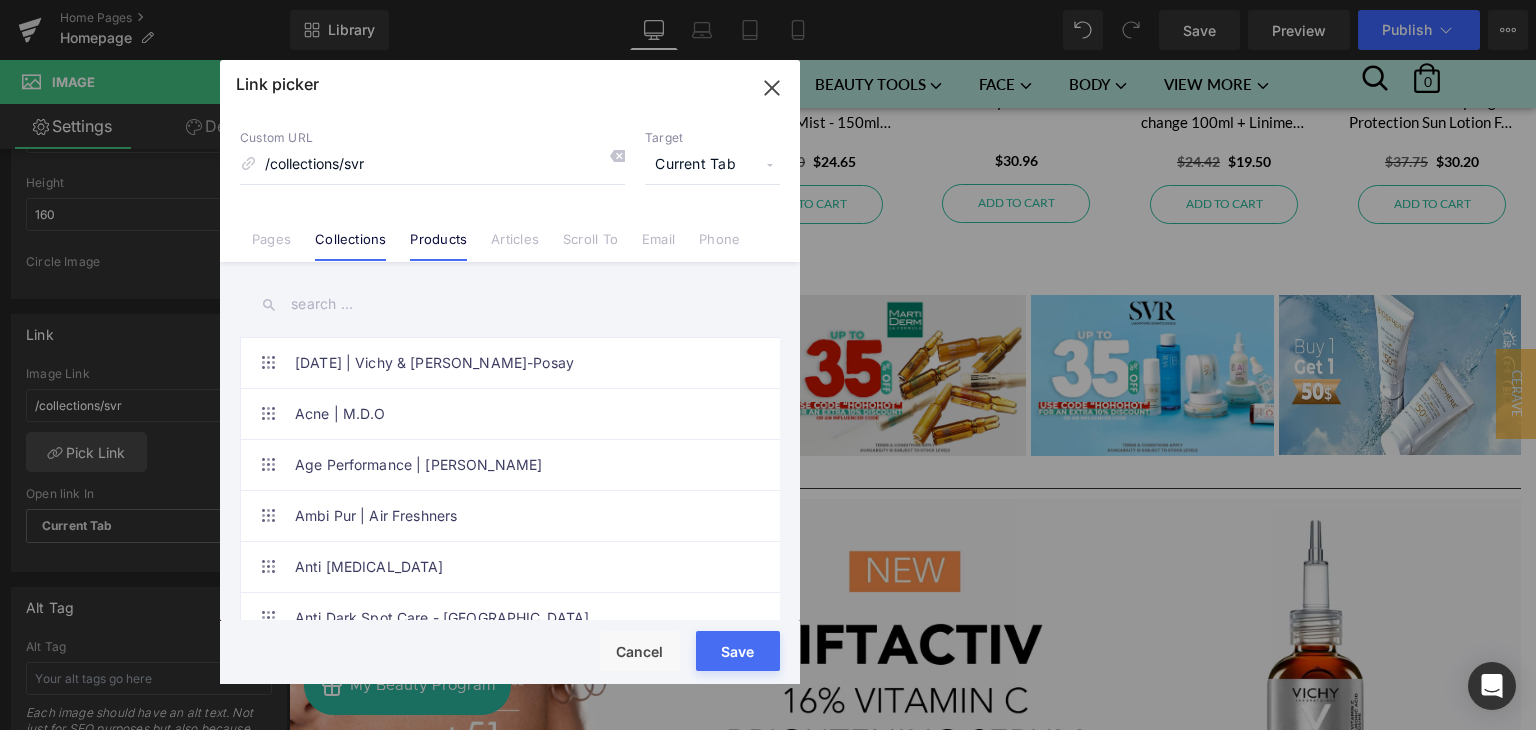 click on "Products" at bounding box center [438, 246] 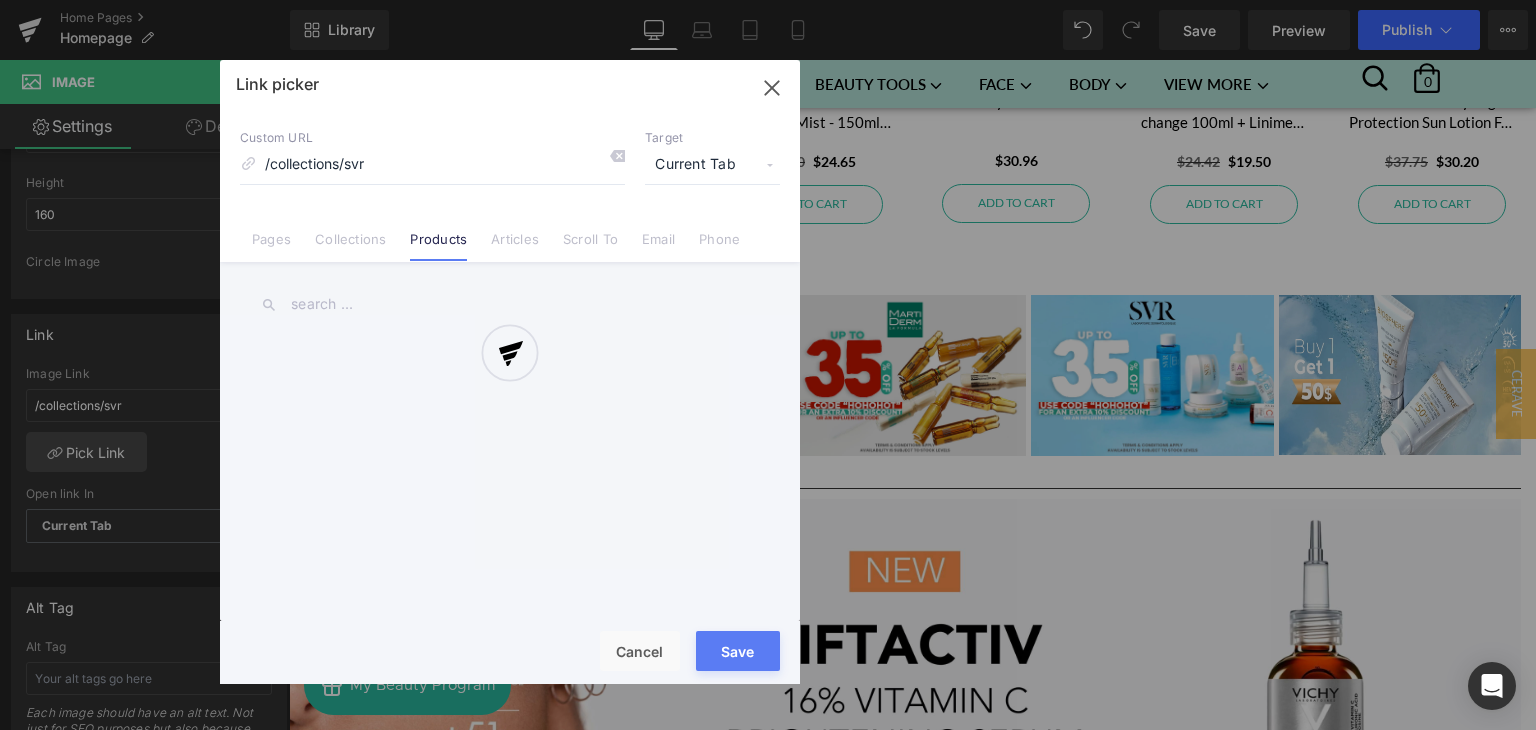click at bounding box center (510, 372) 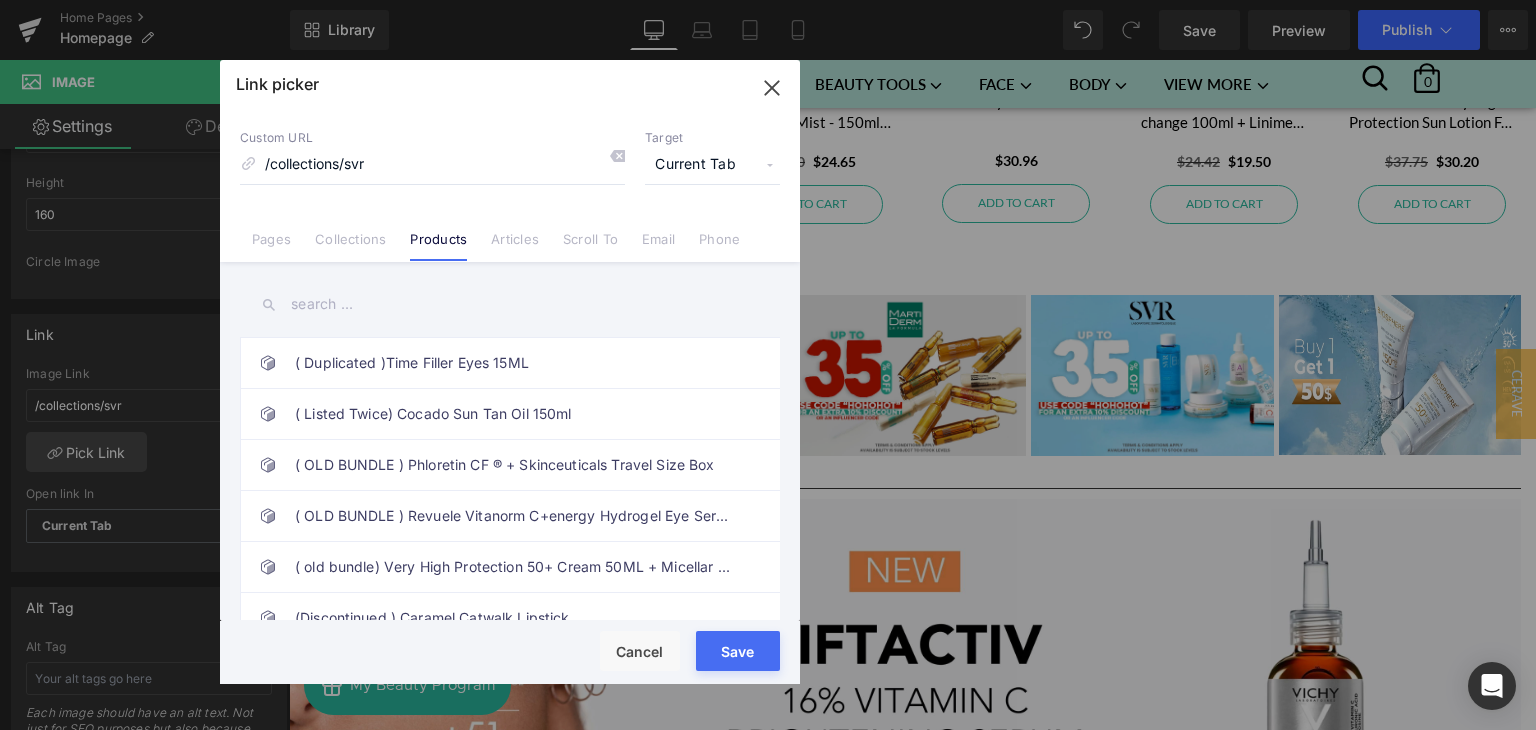 click at bounding box center (510, 304) 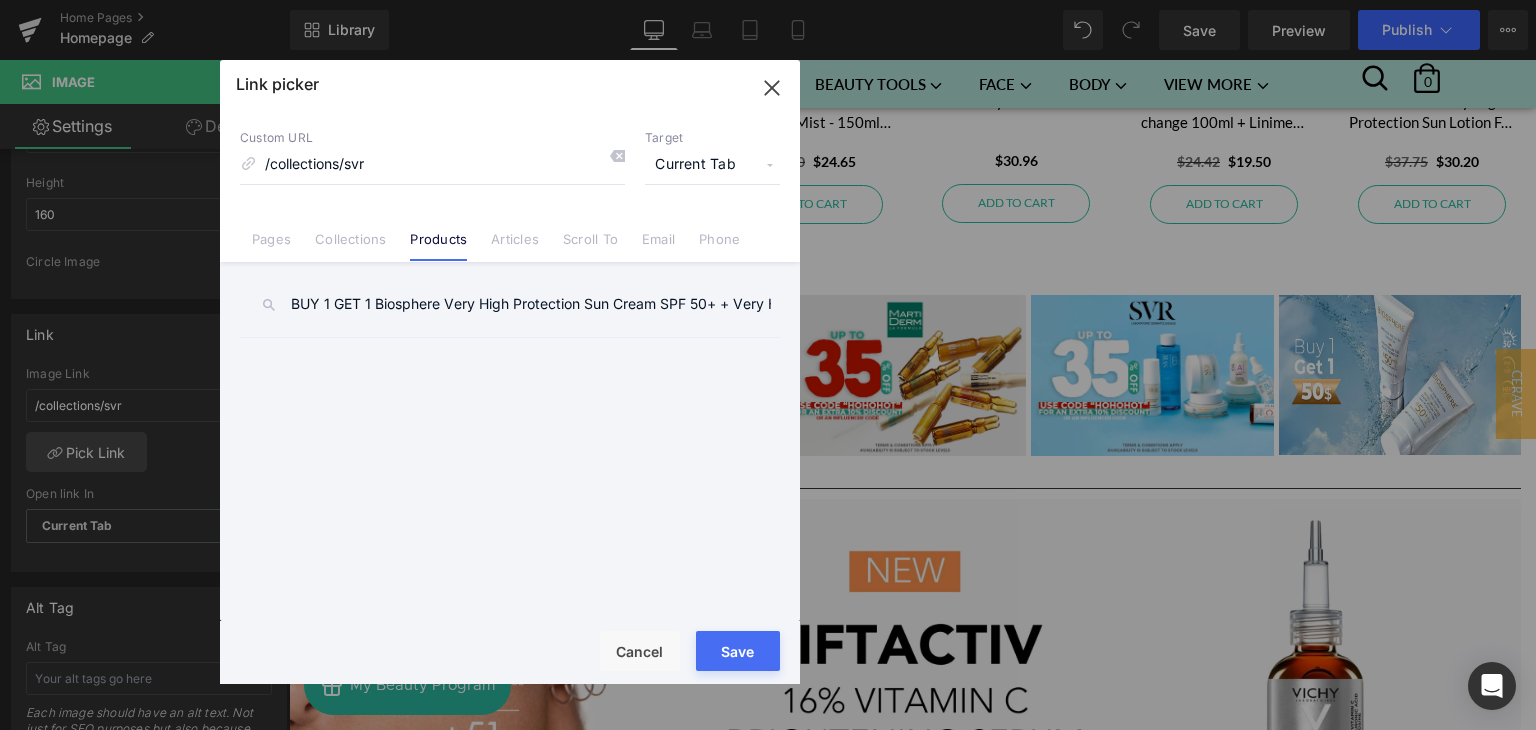 scroll, scrollTop: 0, scrollLeft: 278, axis: horizontal 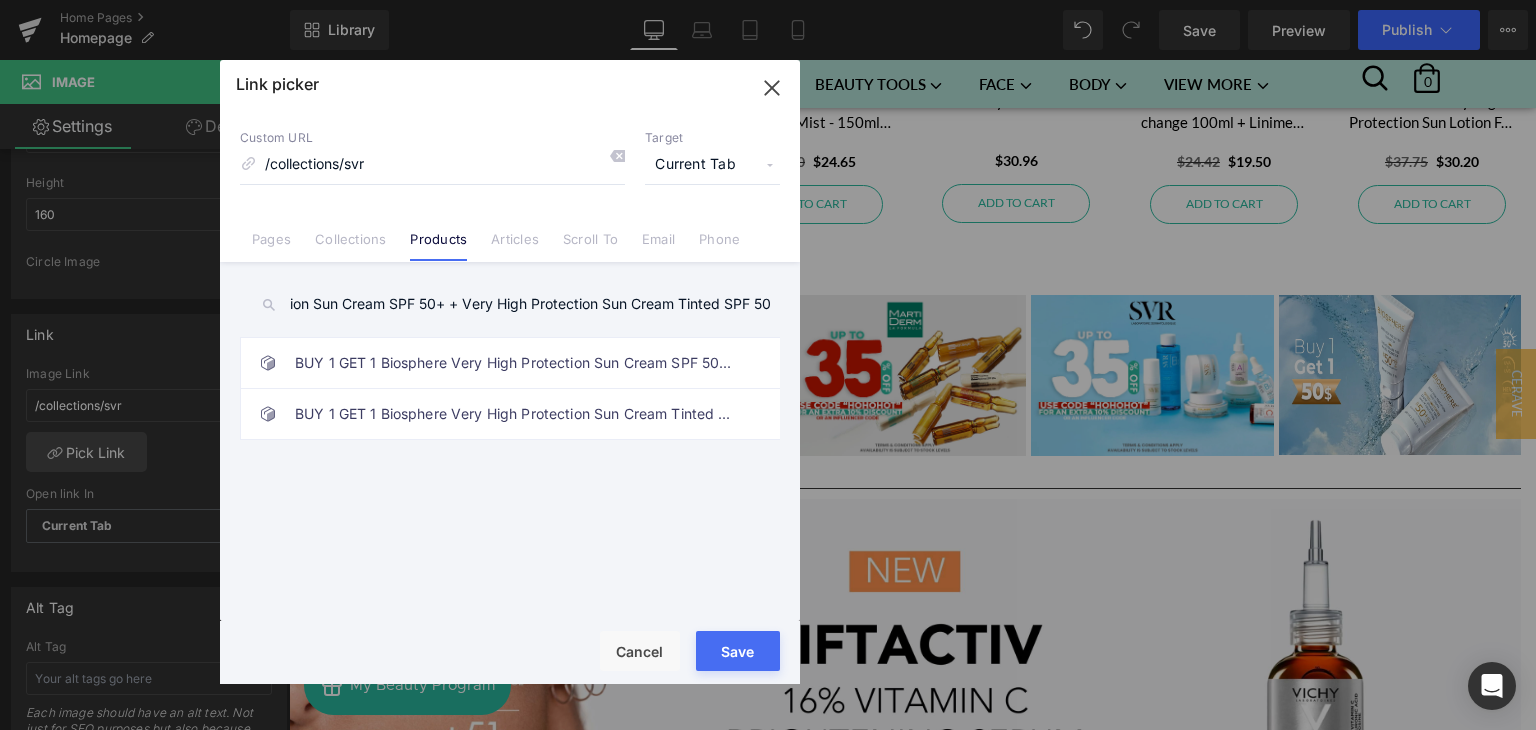 type on "BUY 1 GET 1 Biosphere Very High Protection Sun Cream SPF 50+ + Very High Protection Sun Cream Tinted SPF 50" 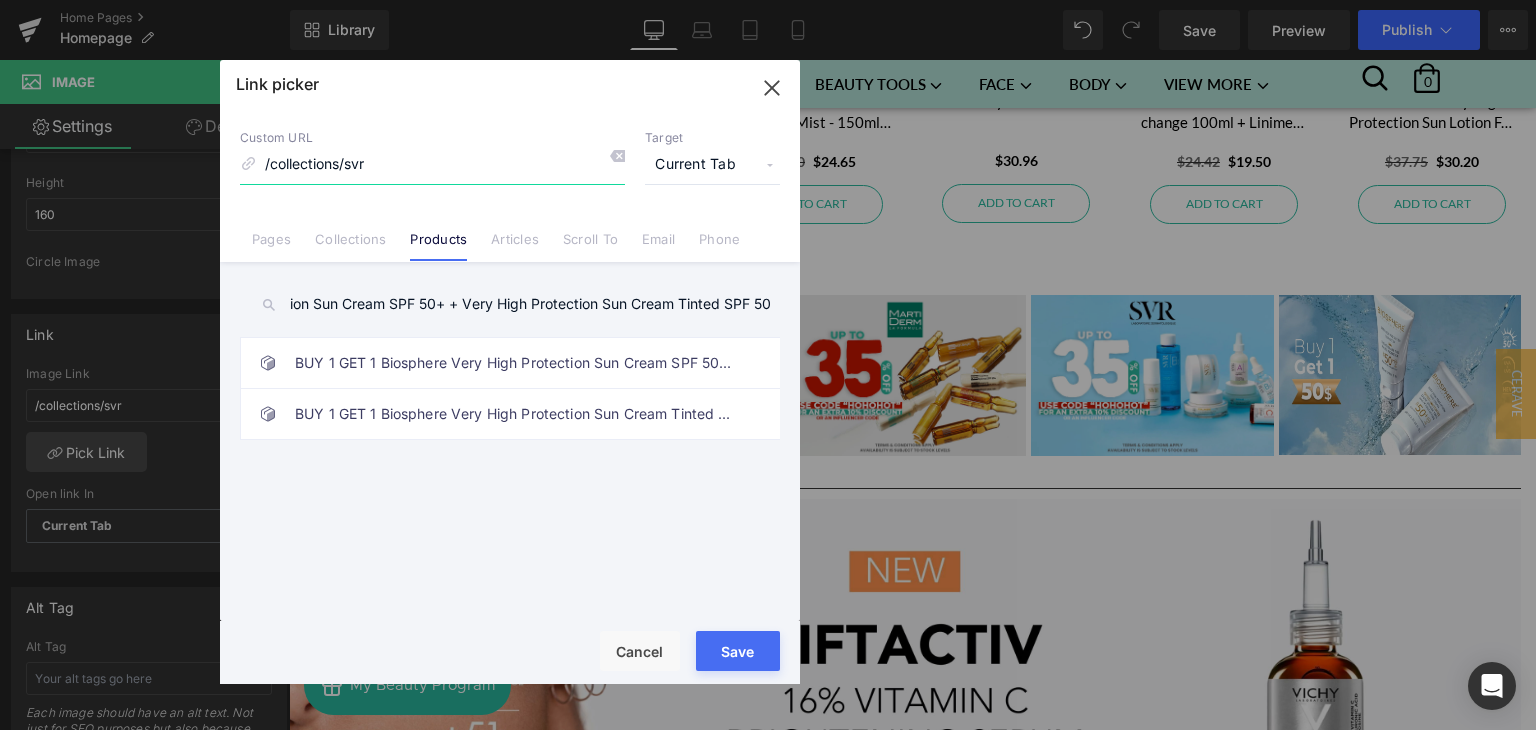 scroll, scrollTop: 0, scrollLeft: 0, axis: both 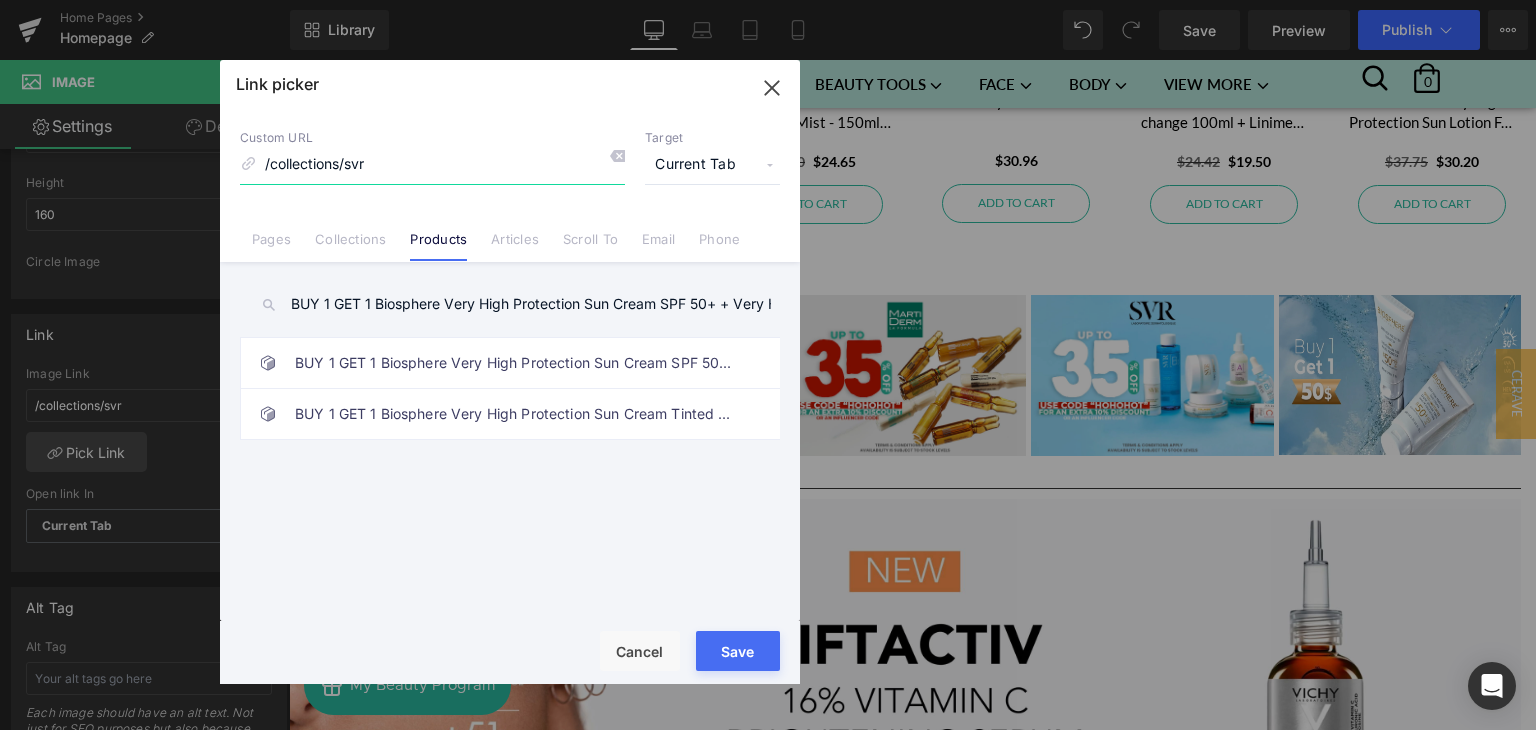 click on "/collections/svr" at bounding box center (432, 165) 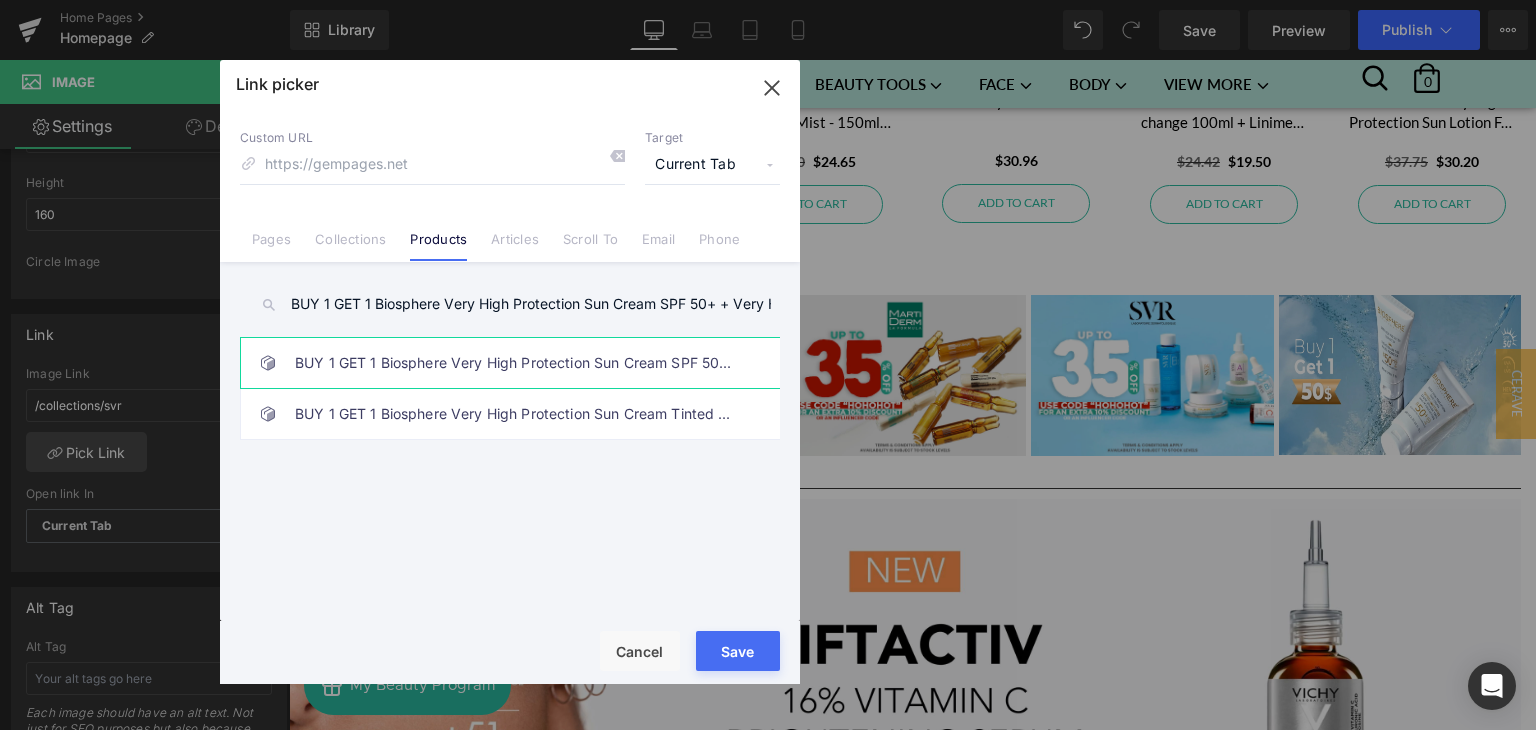click on "BUY 1 GET 1 Biosphere Very High Protection Sun Cream SPF 50+ + Very High Protection Sun Cream Tinted SPF 50" at bounding box center (515, 363) 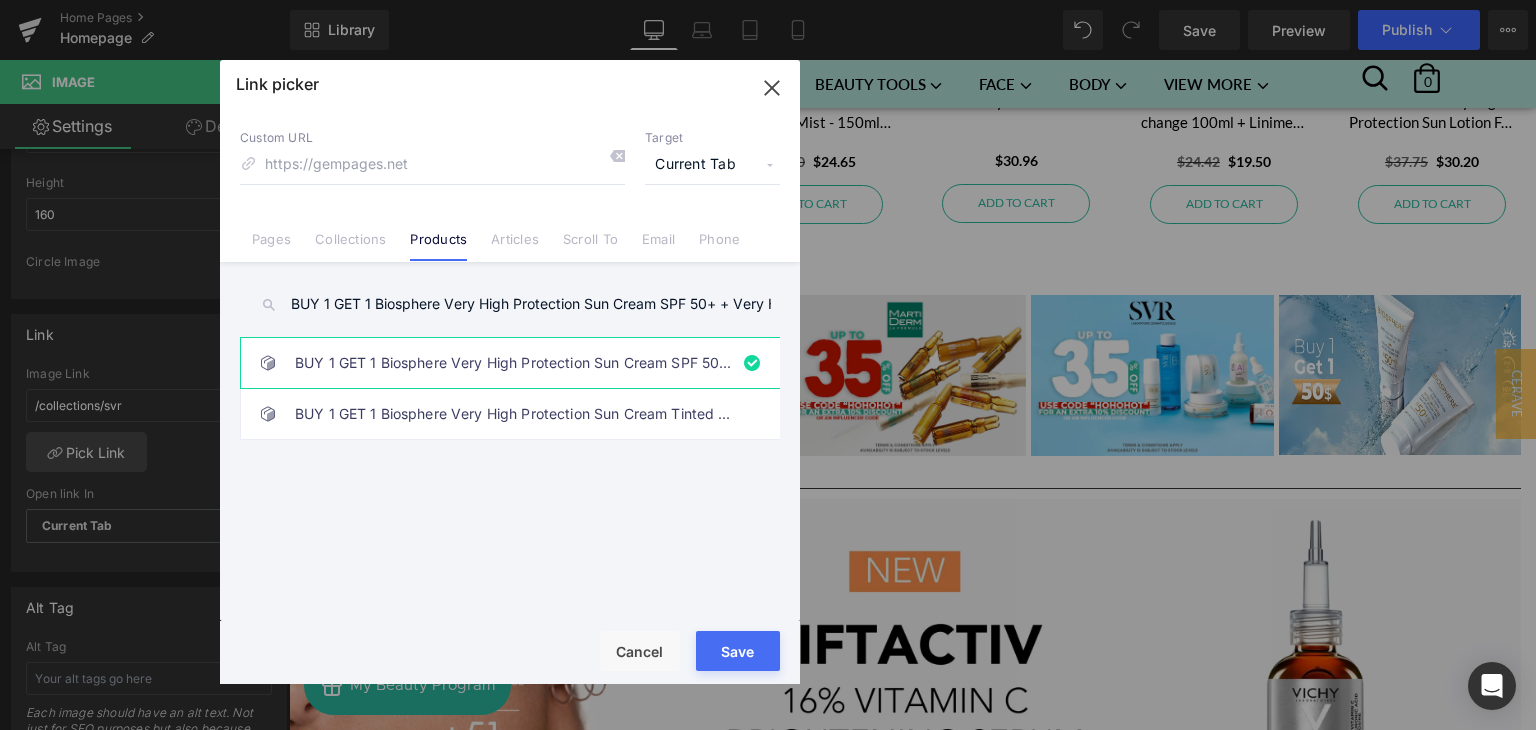 click on "Loading Product Data" at bounding box center (768, 651) 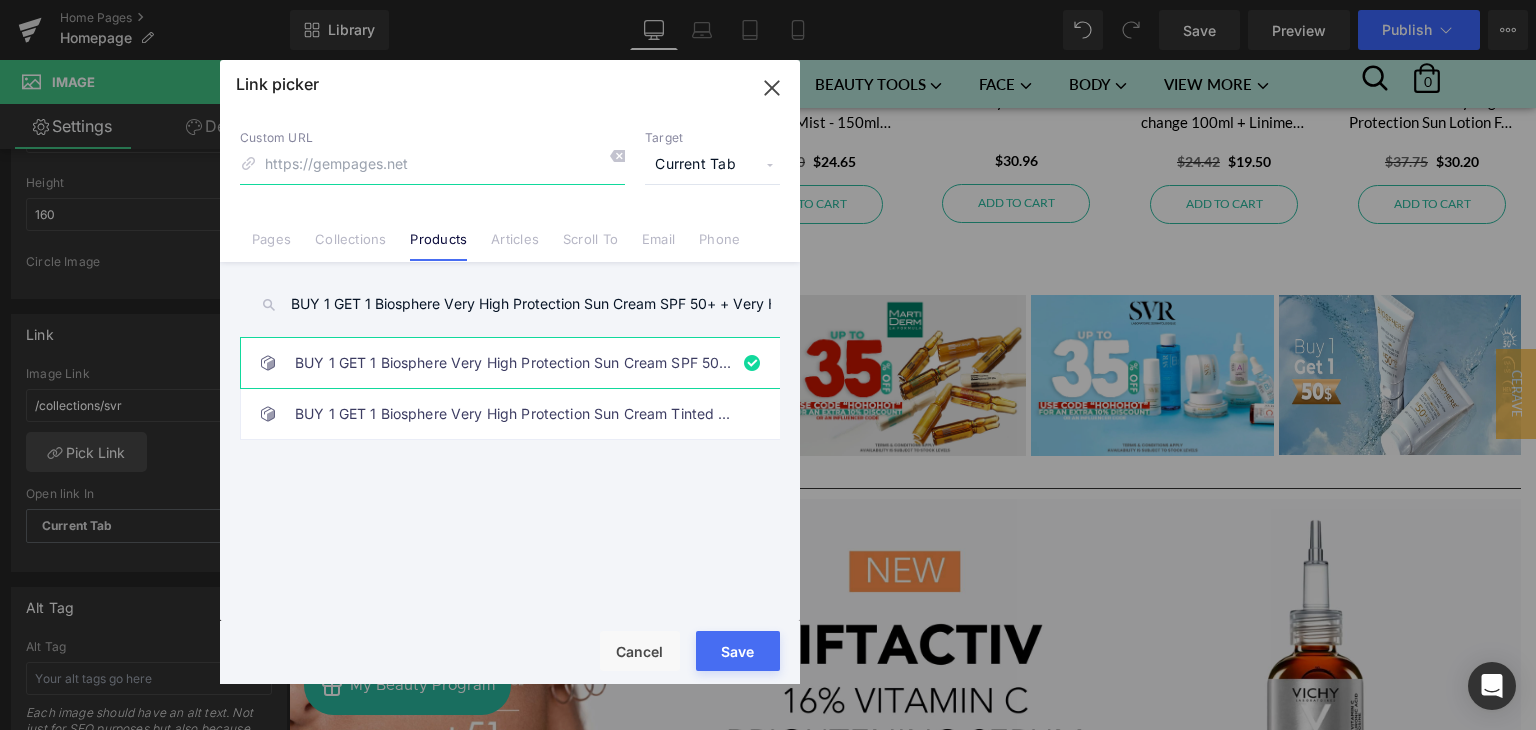 click at bounding box center [432, 165] 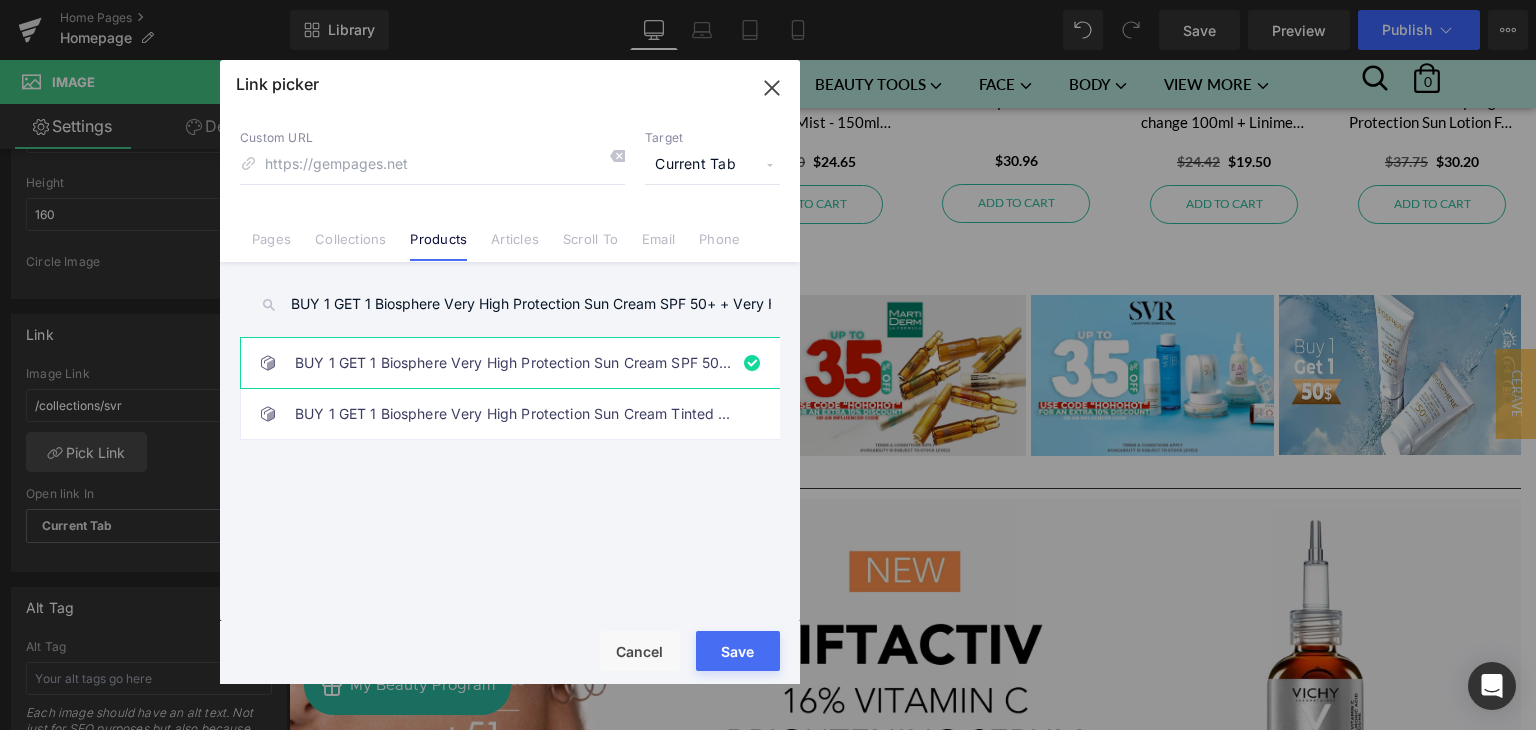 click on "BUY 1 GET 1 Biosphere Very High Protection Sun Cream SPF 50+ + Very High Protection Sun Cream Tinted SPF 50" at bounding box center [515, 363] 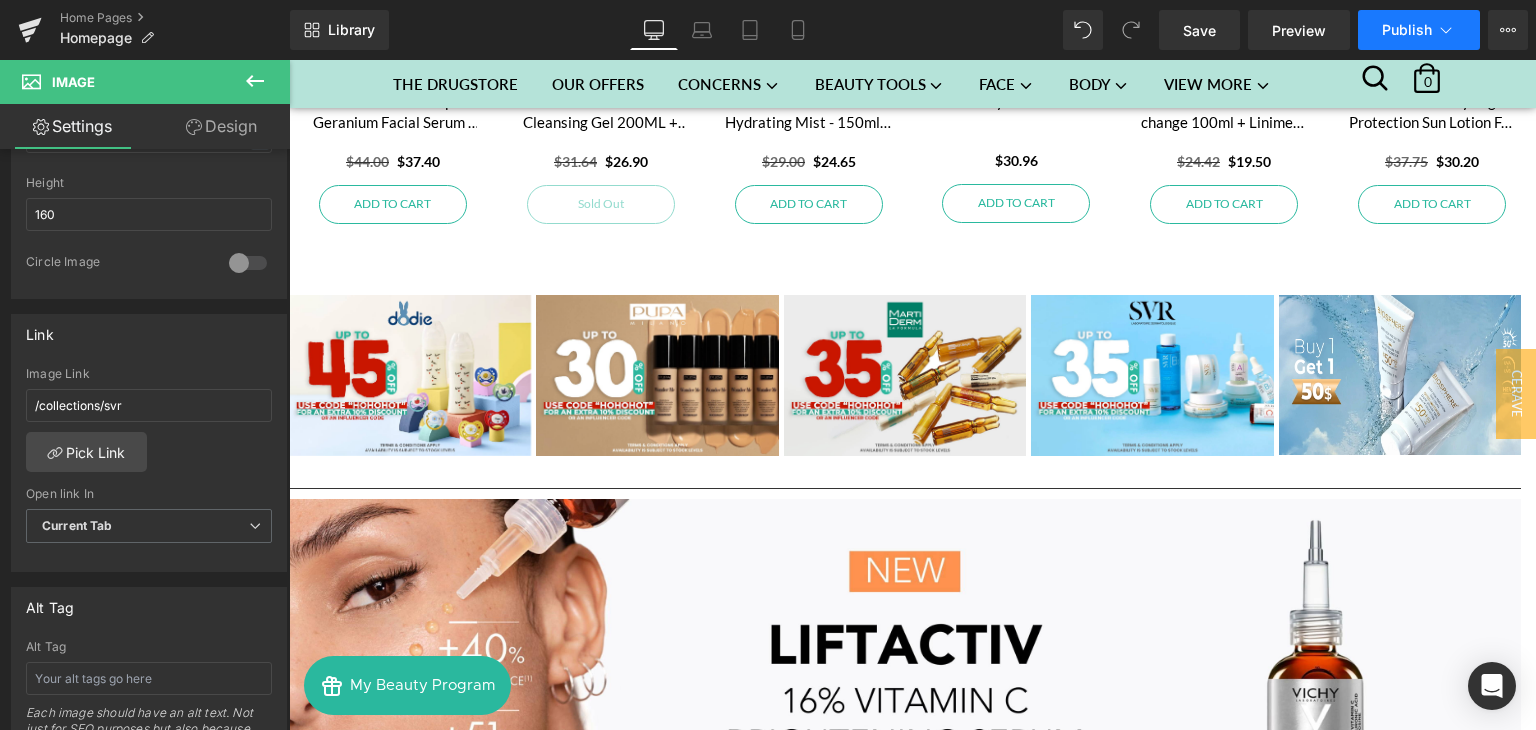 click on "Publish" at bounding box center [1407, 30] 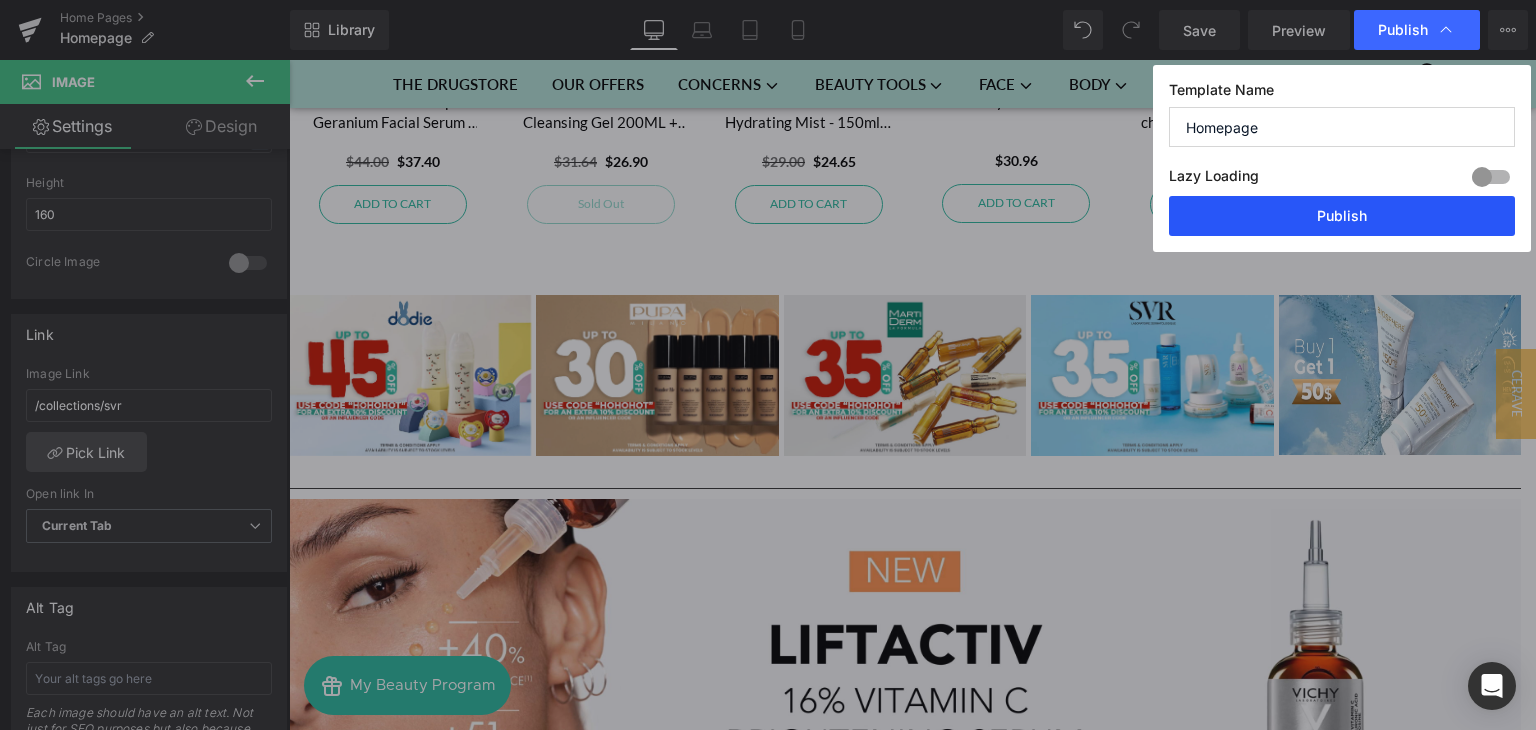 click on "Publish" at bounding box center [1342, 216] 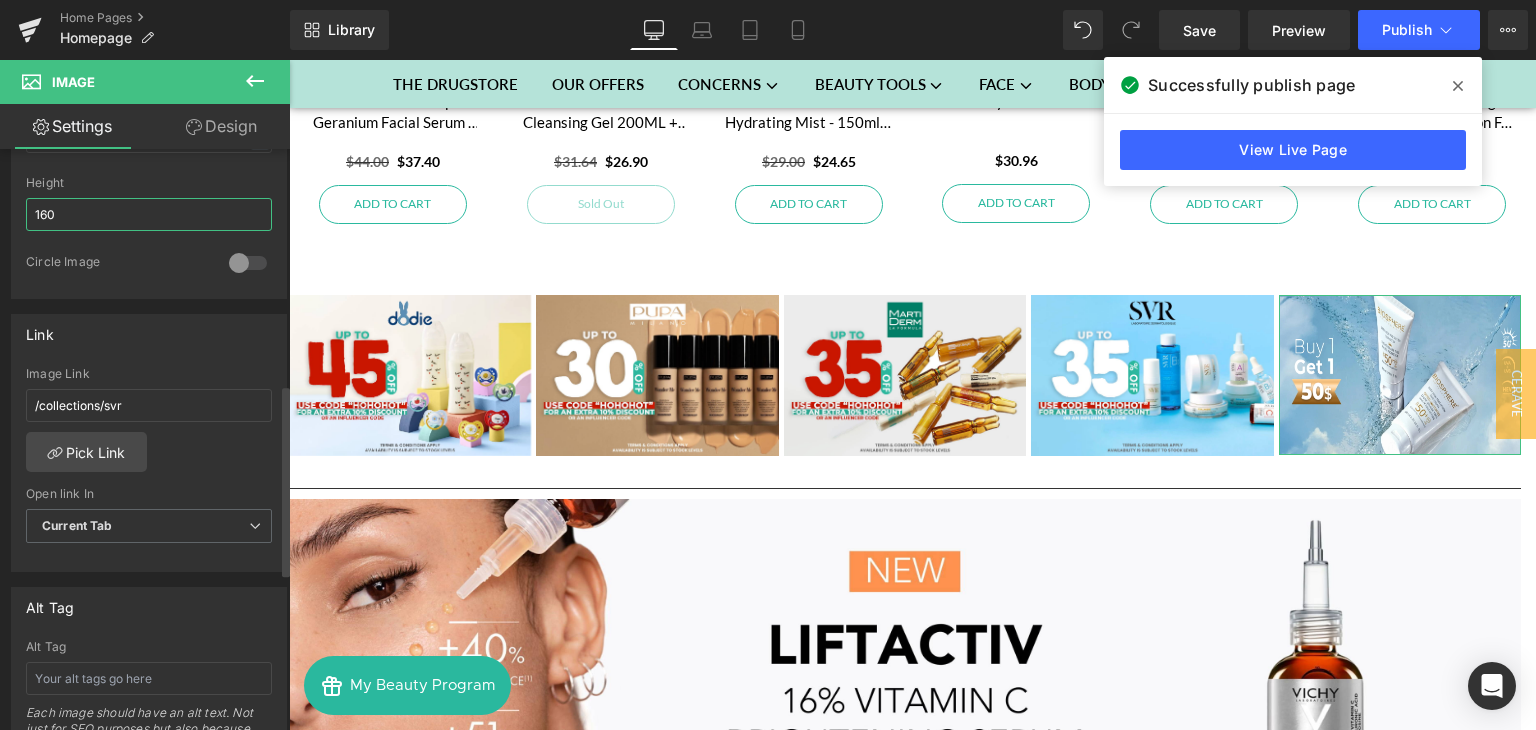 click on "160" at bounding box center [149, 214] 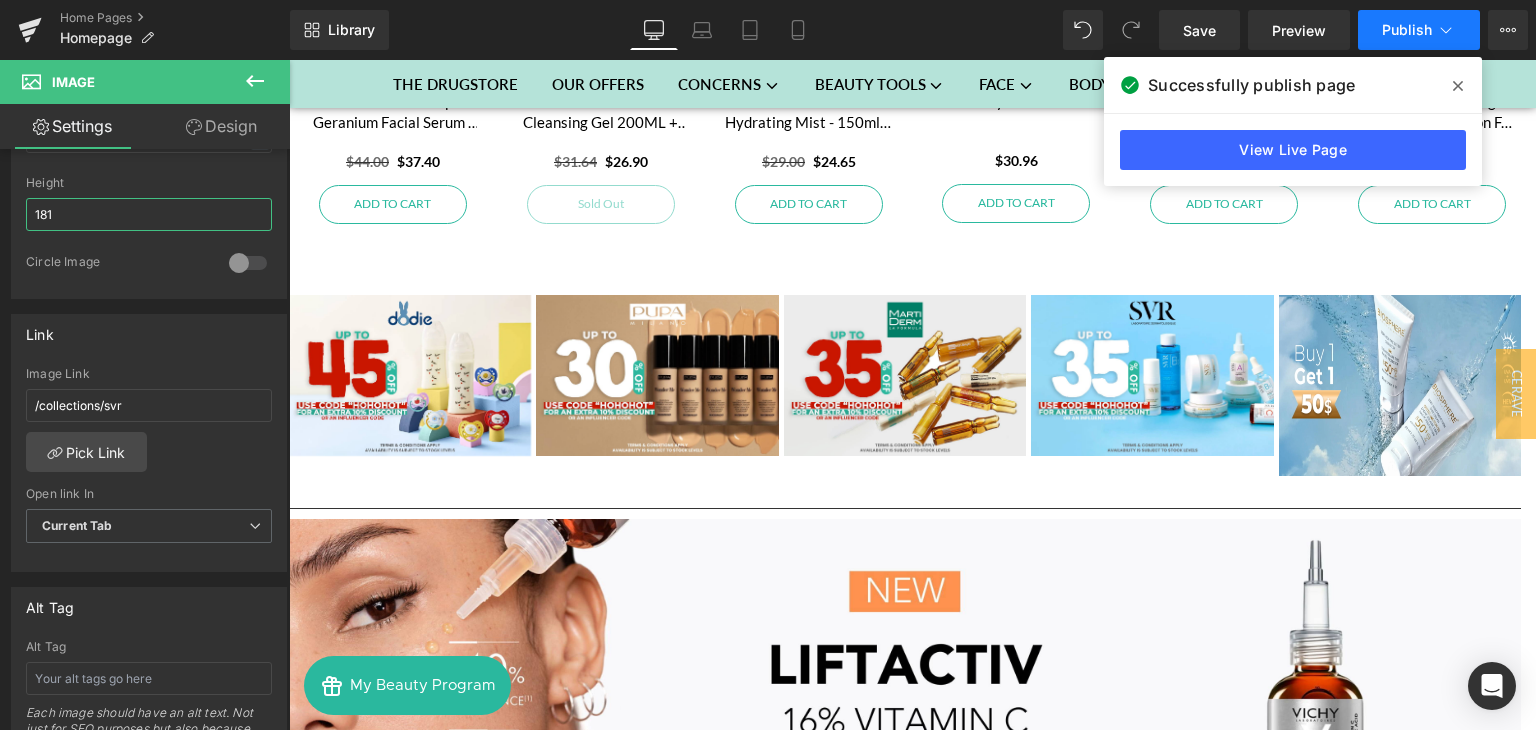 type on "181" 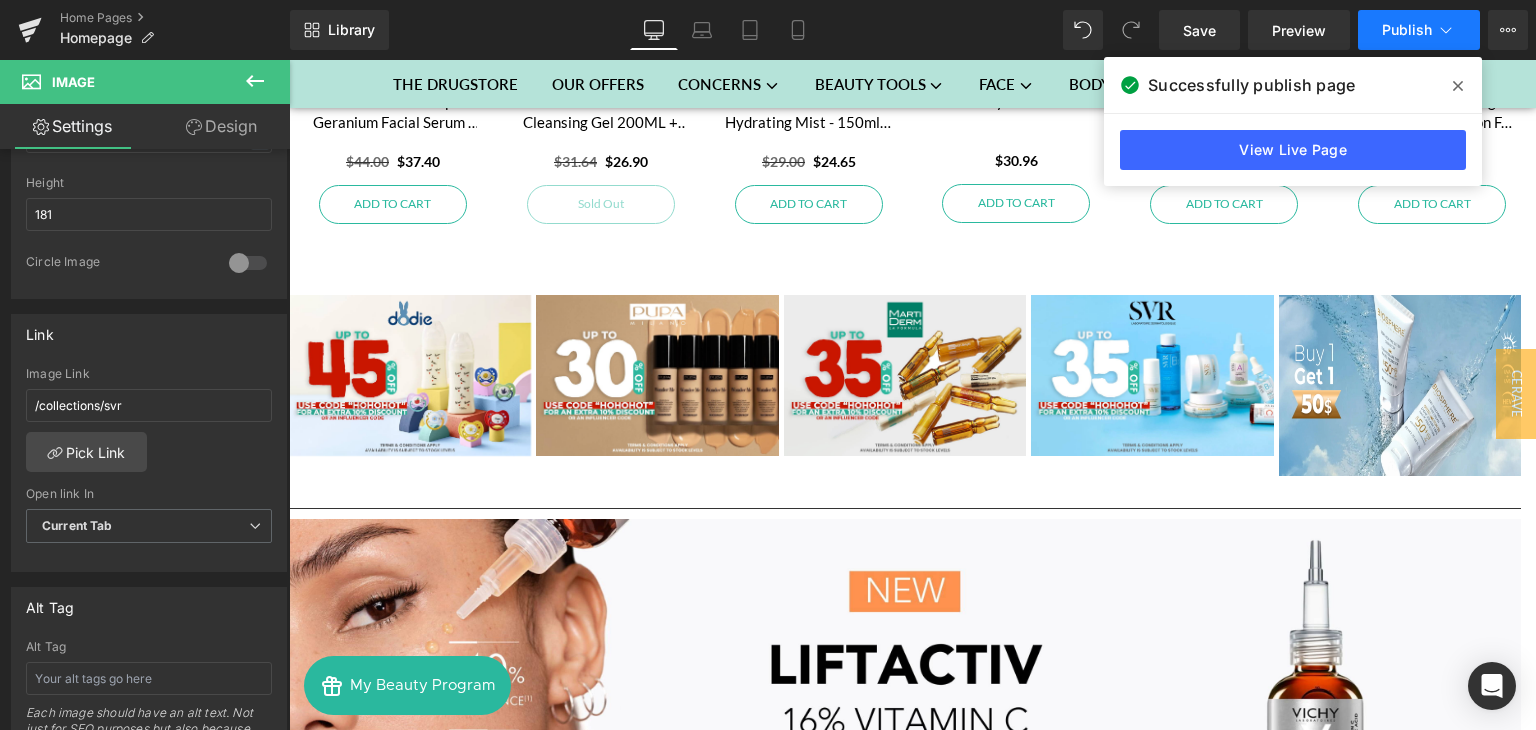 click on "Publish" at bounding box center [1407, 30] 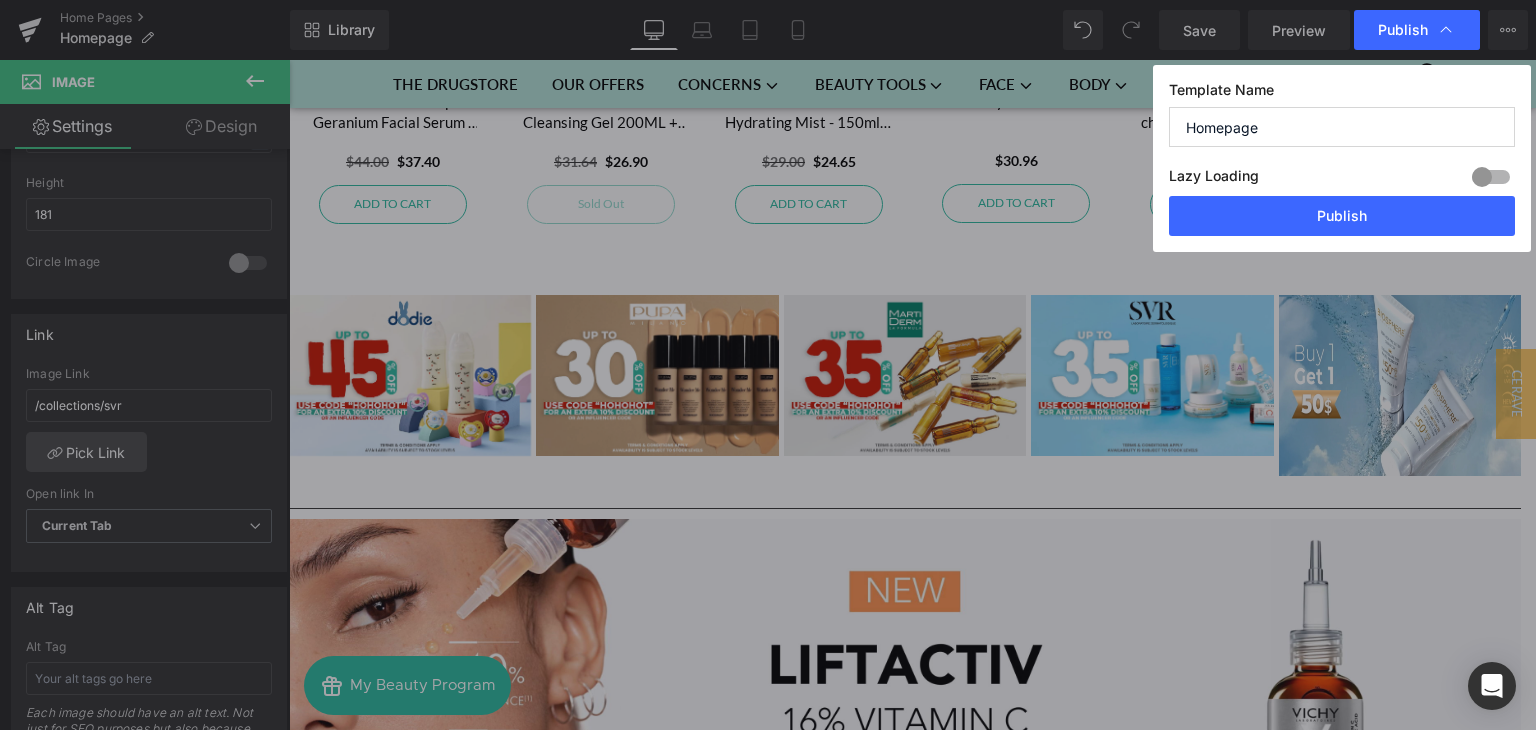 click on "Publish" at bounding box center [1403, 30] 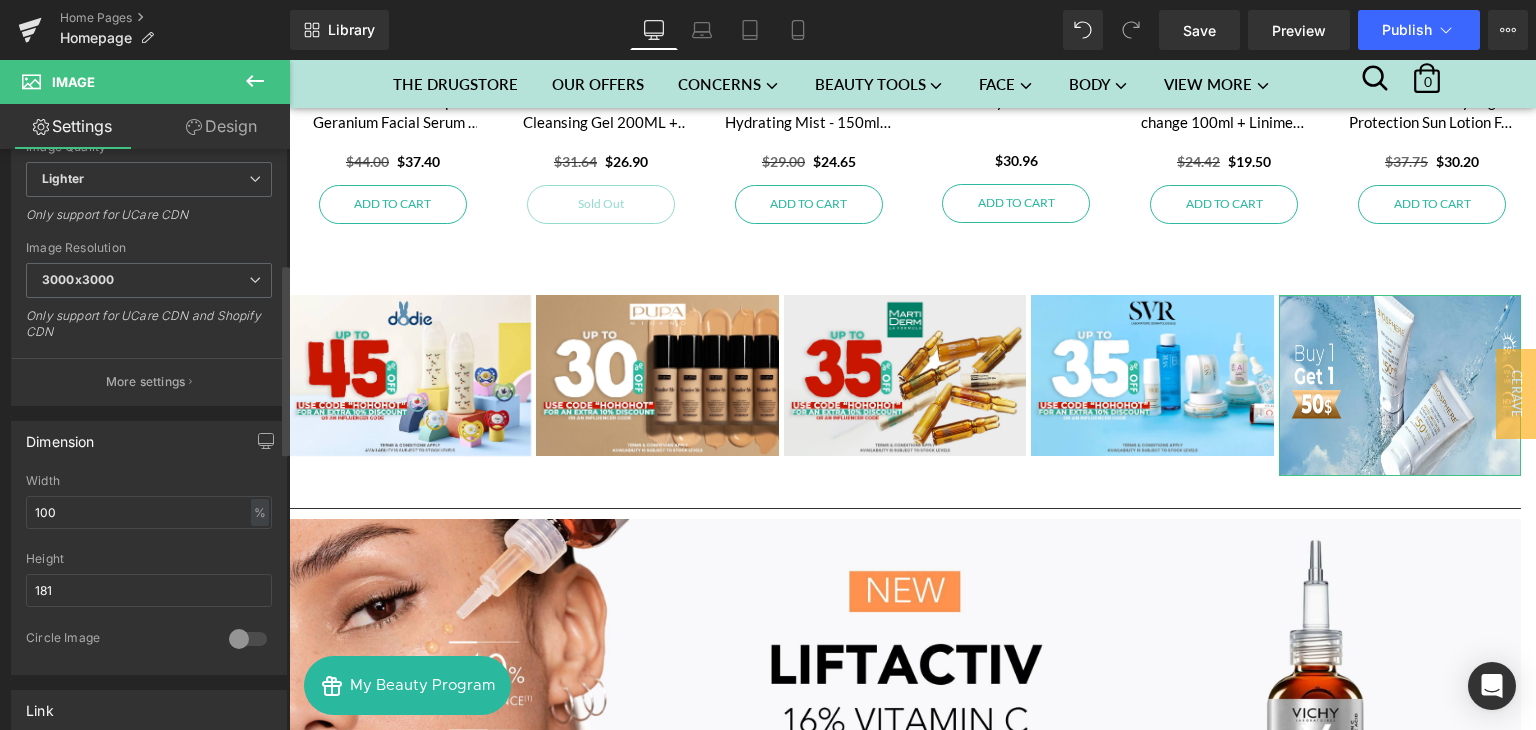 scroll, scrollTop: 333, scrollLeft: 0, axis: vertical 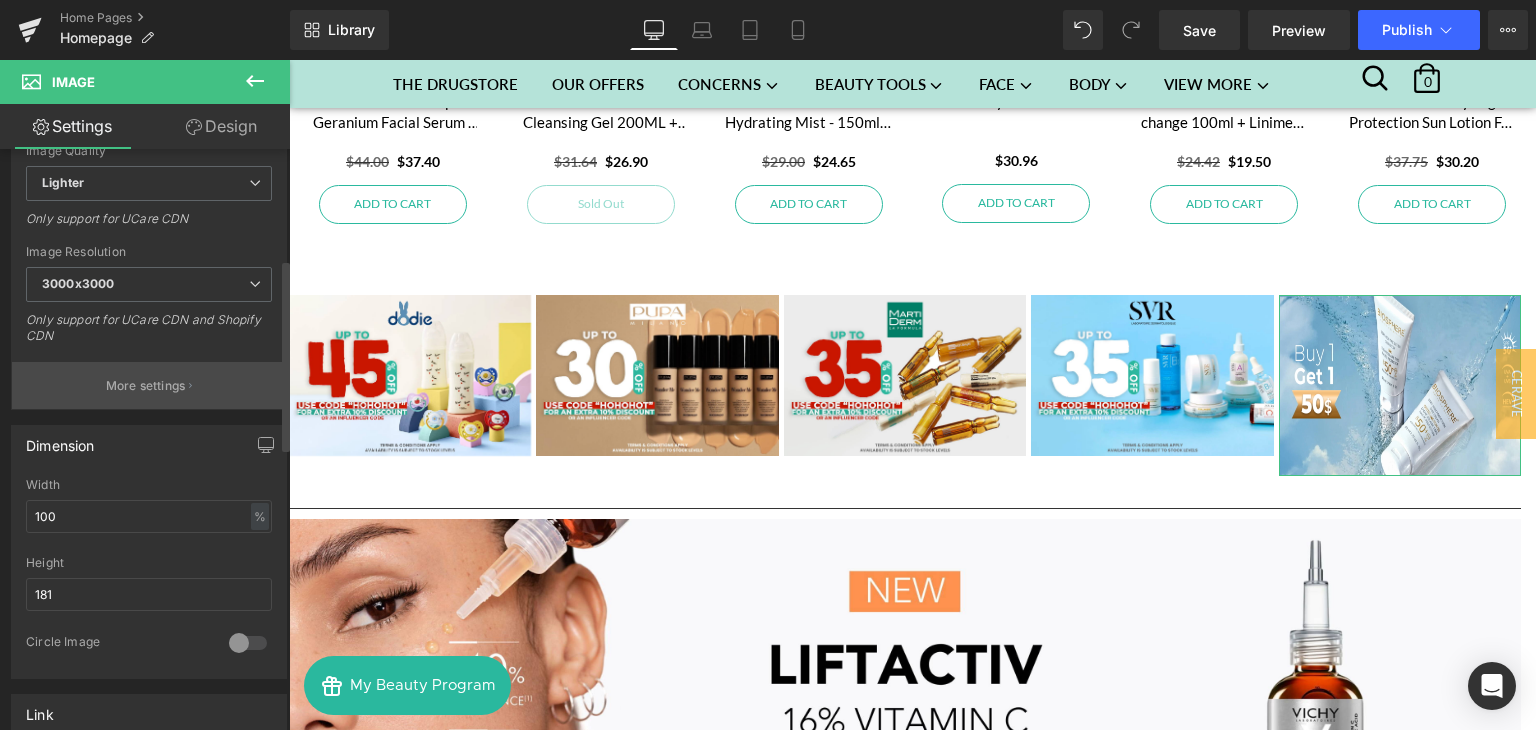 click on "More settings" at bounding box center [149, 385] 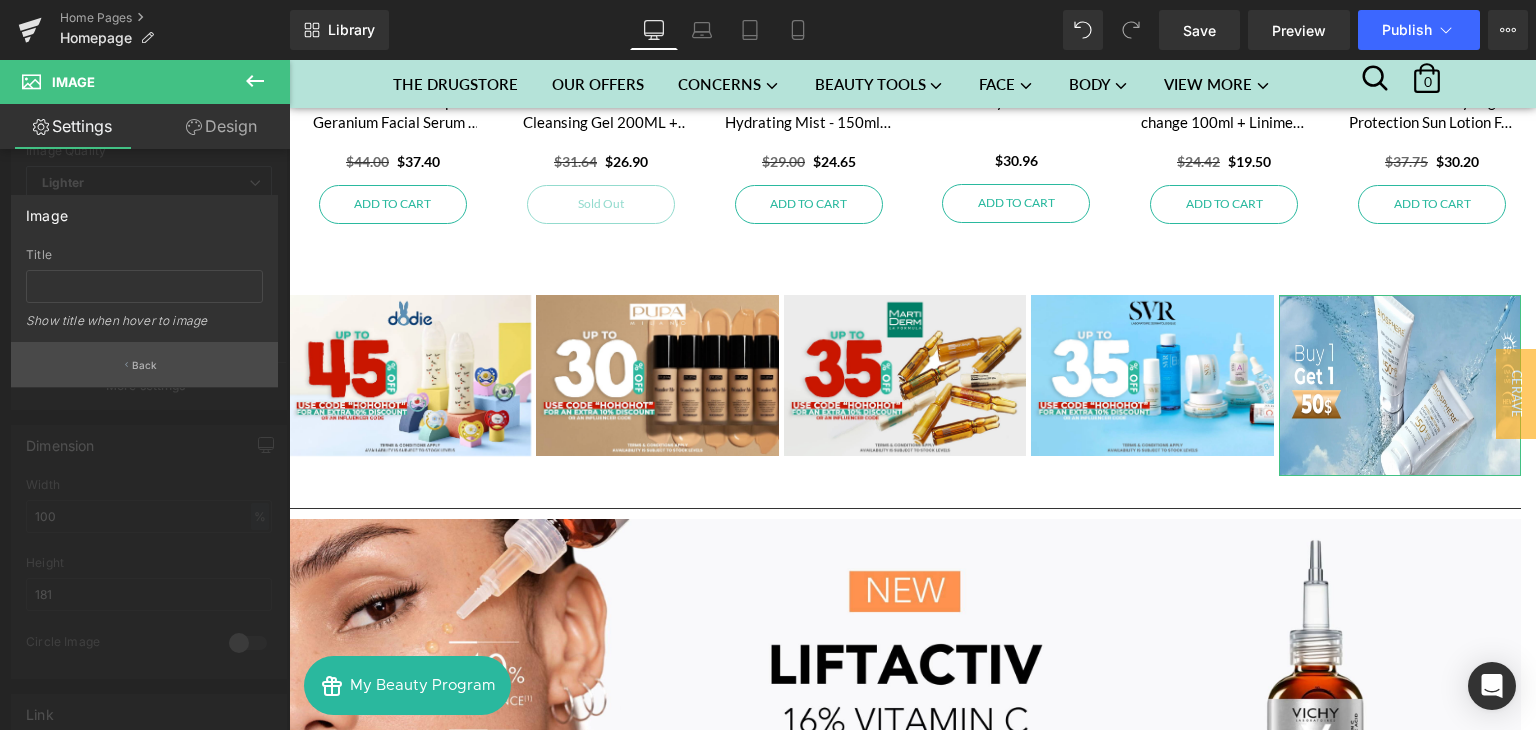 click on "Back" at bounding box center [144, 364] 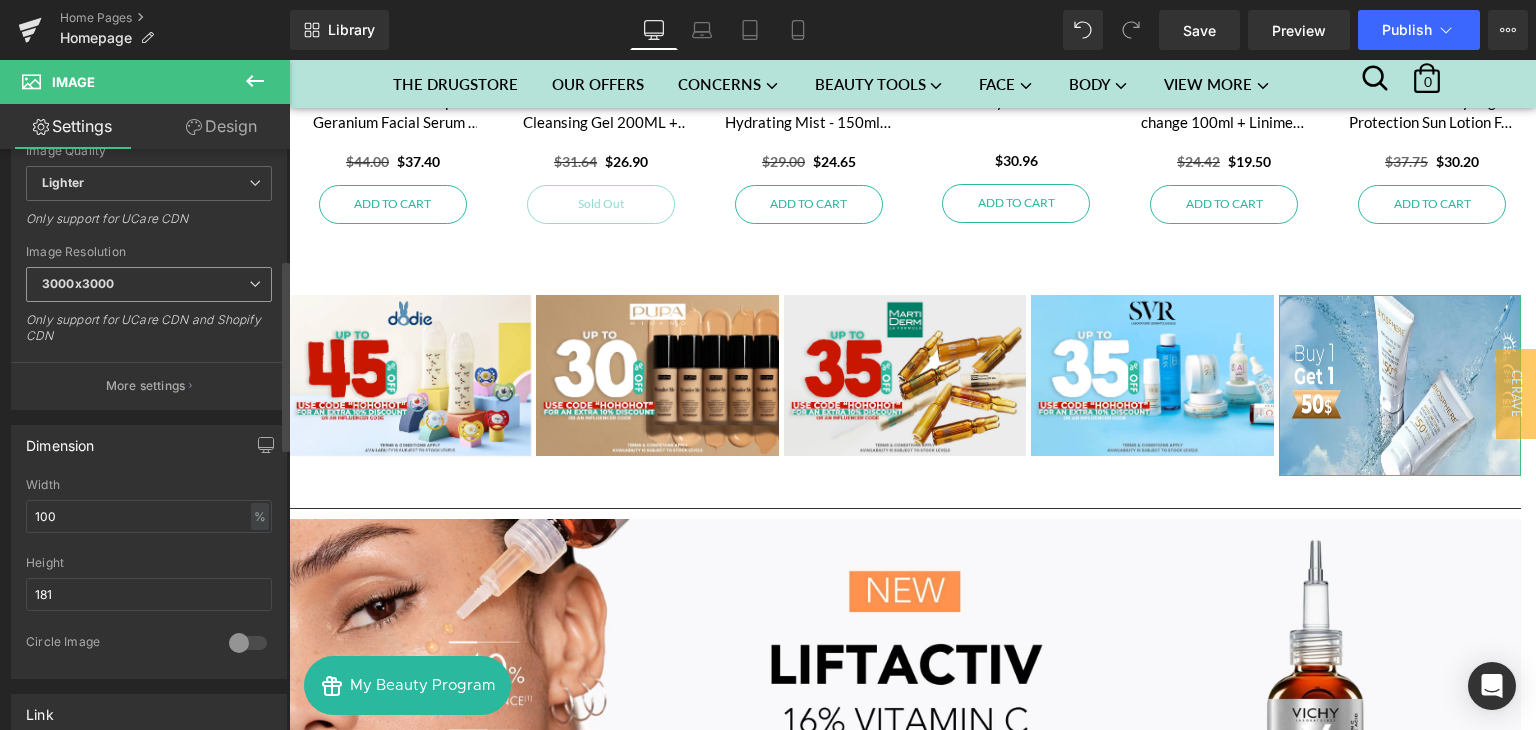 click on "3000x3000" at bounding box center (149, 284) 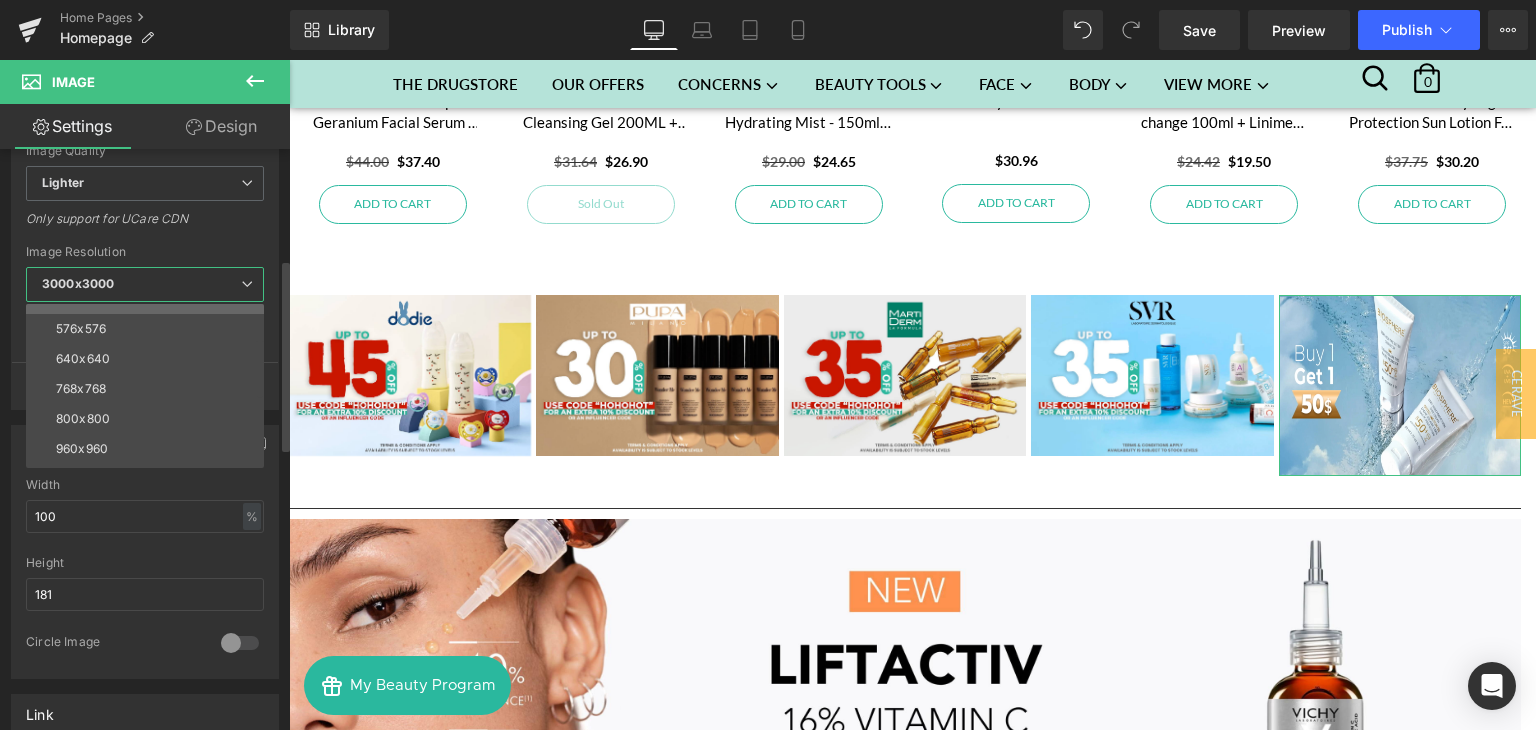 scroll, scrollTop: 96, scrollLeft: 0, axis: vertical 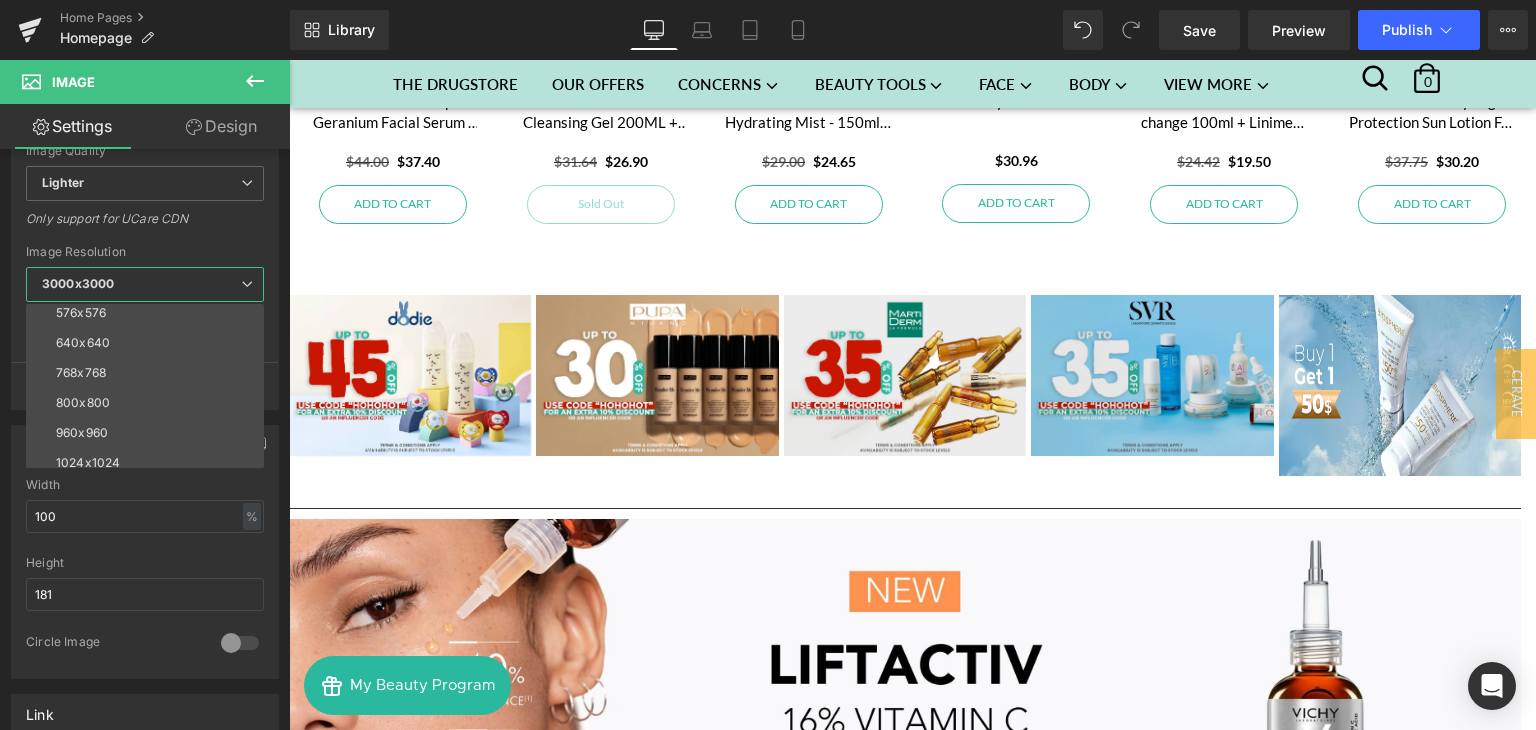 click on "My Beauty Program
Sohati Care
Skip to content
AUTHENTIC PRODUCTS | FREE DELIVERY FOR ORDERS ABOVE 30$ | FREE CONSULTATION
Search
Search our store
Close search" at bounding box center (912, 2692) 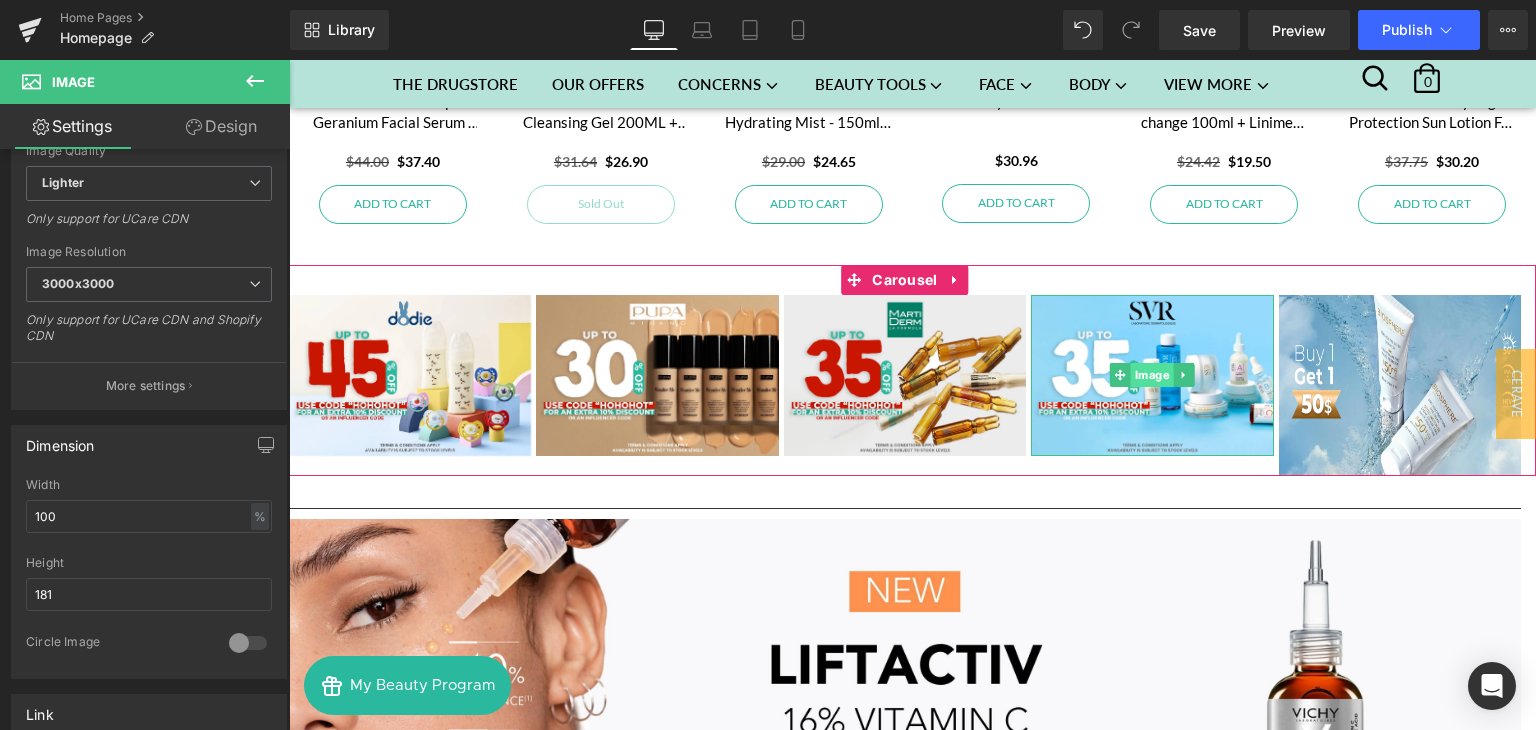 click on "Image" at bounding box center (1152, 375) 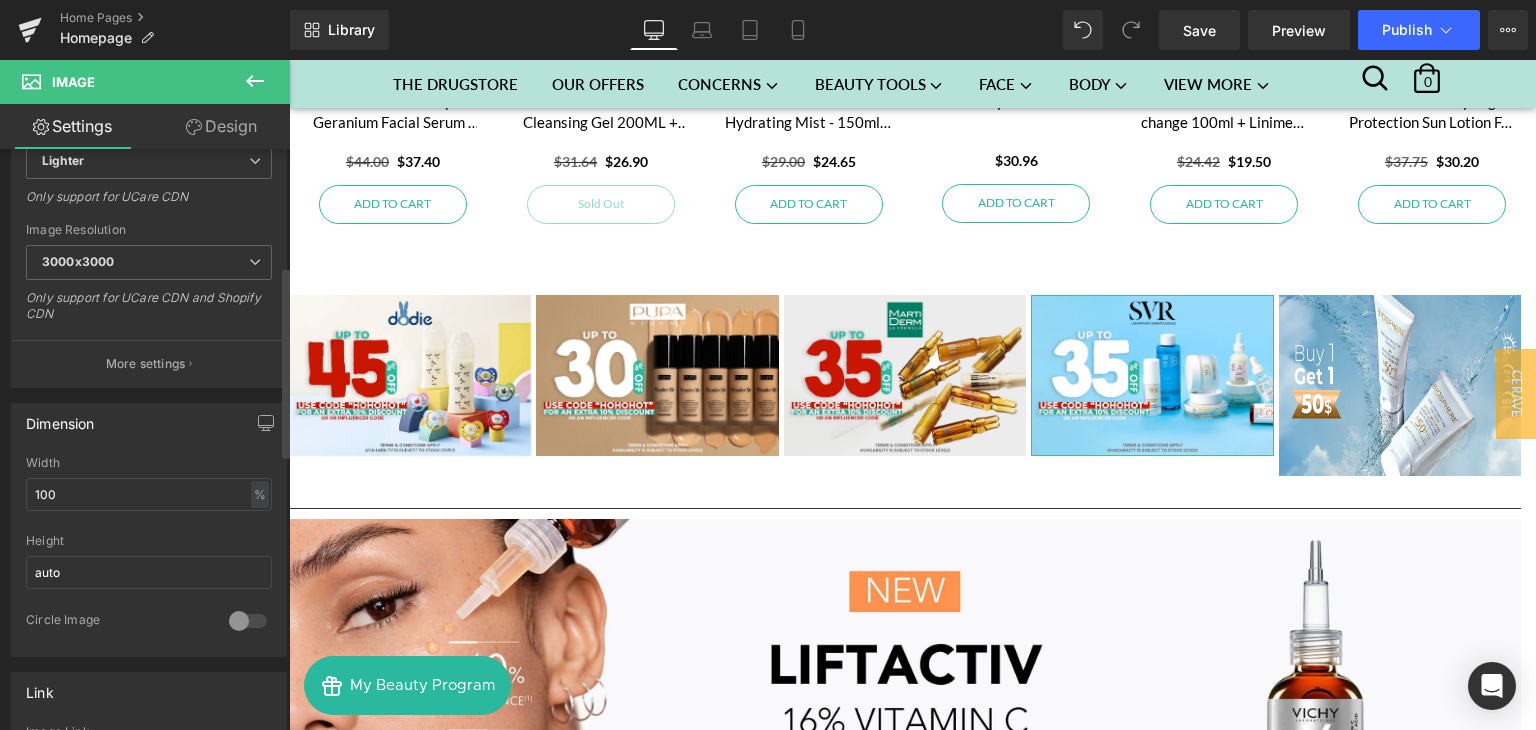 scroll, scrollTop: 356, scrollLeft: 0, axis: vertical 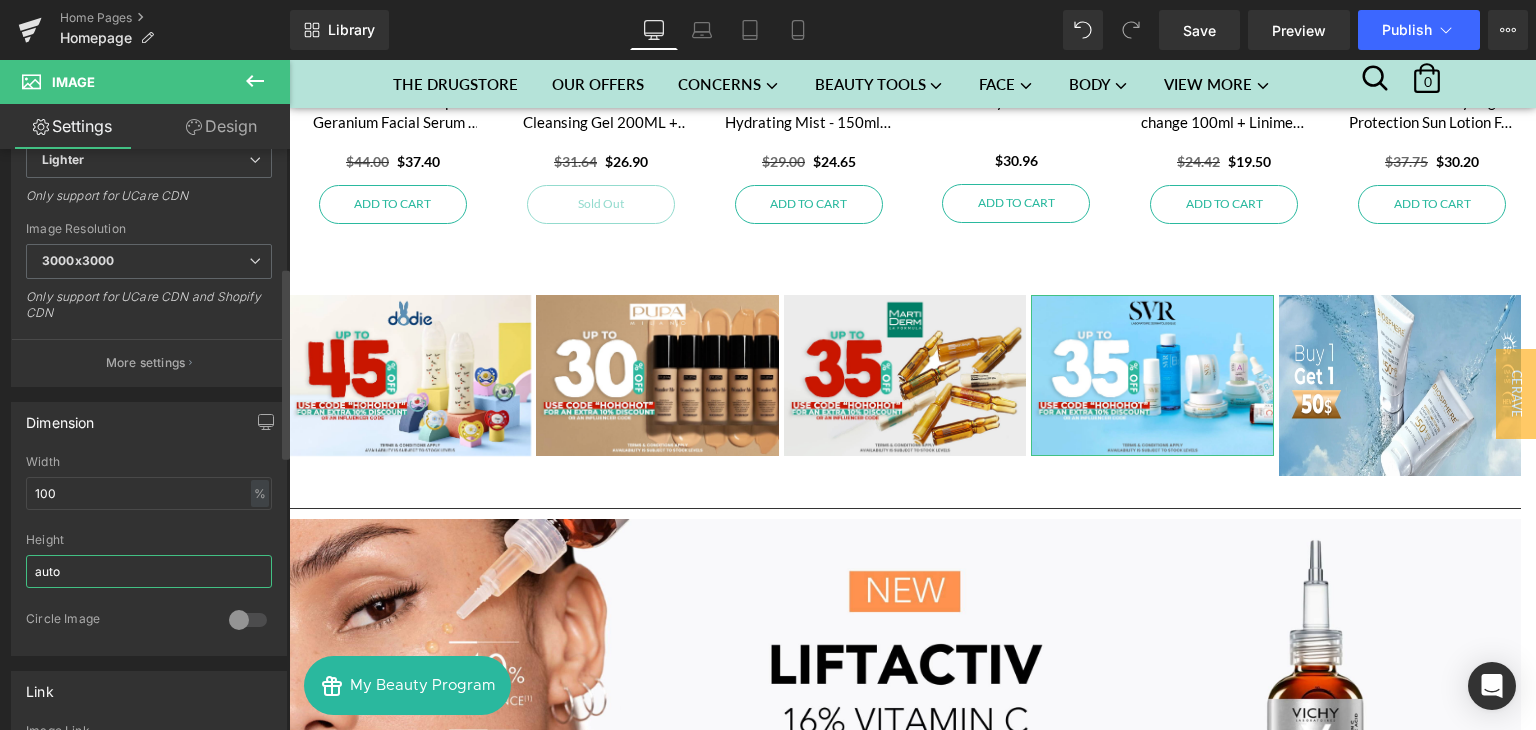 click on "auto" at bounding box center (149, 571) 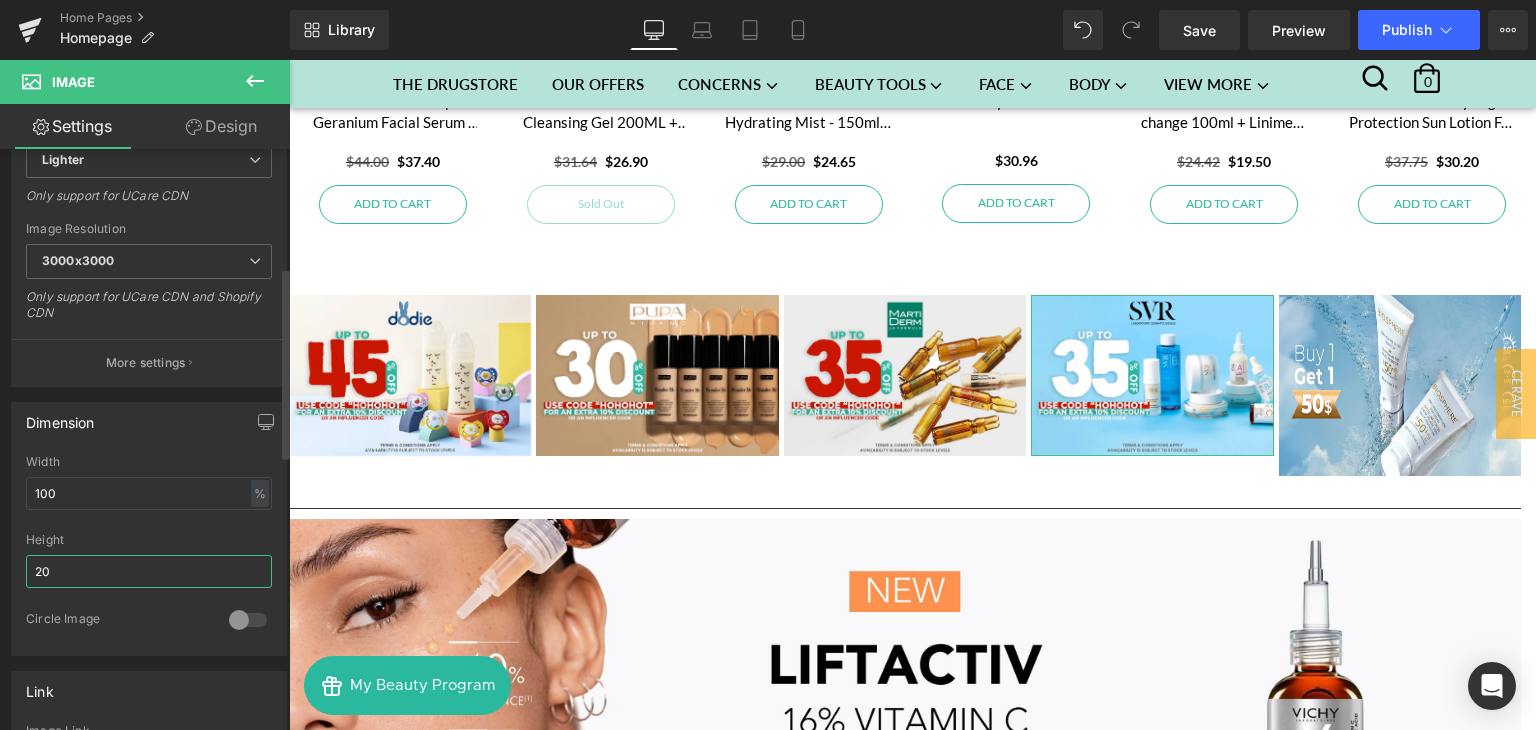 type on "200" 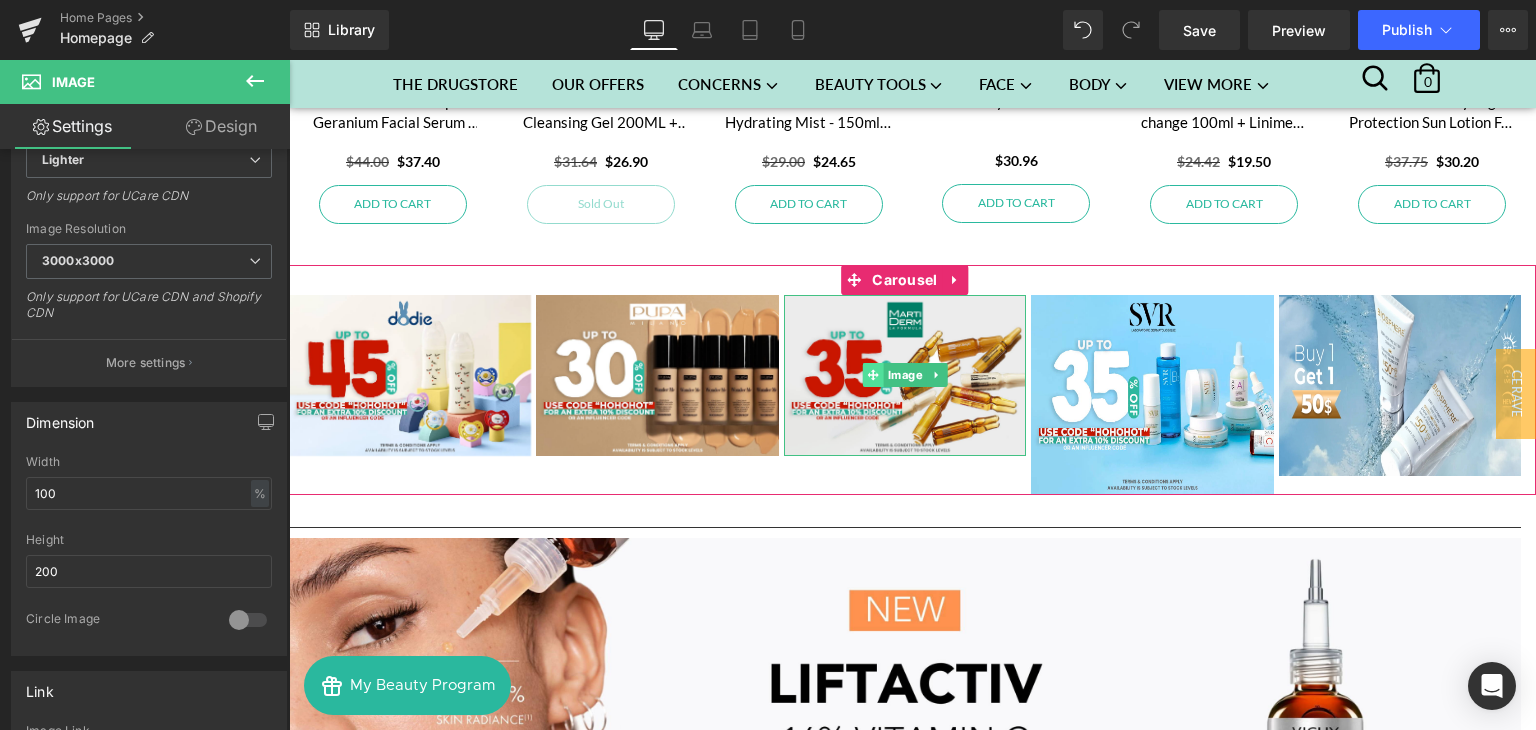 click at bounding box center (873, 375) 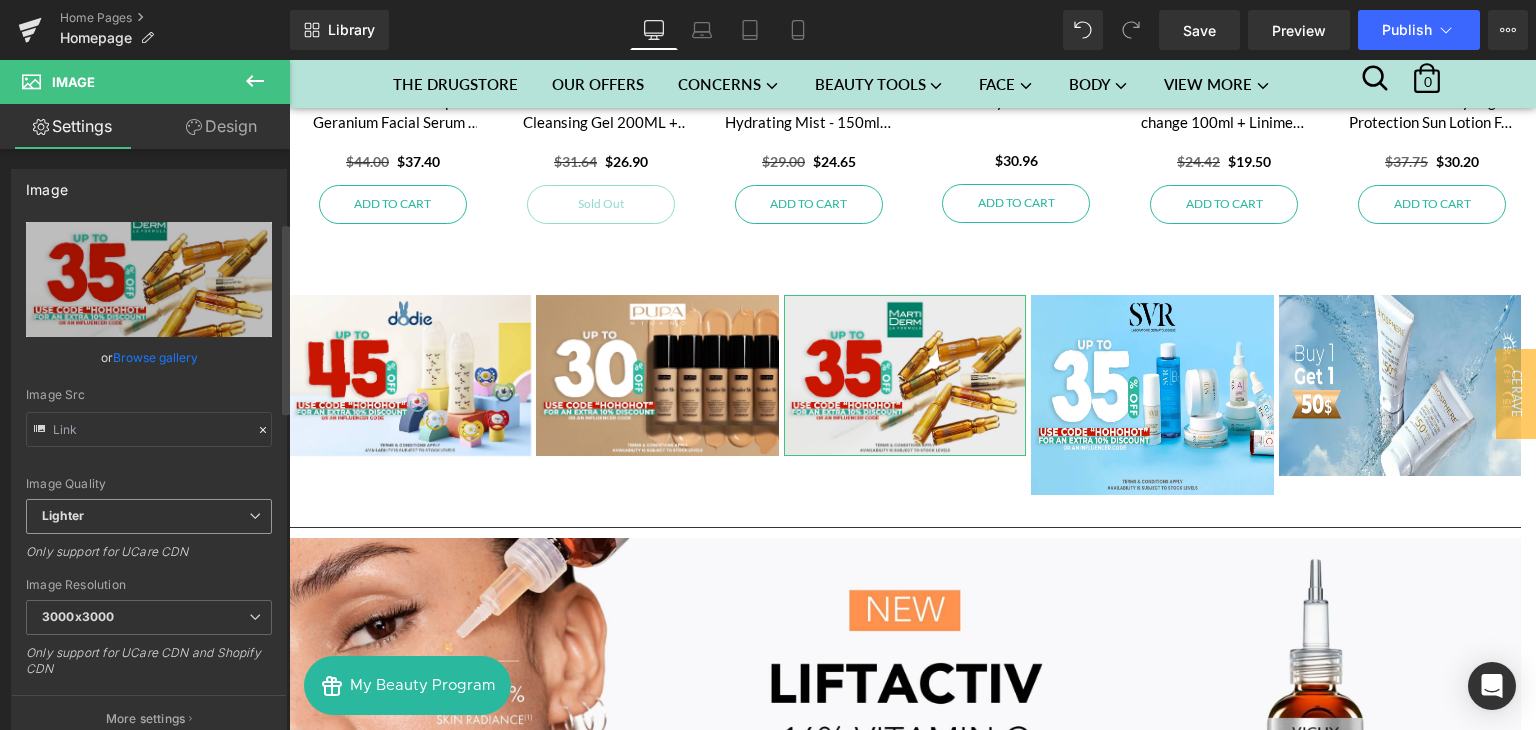 scroll, scrollTop: 344, scrollLeft: 0, axis: vertical 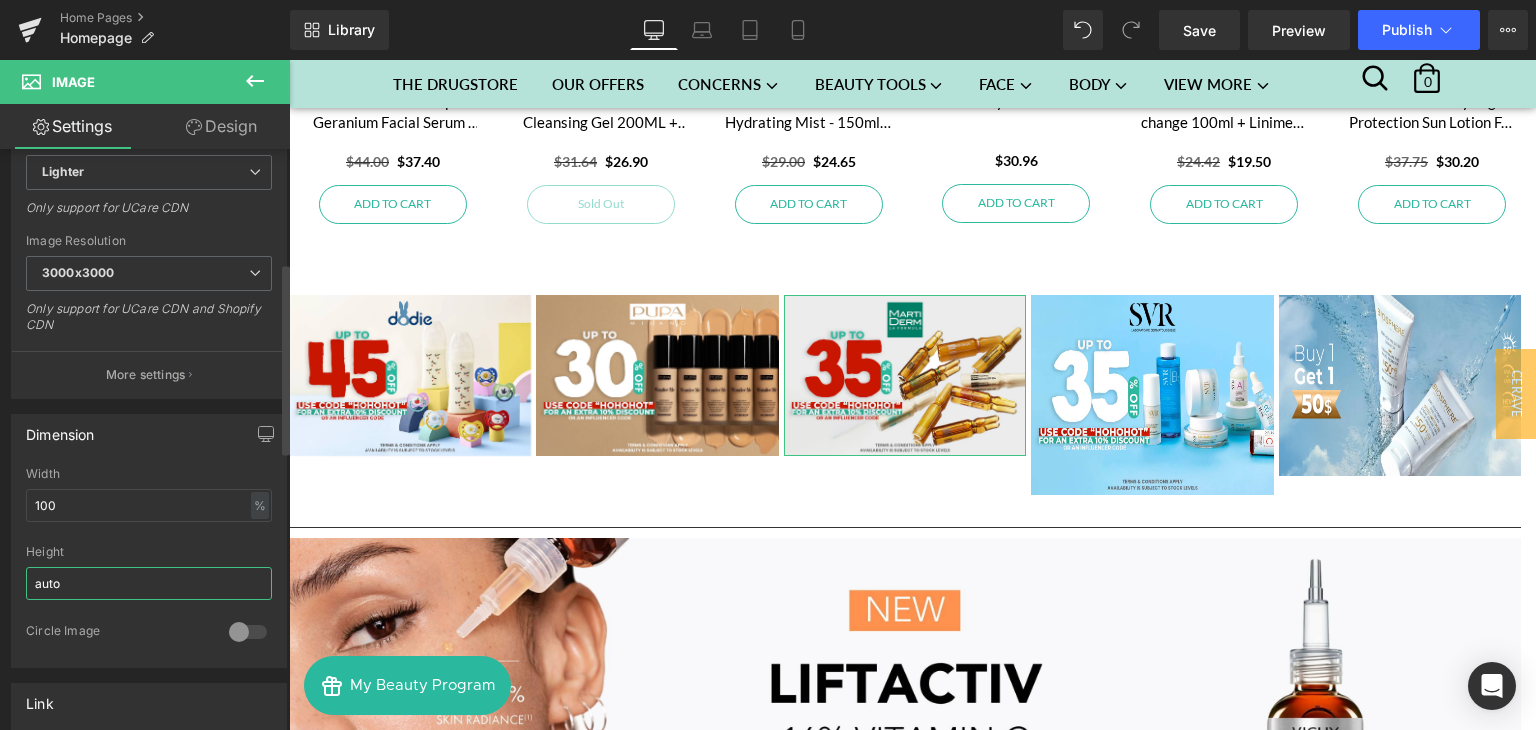 click on "auto" at bounding box center (149, 583) 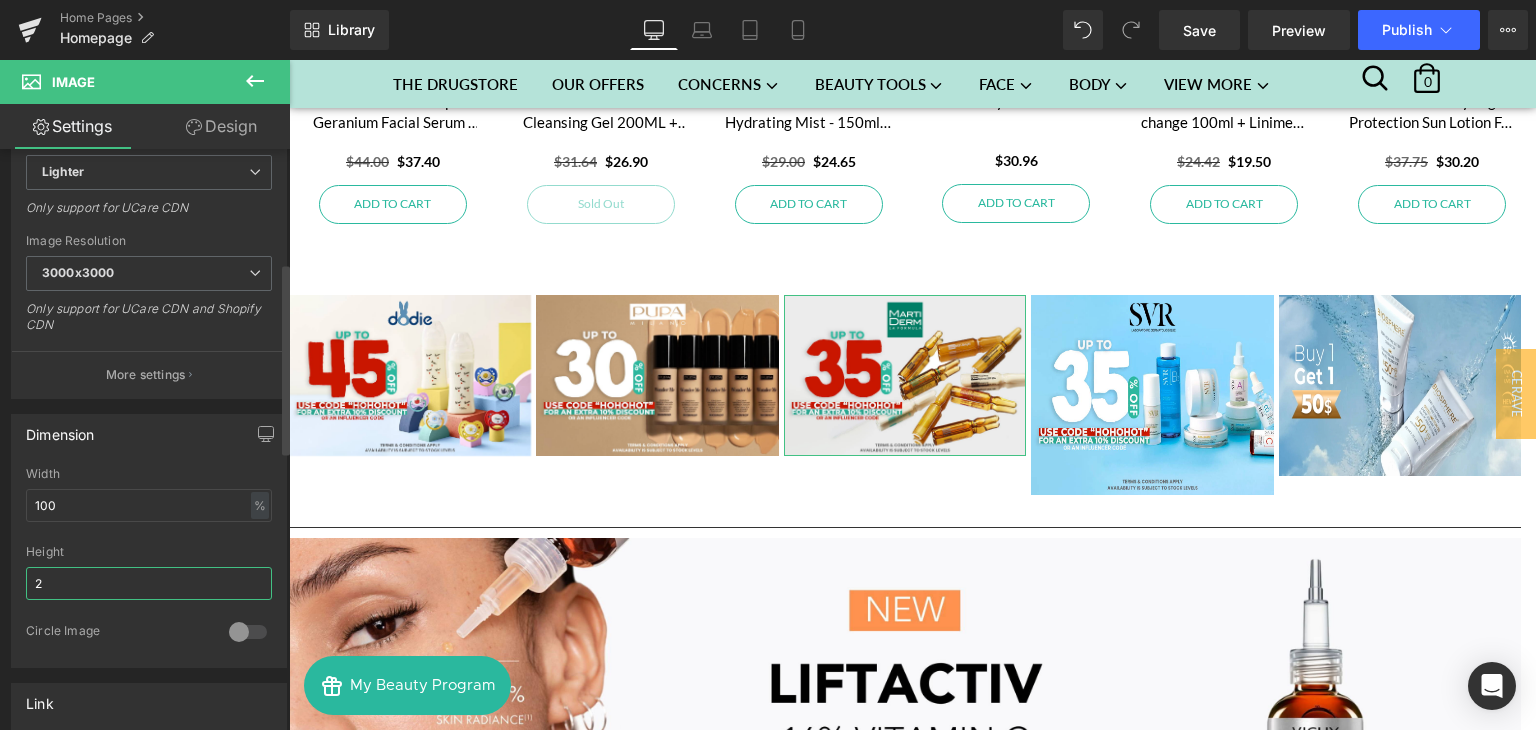 click on "2" at bounding box center [149, 583] 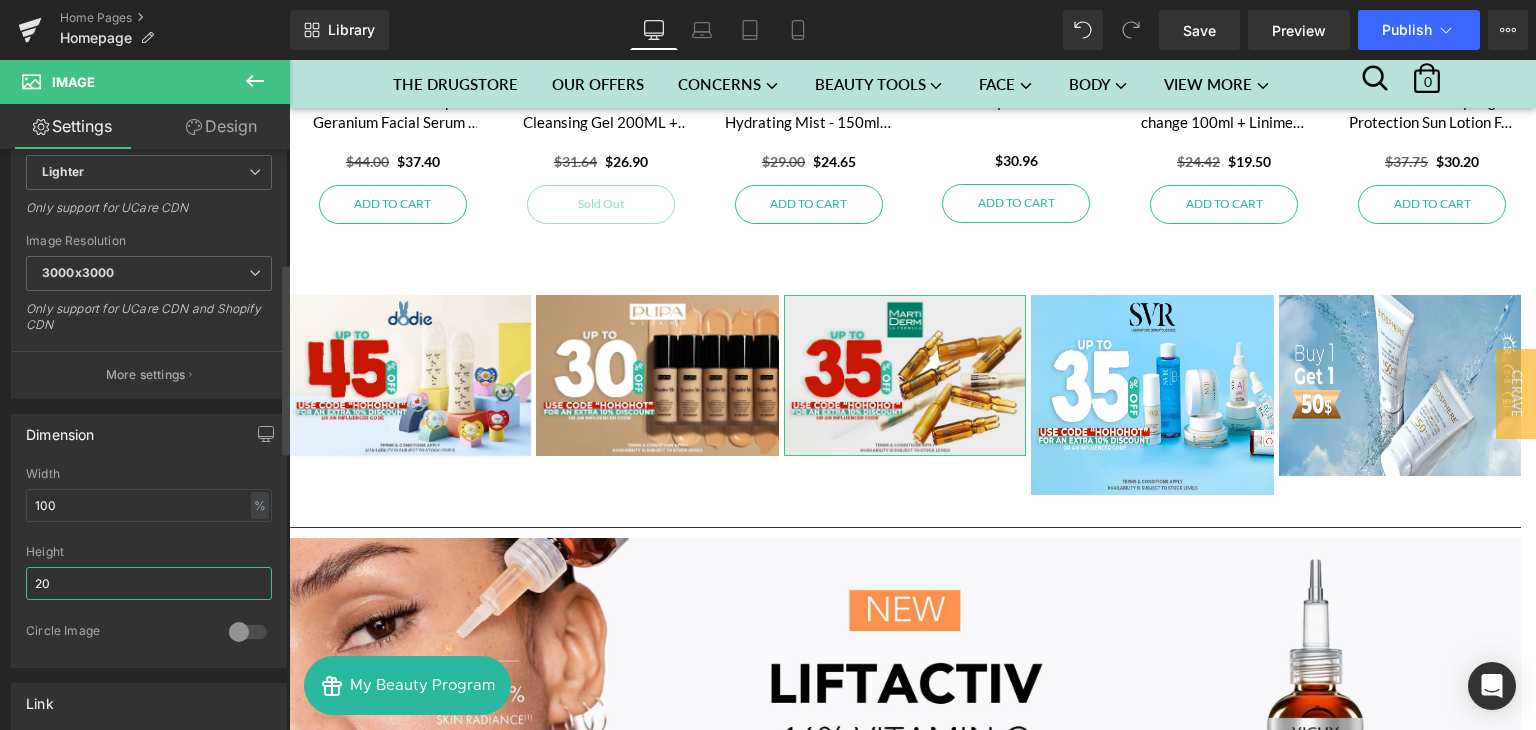 type on "200" 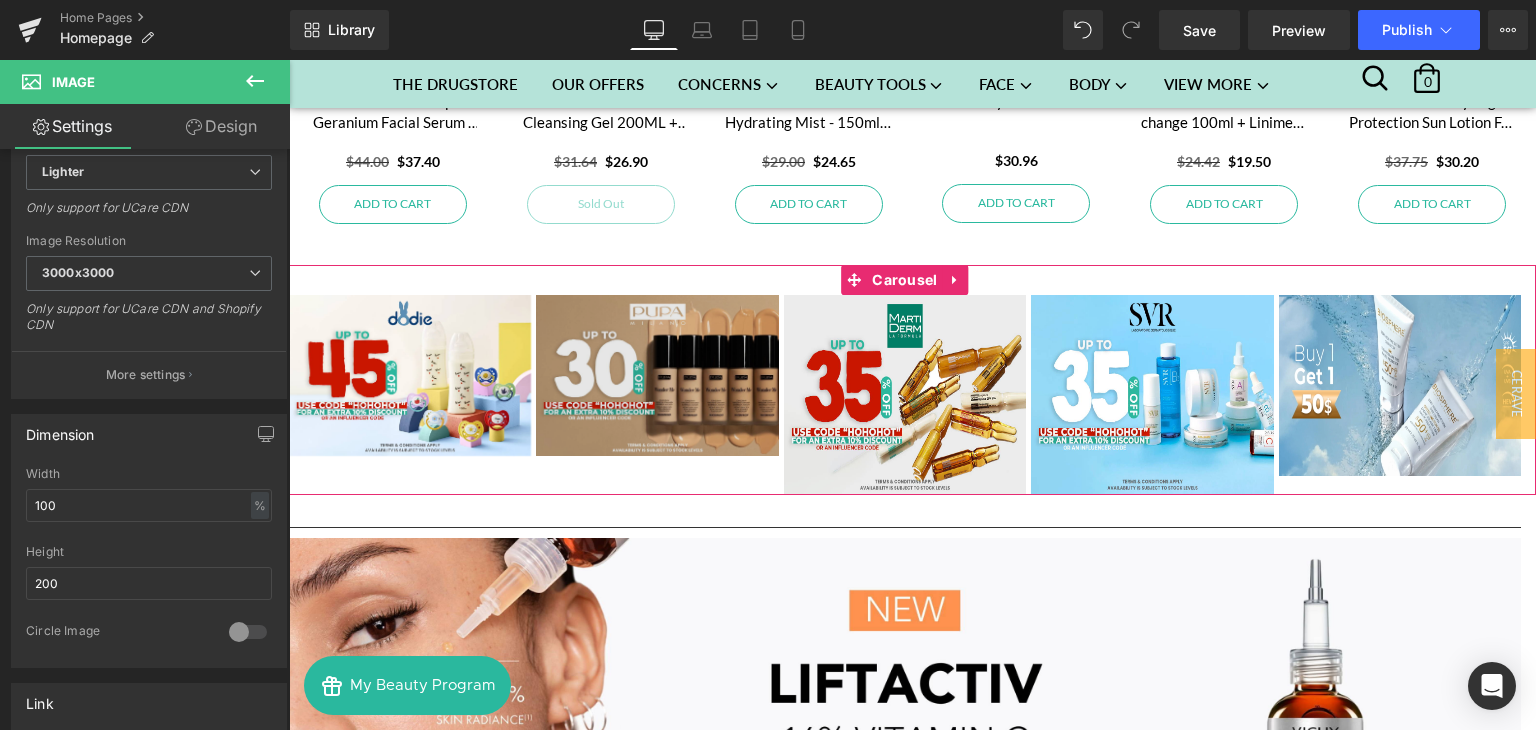 click at bounding box center [657, 376] 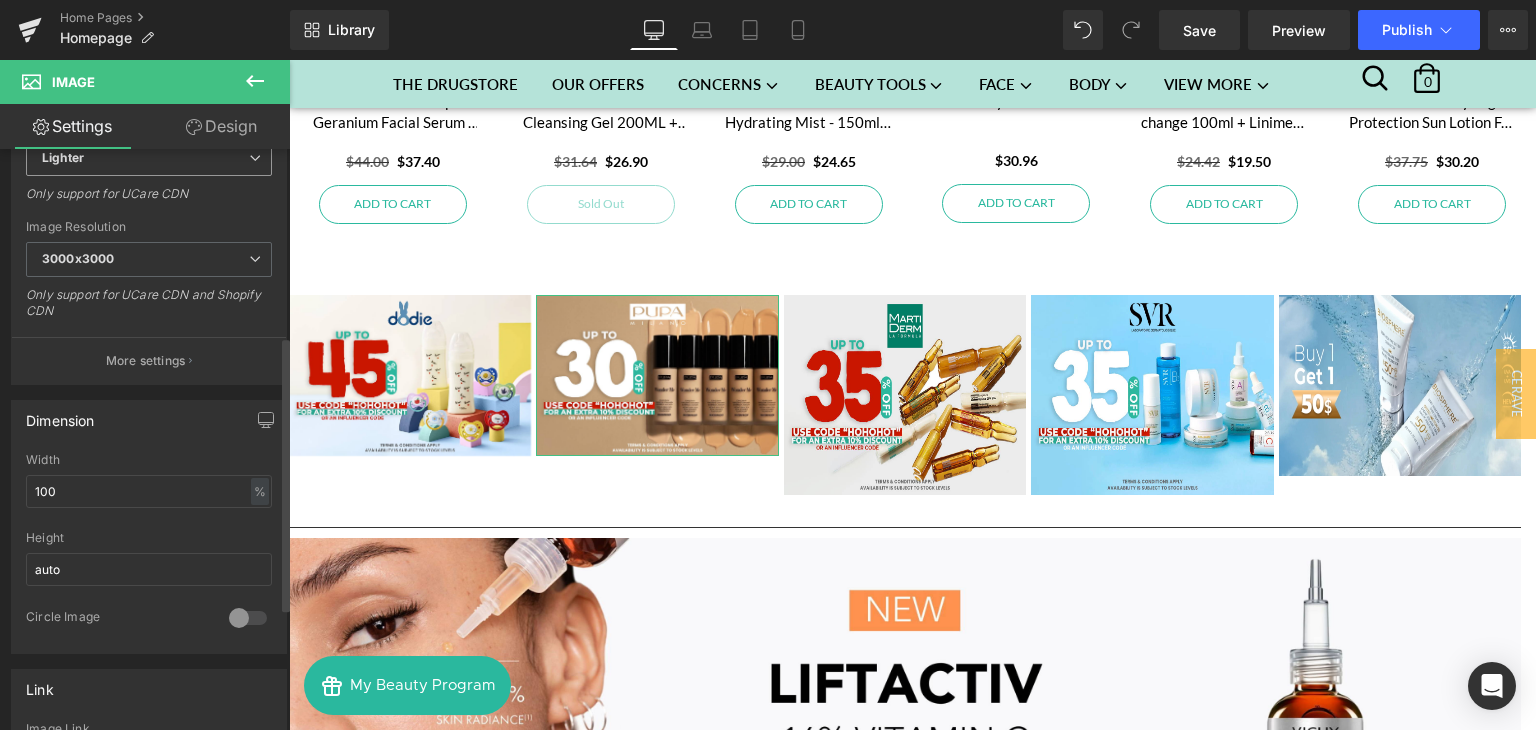 scroll, scrollTop: 399, scrollLeft: 0, axis: vertical 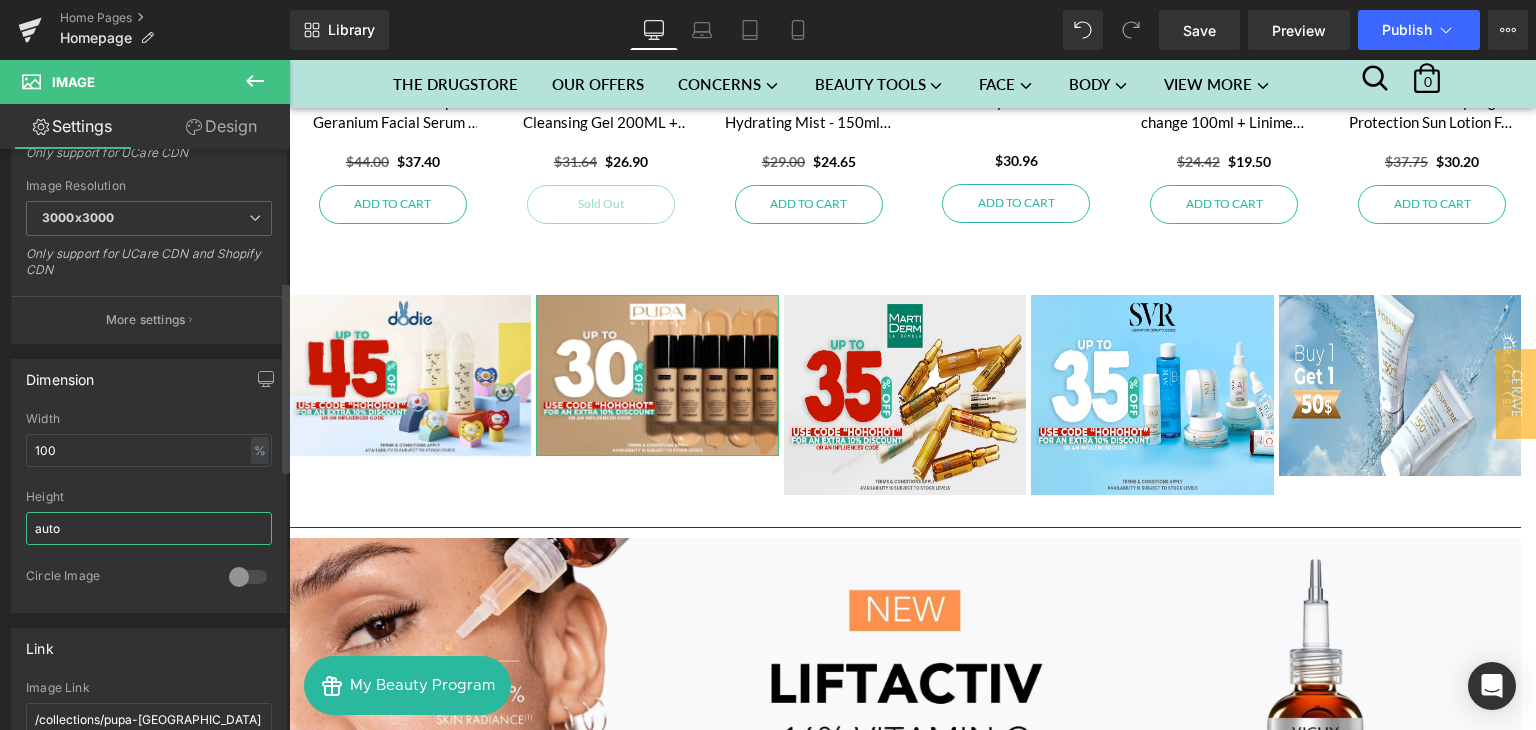 click on "auto" at bounding box center (149, 528) 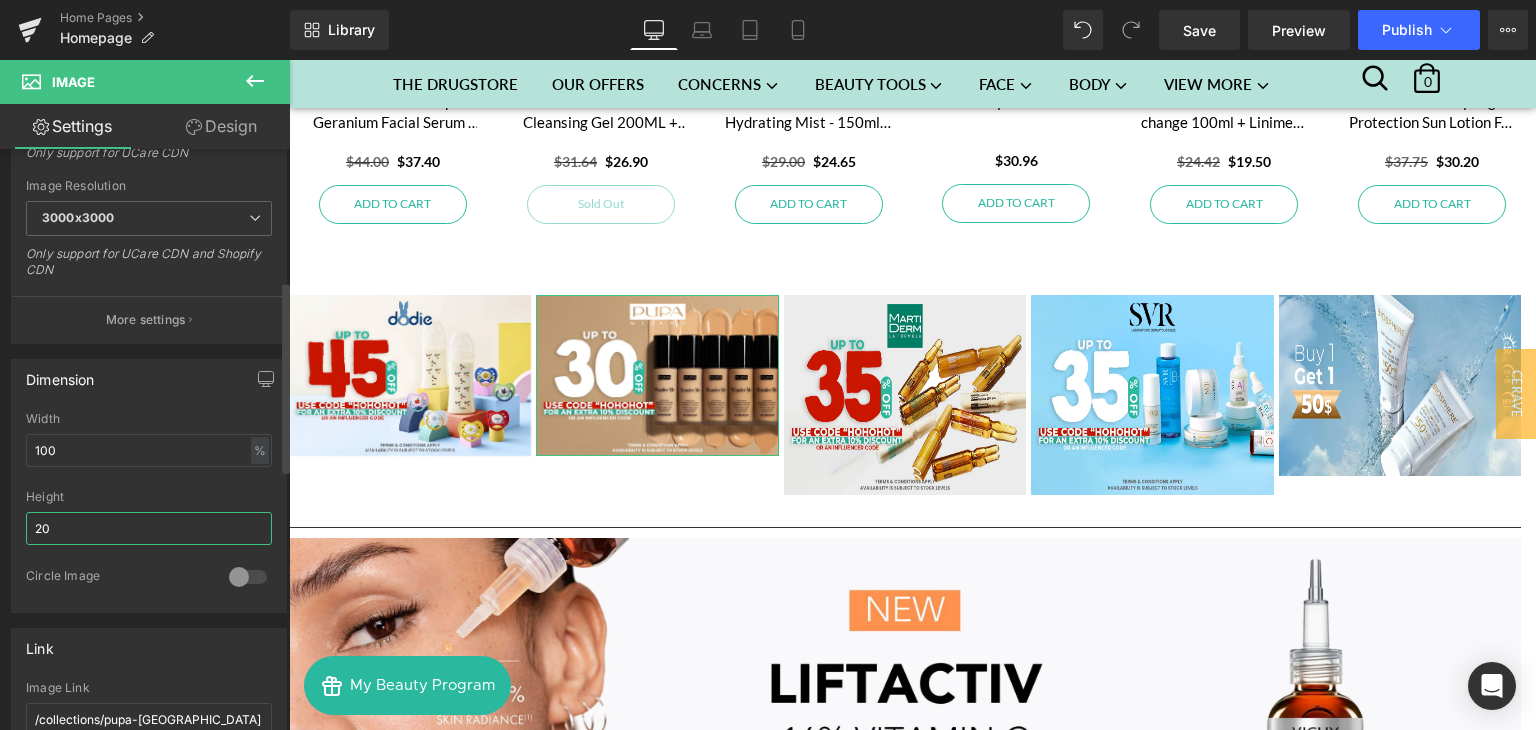 type on "200" 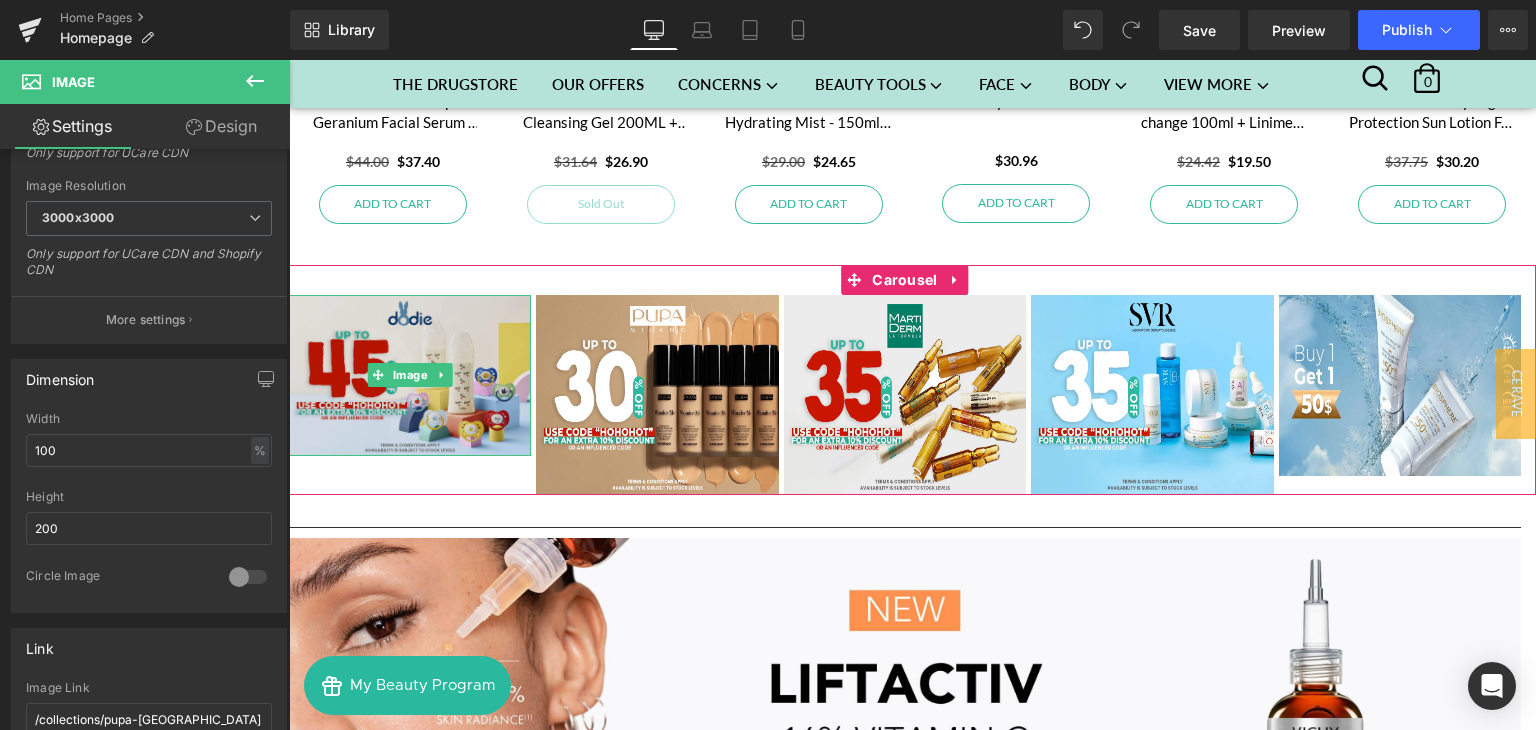 click at bounding box center (410, 376) 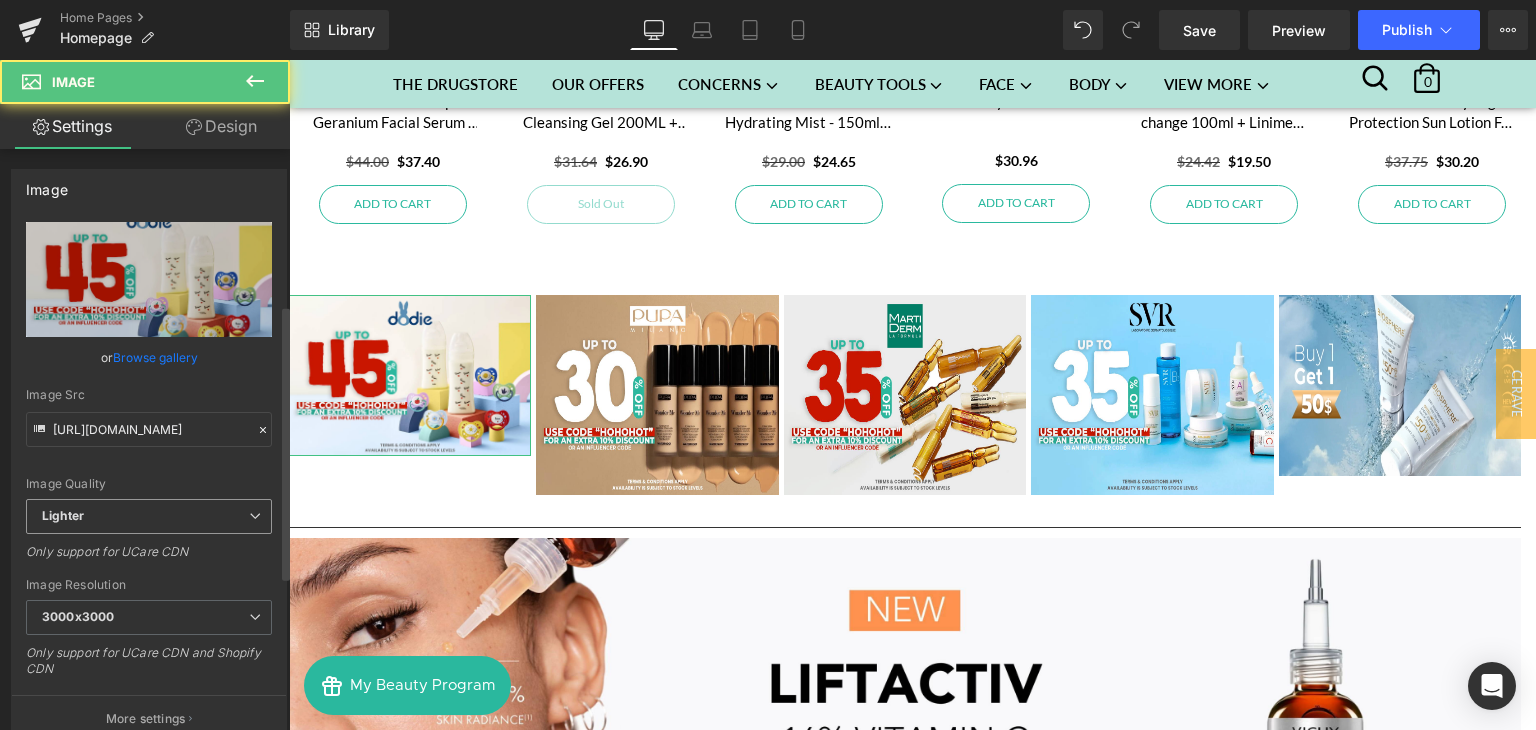 scroll, scrollTop: 368, scrollLeft: 0, axis: vertical 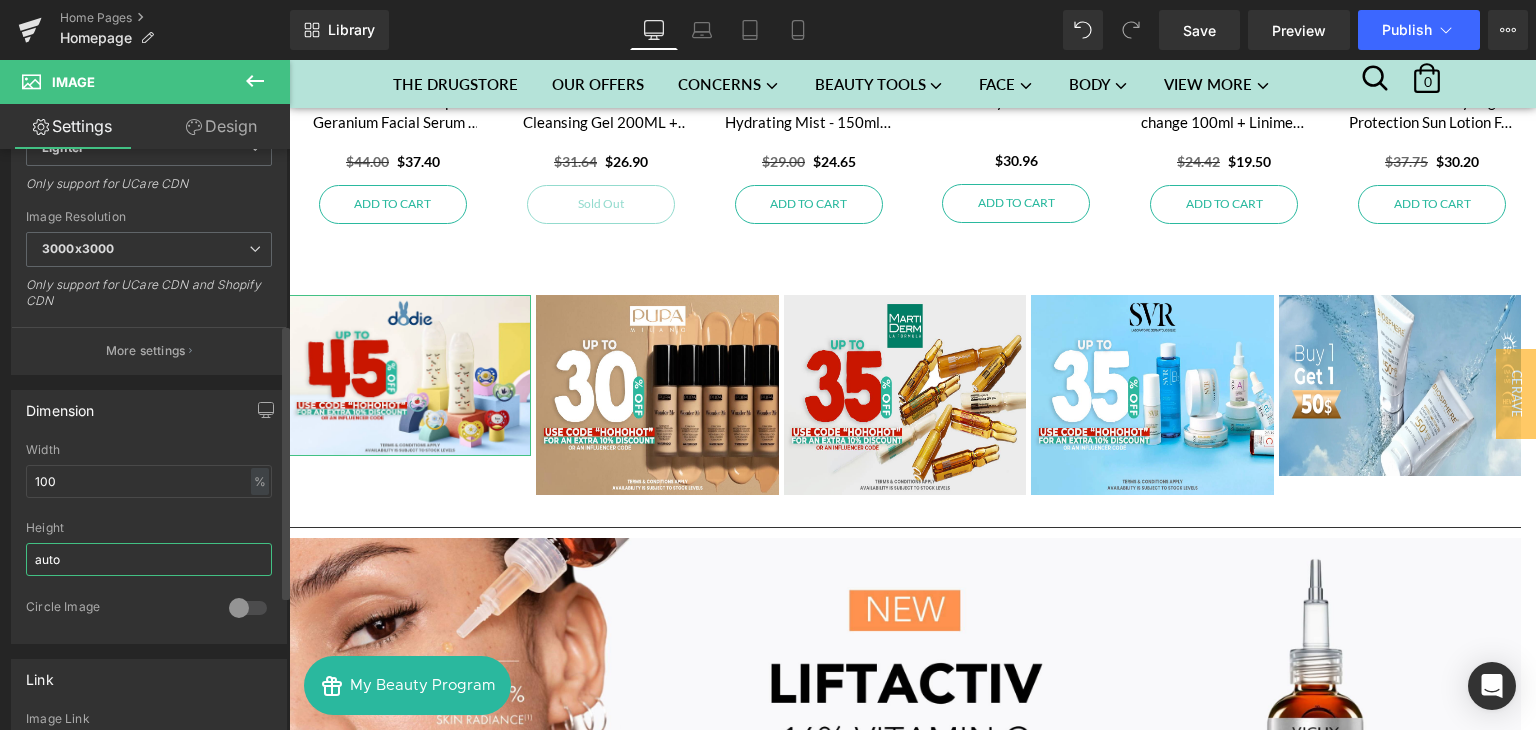click on "auto" at bounding box center [149, 559] 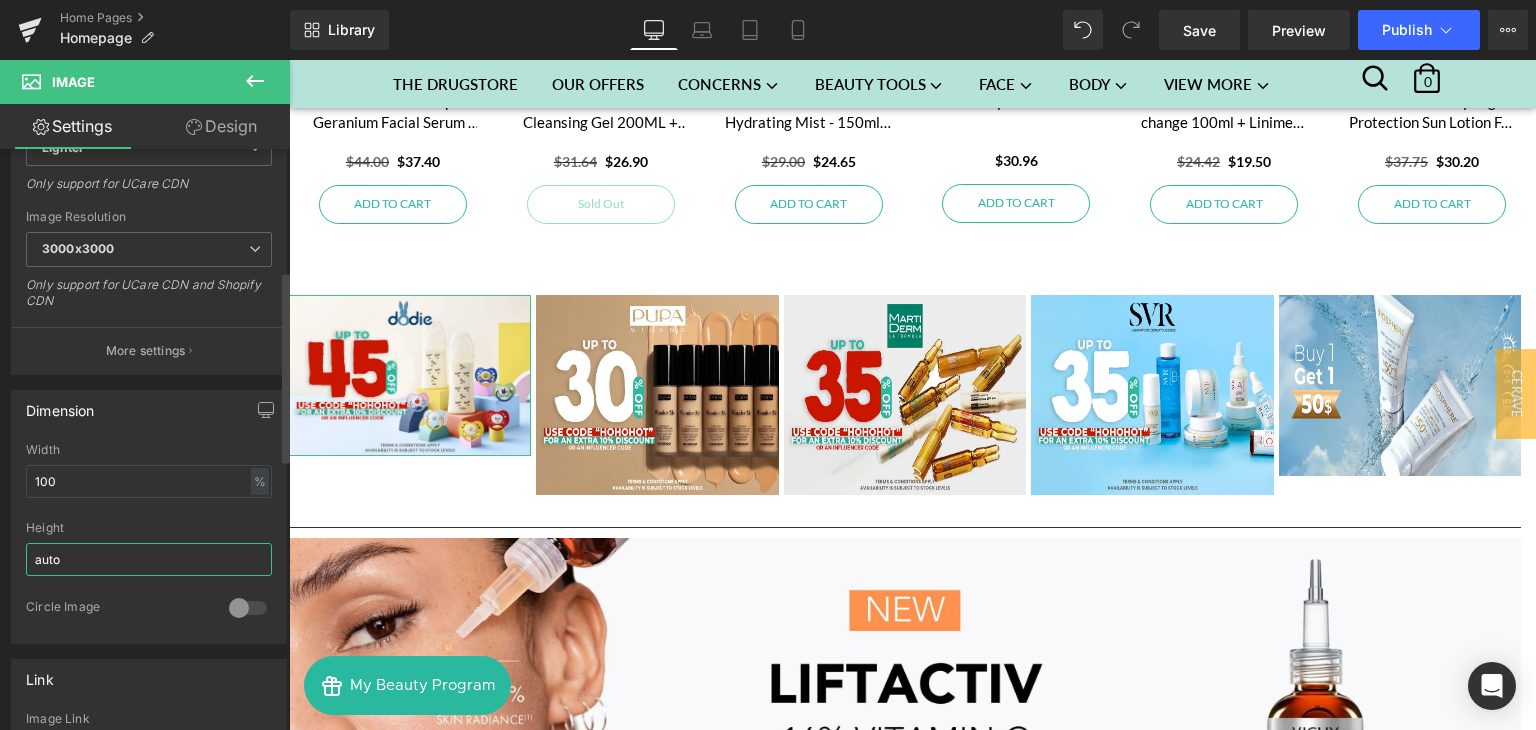 click on "auto" at bounding box center [149, 559] 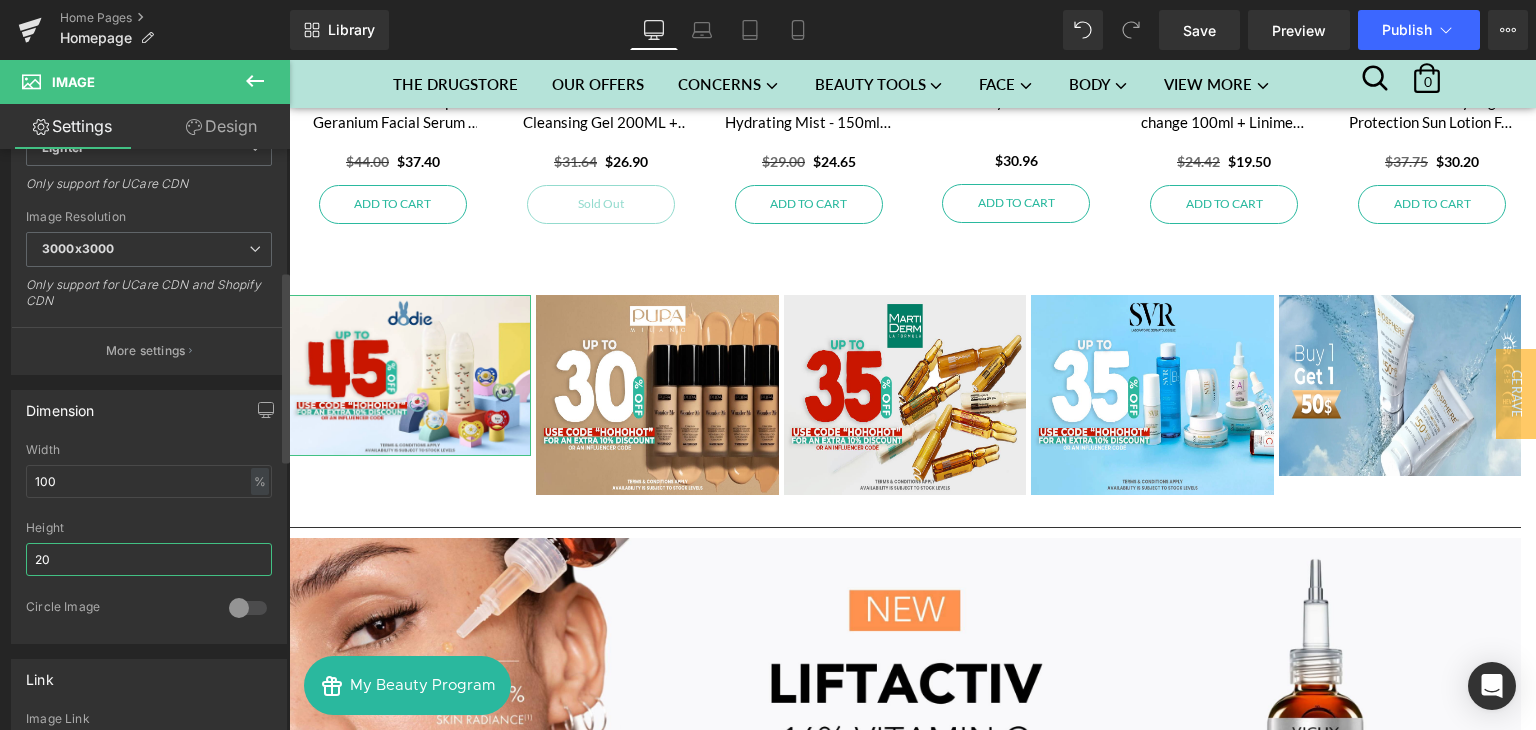 type on "200" 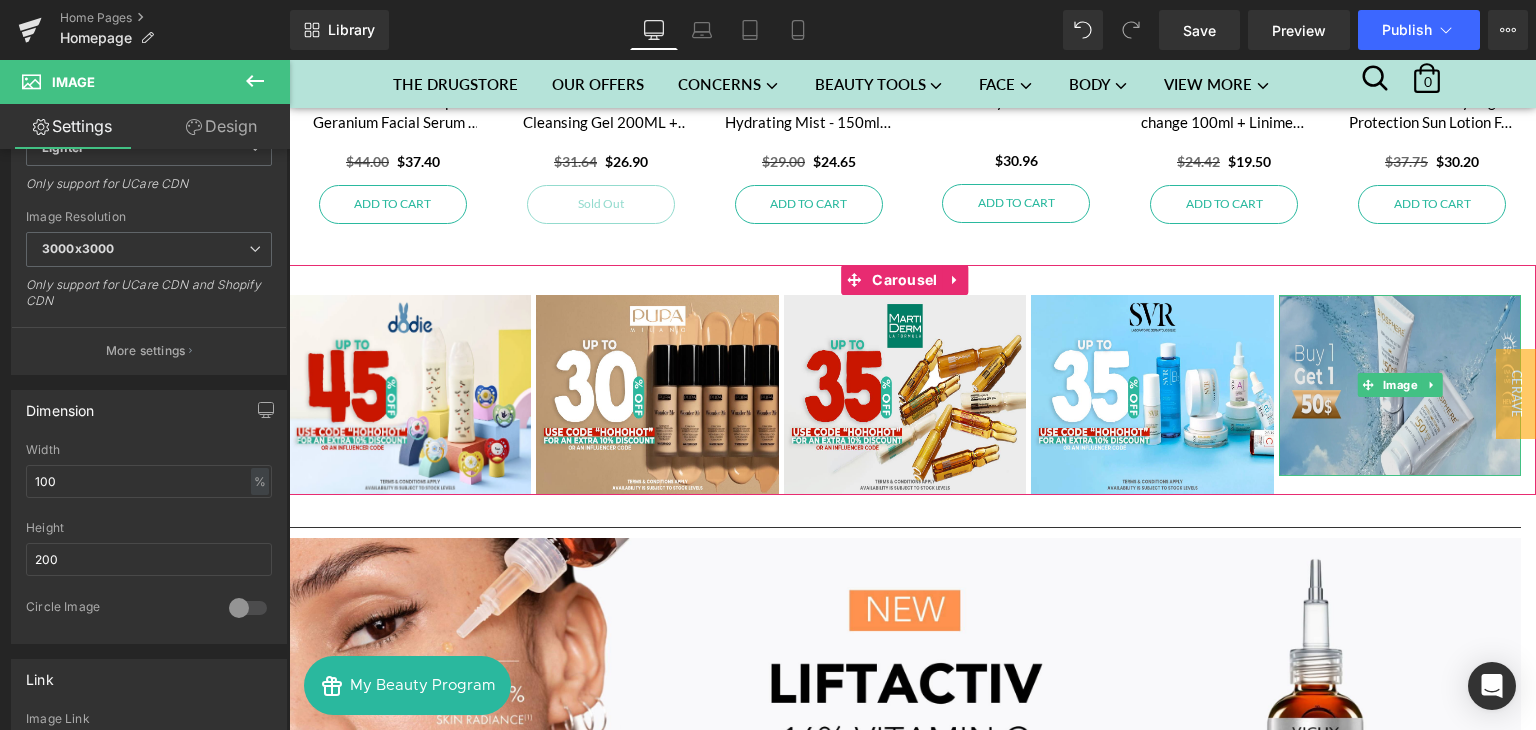 click at bounding box center [1400, 385] 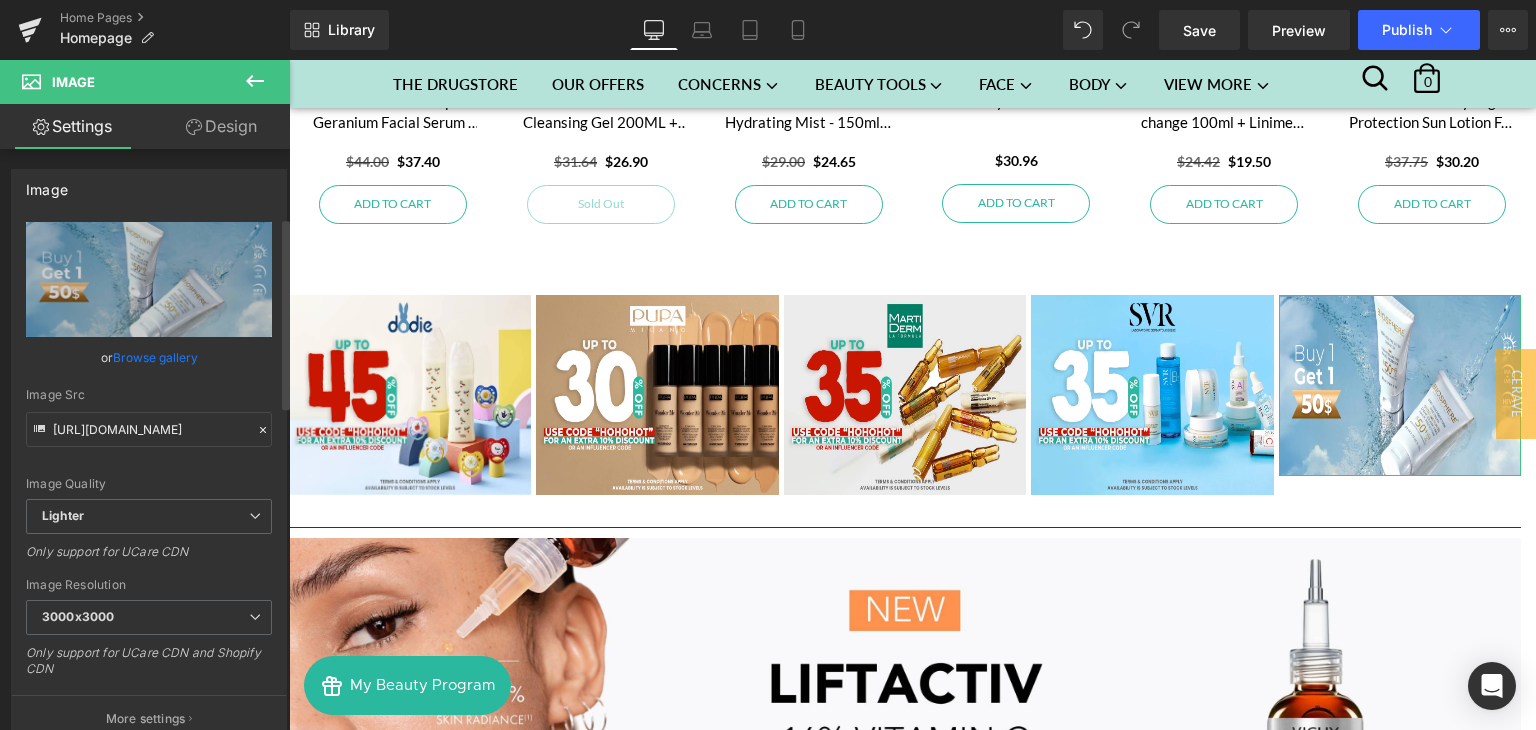 scroll, scrollTop: 308, scrollLeft: 0, axis: vertical 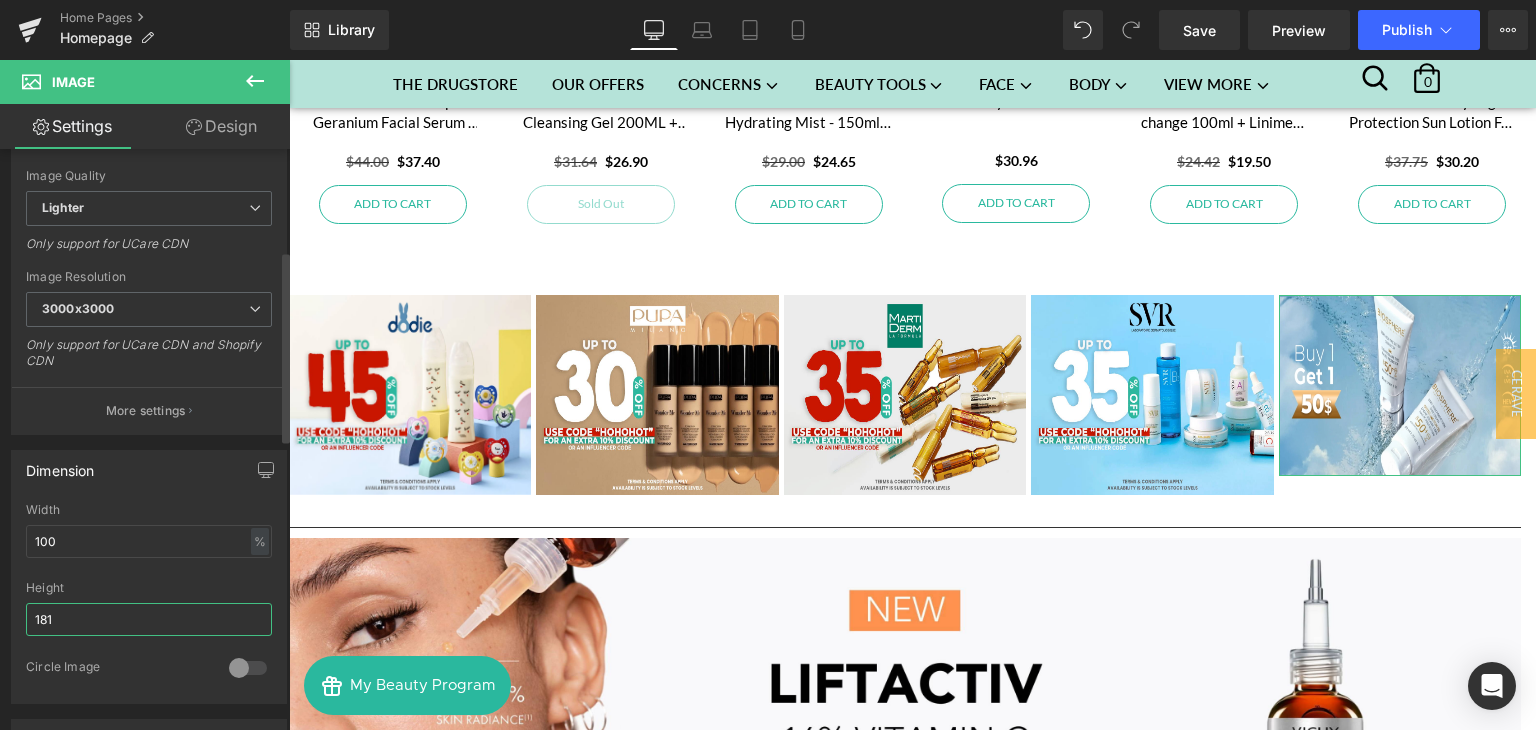 click on "181" at bounding box center [149, 619] 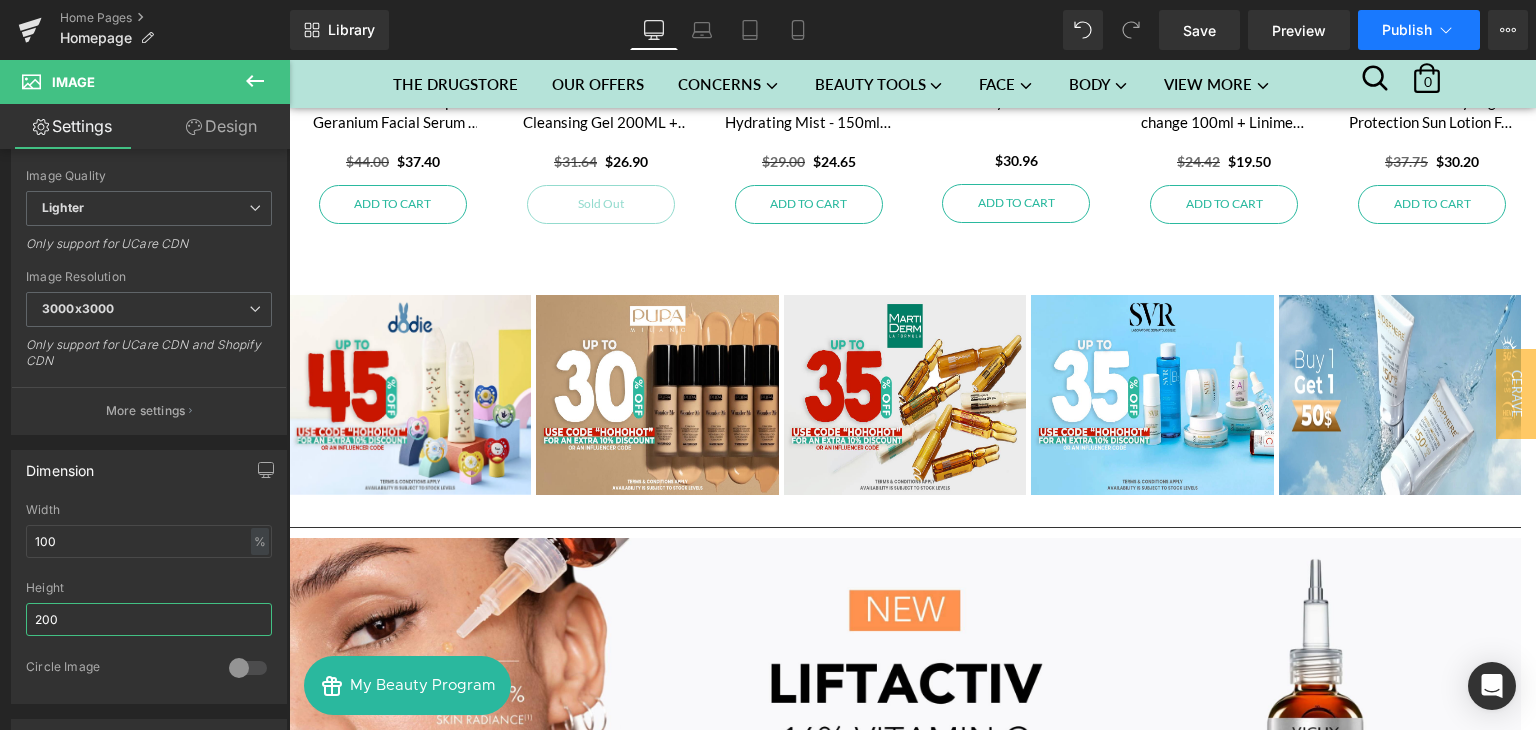 type on "200" 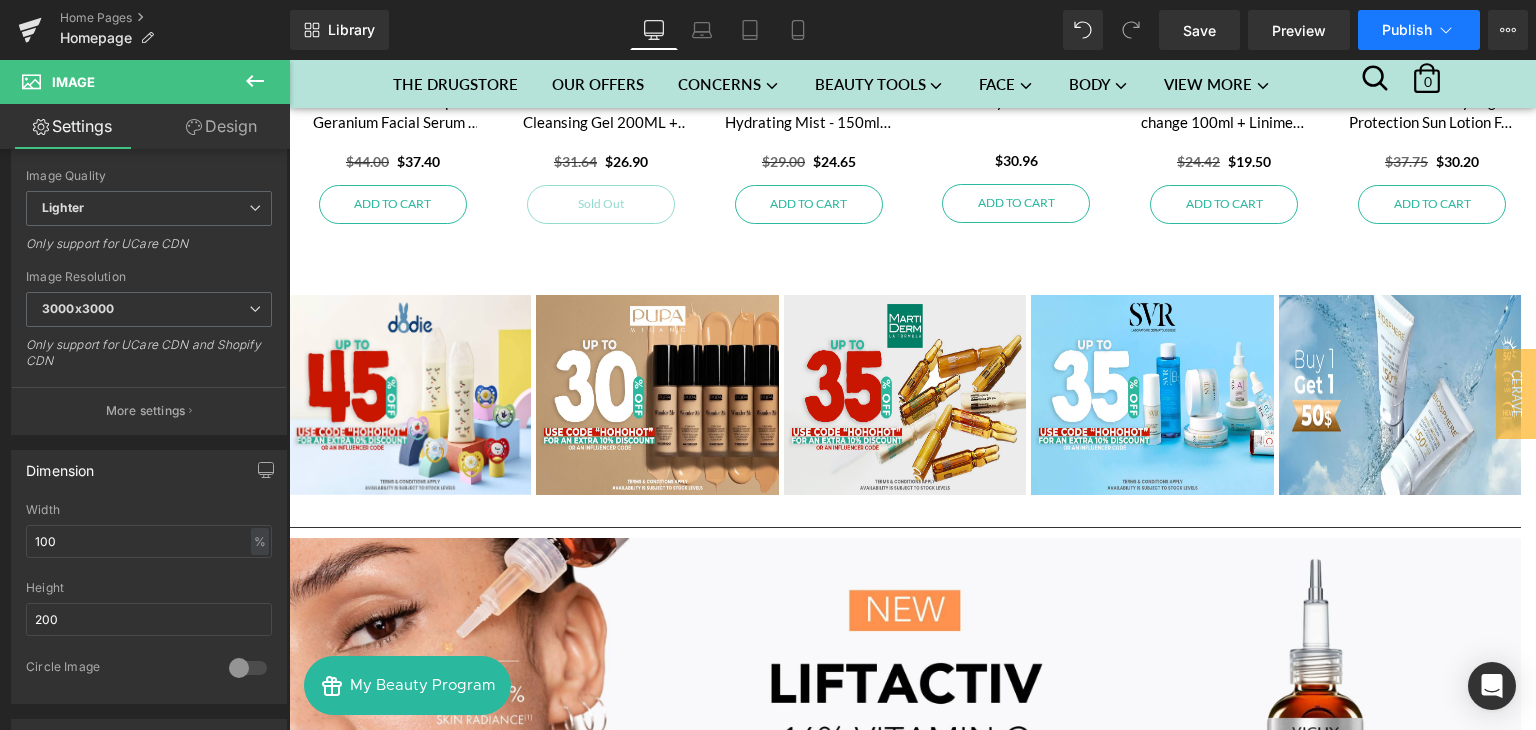 click on "Publish" at bounding box center (1407, 30) 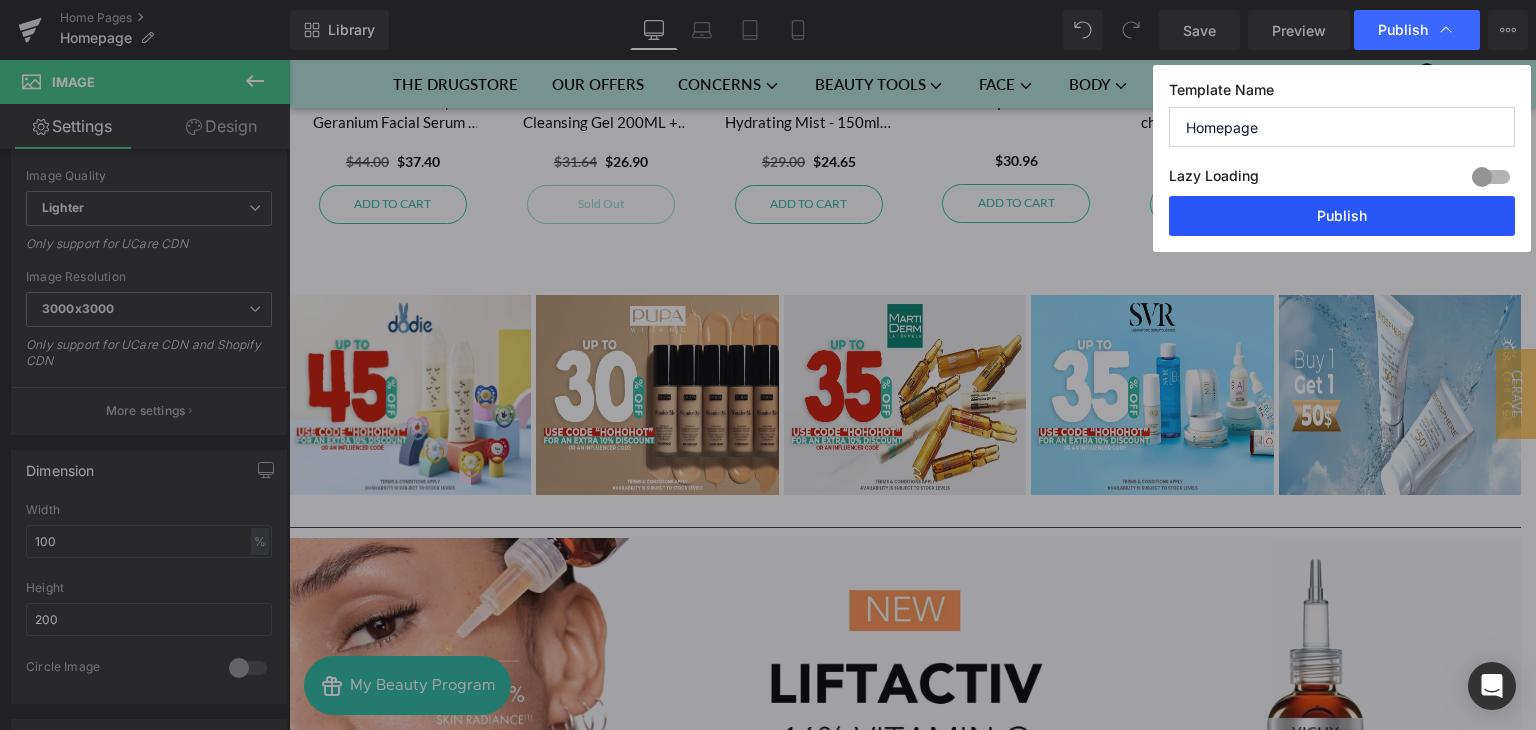click on "Publish" at bounding box center (1342, 216) 